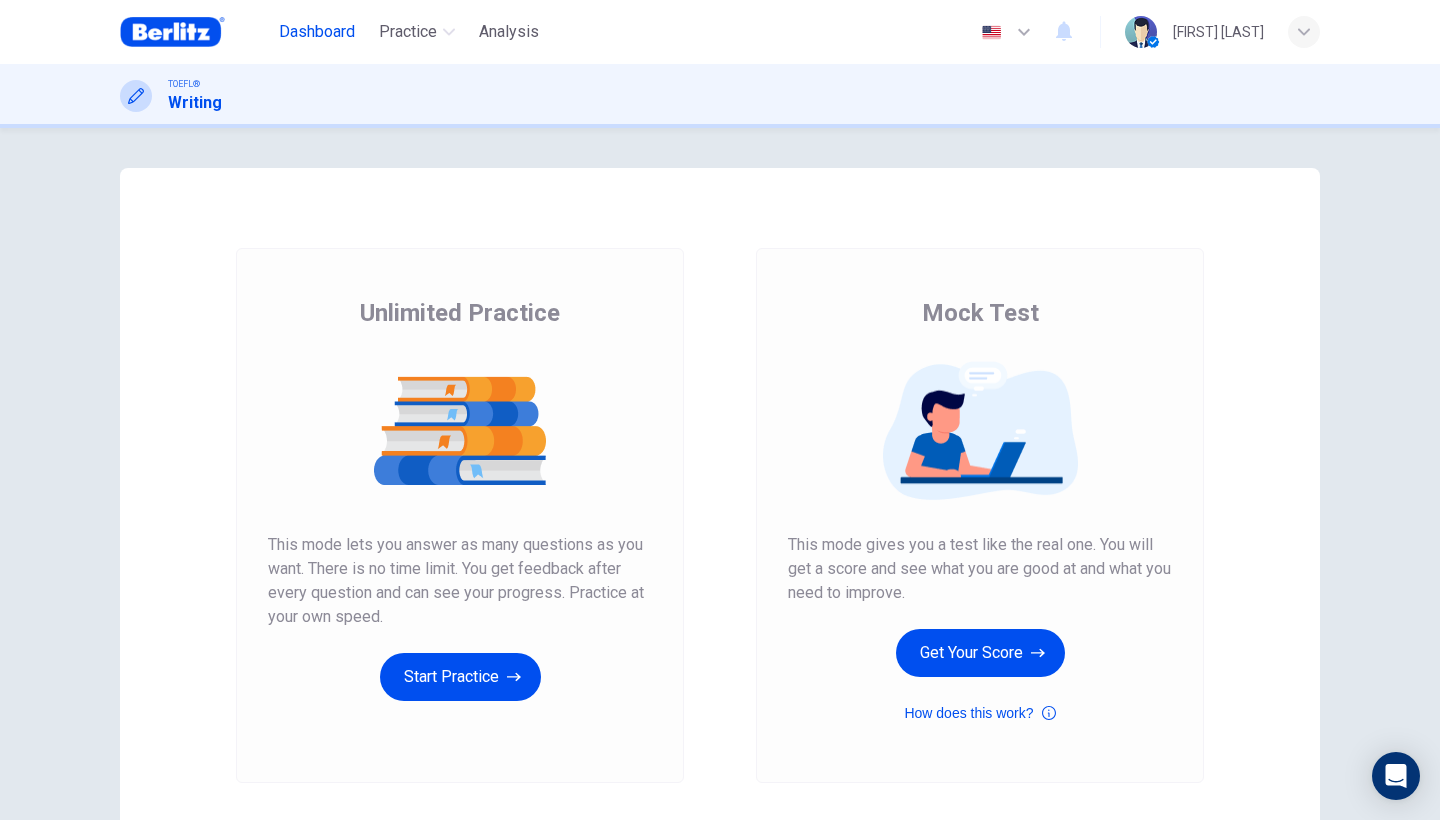 scroll, scrollTop: 0, scrollLeft: 0, axis: both 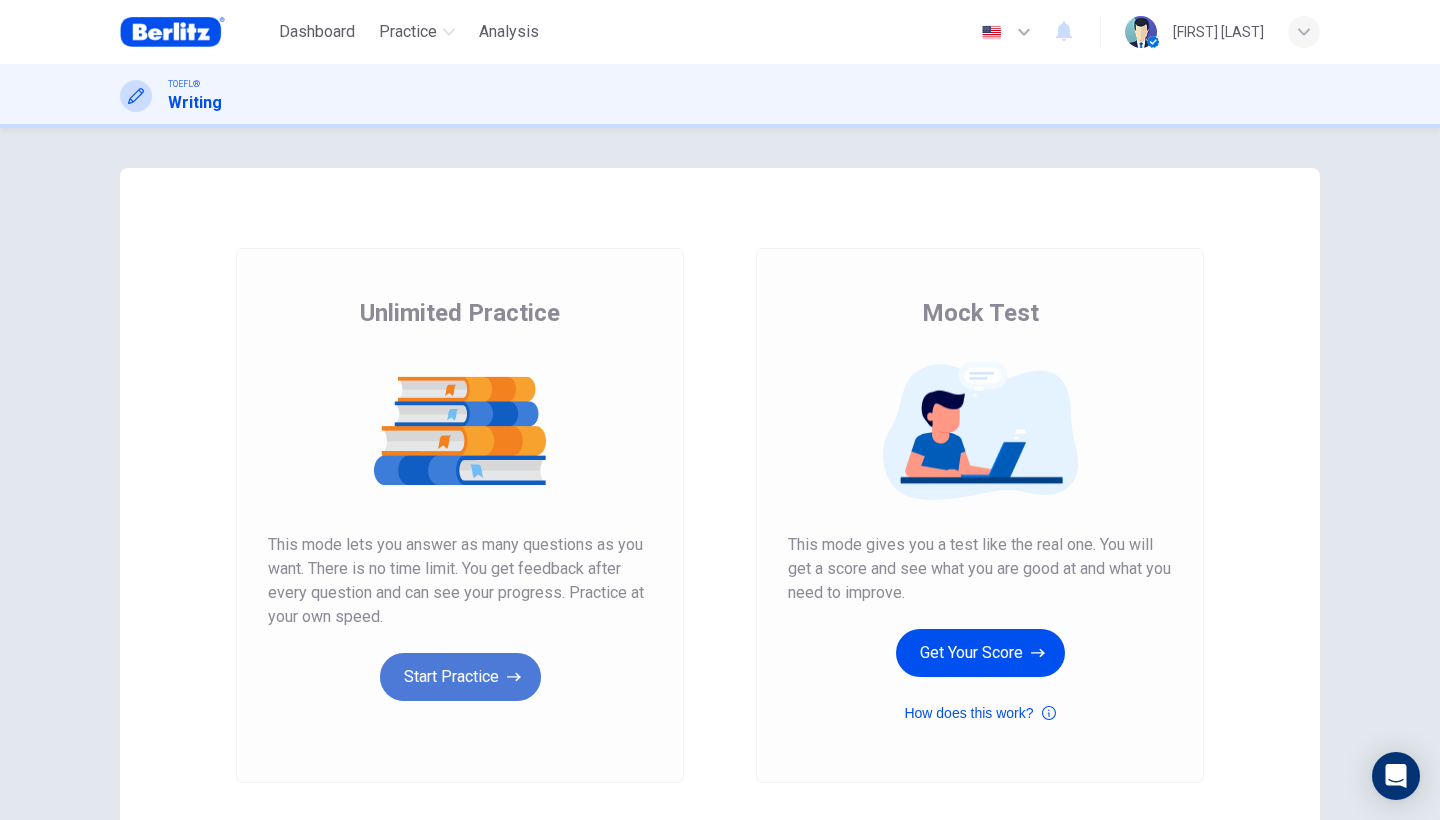 click 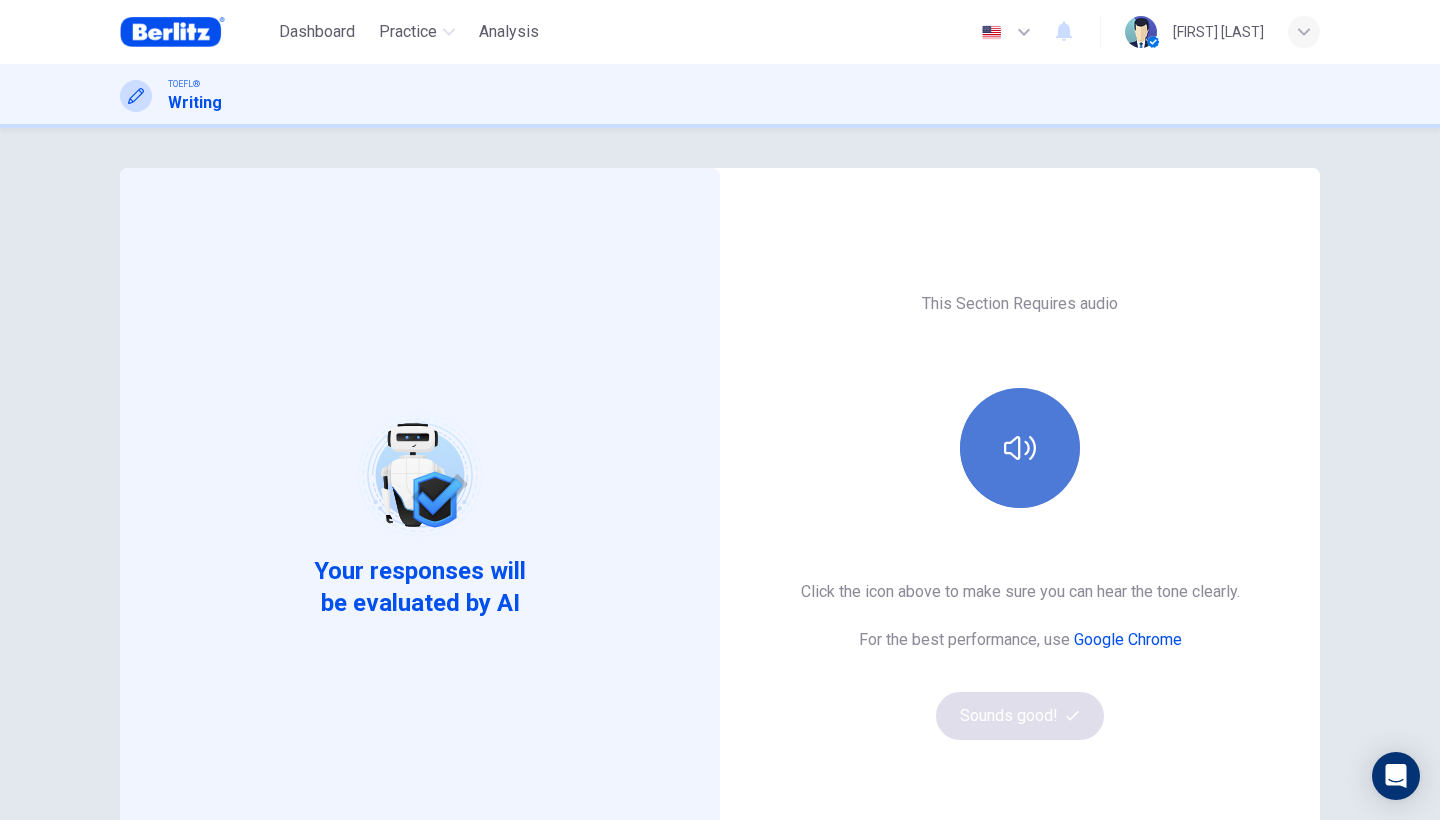 click at bounding box center (1020, 448) 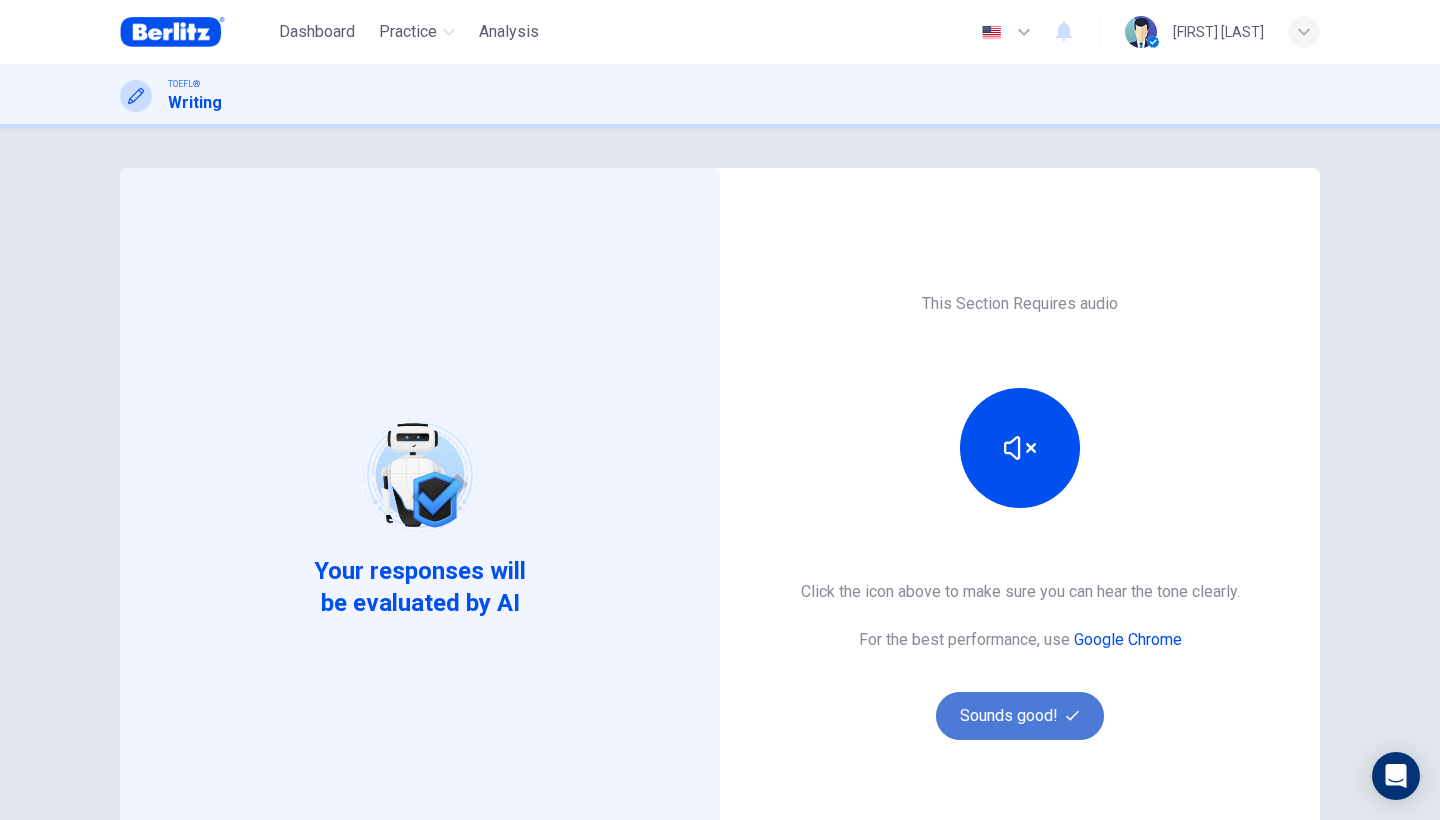 click on "Sounds good!" at bounding box center (1020, 716) 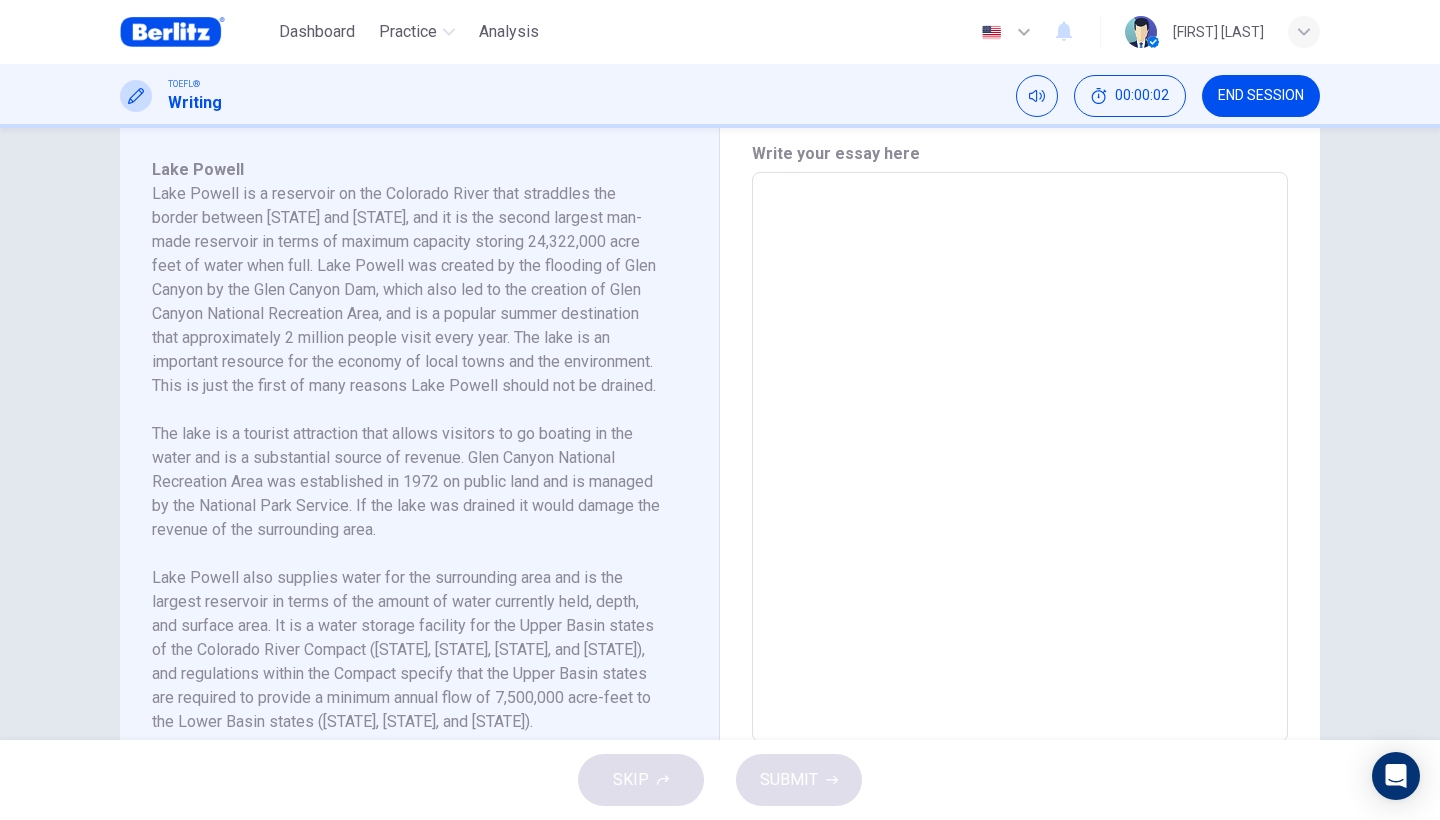 scroll, scrollTop: 418, scrollLeft: 0, axis: vertical 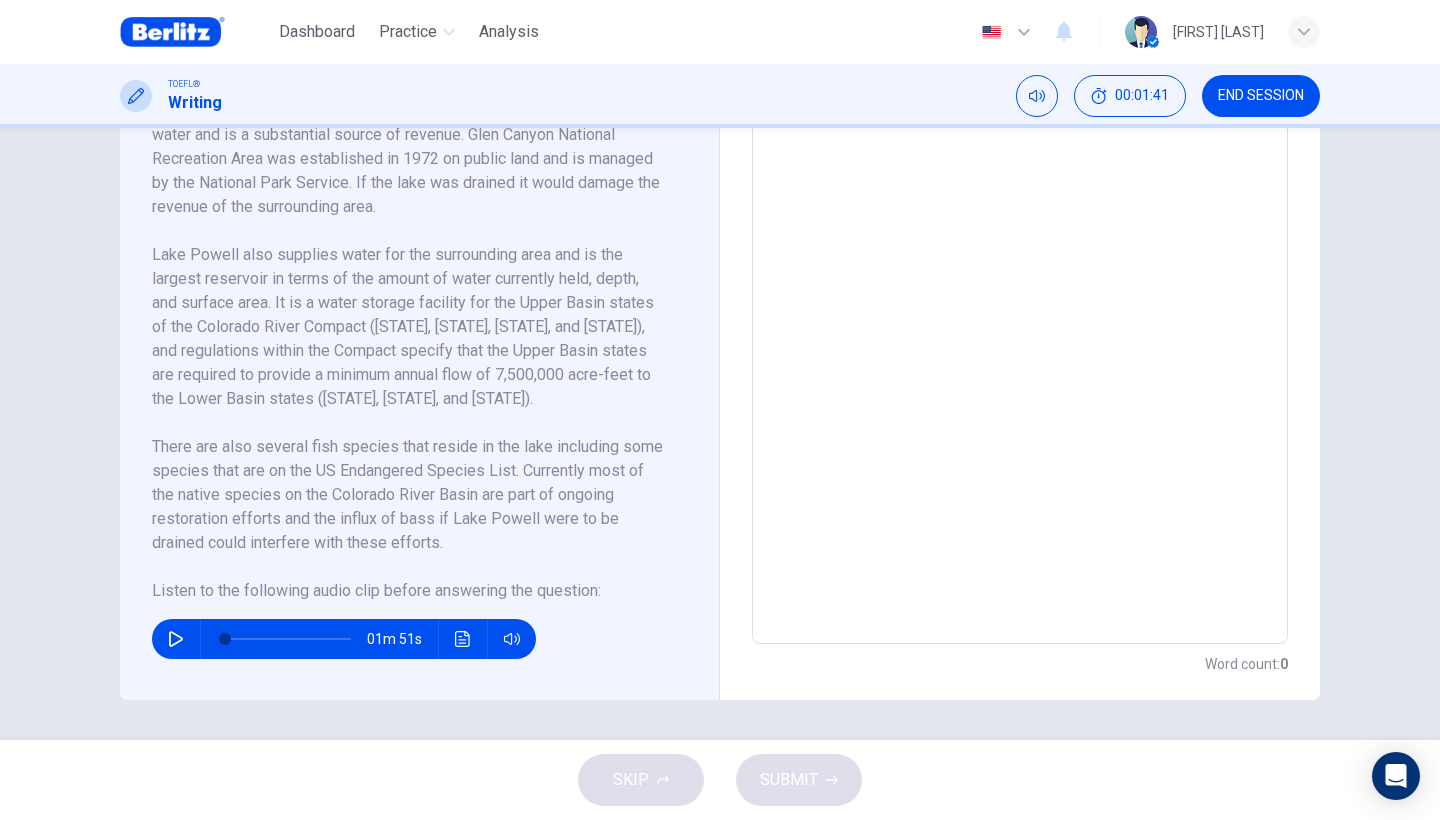 click 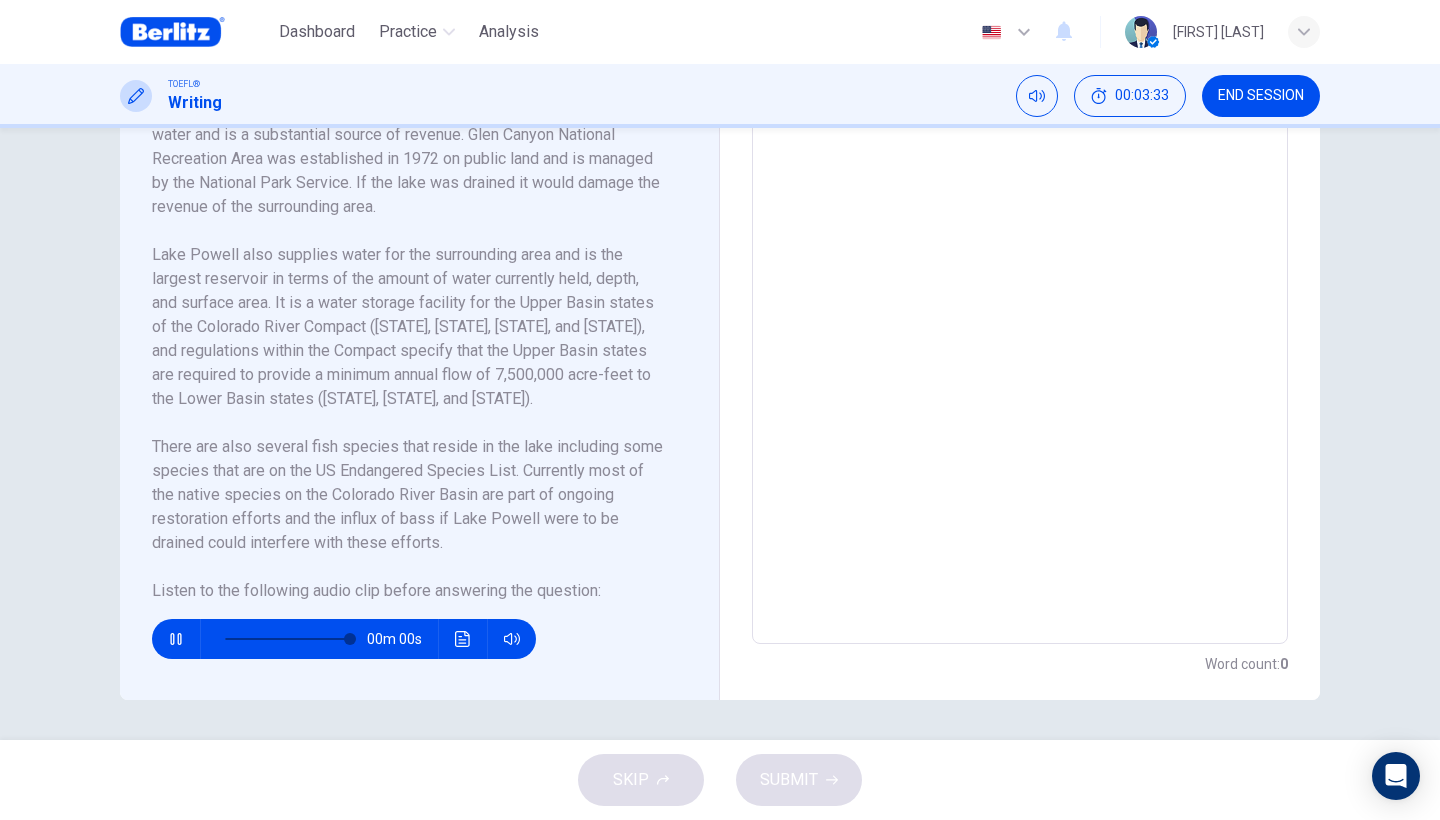 type on "*" 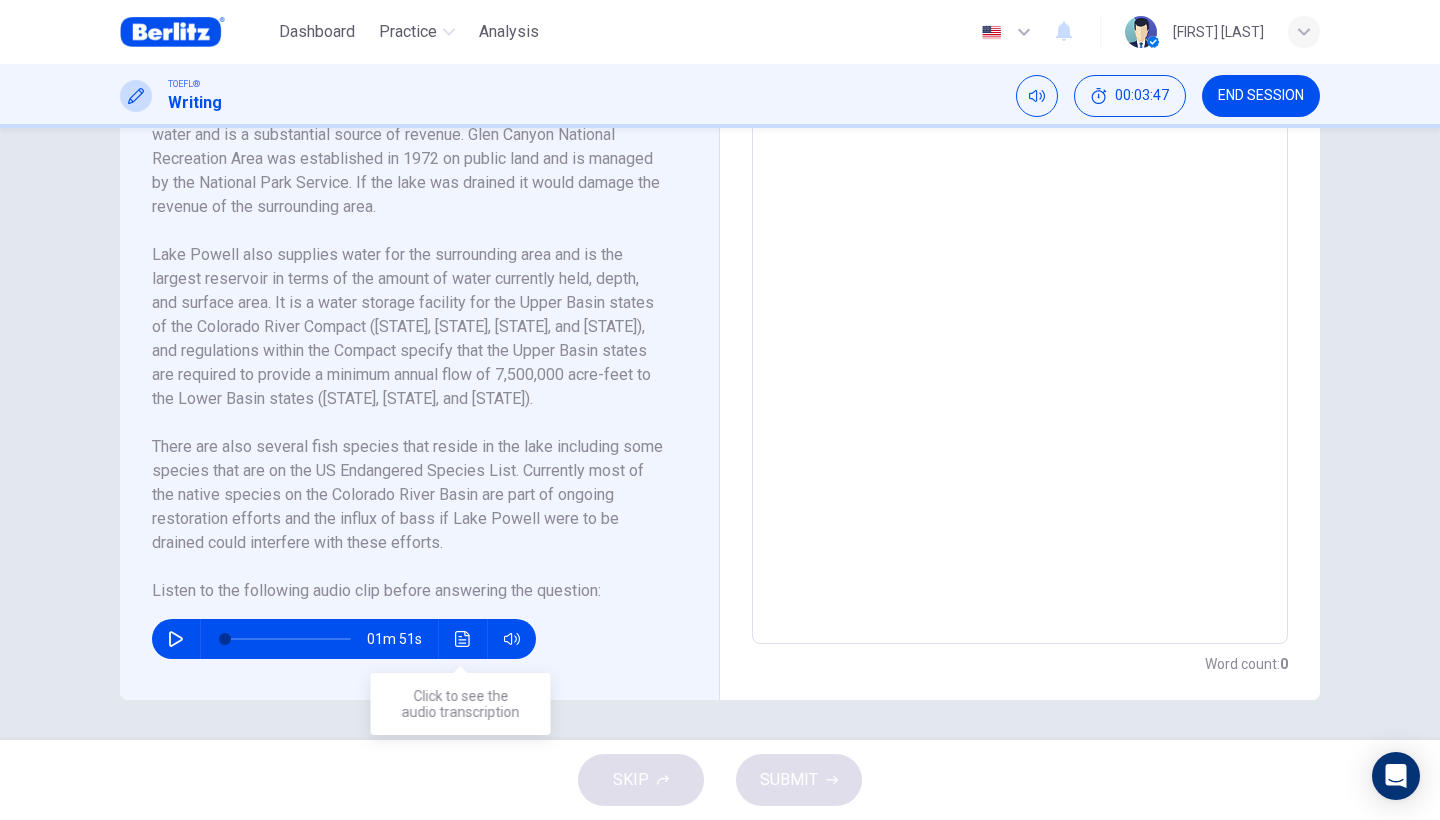click at bounding box center (463, 639) 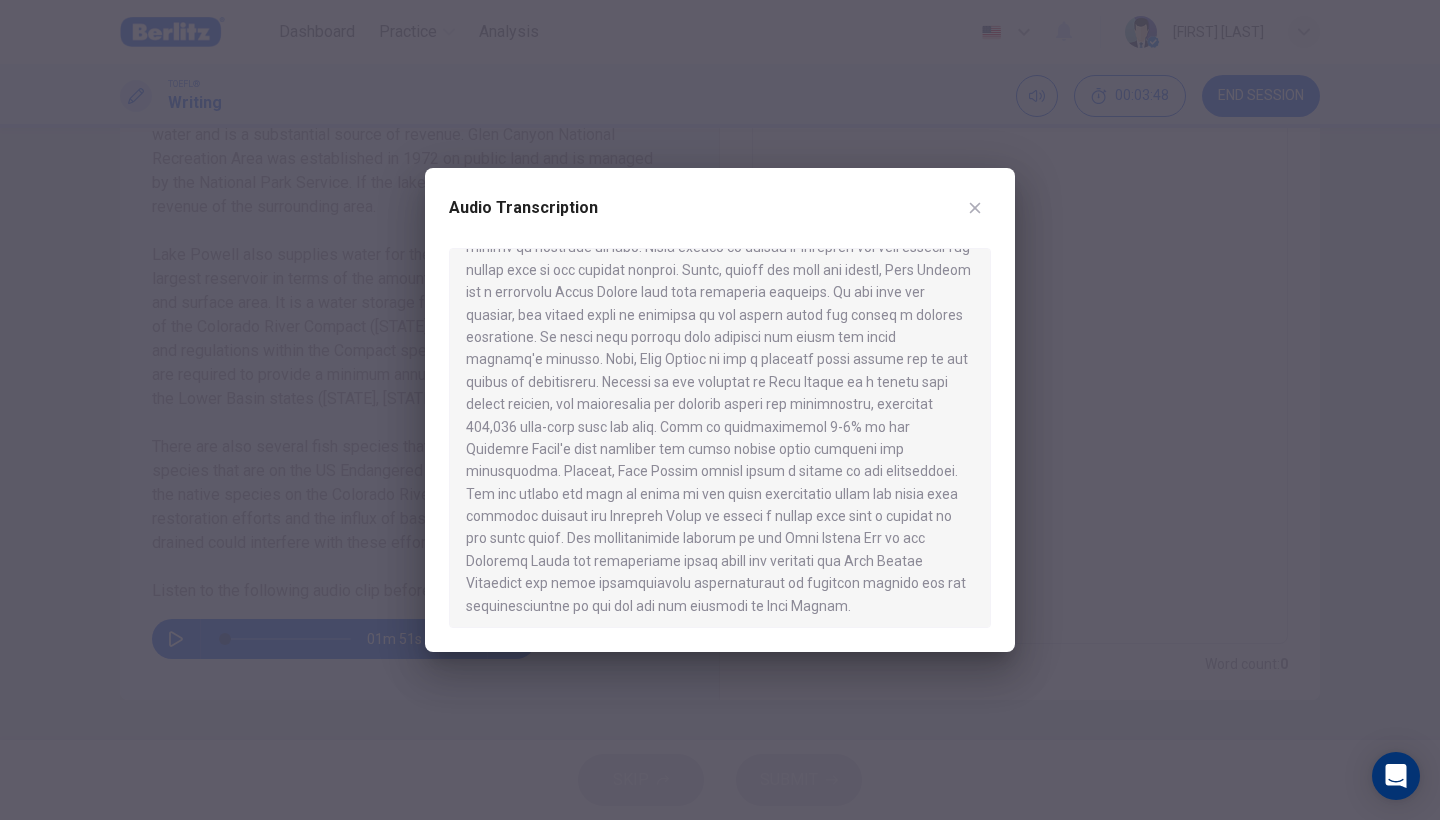 scroll, scrollTop: 50, scrollLeft: 0, axis: vertical 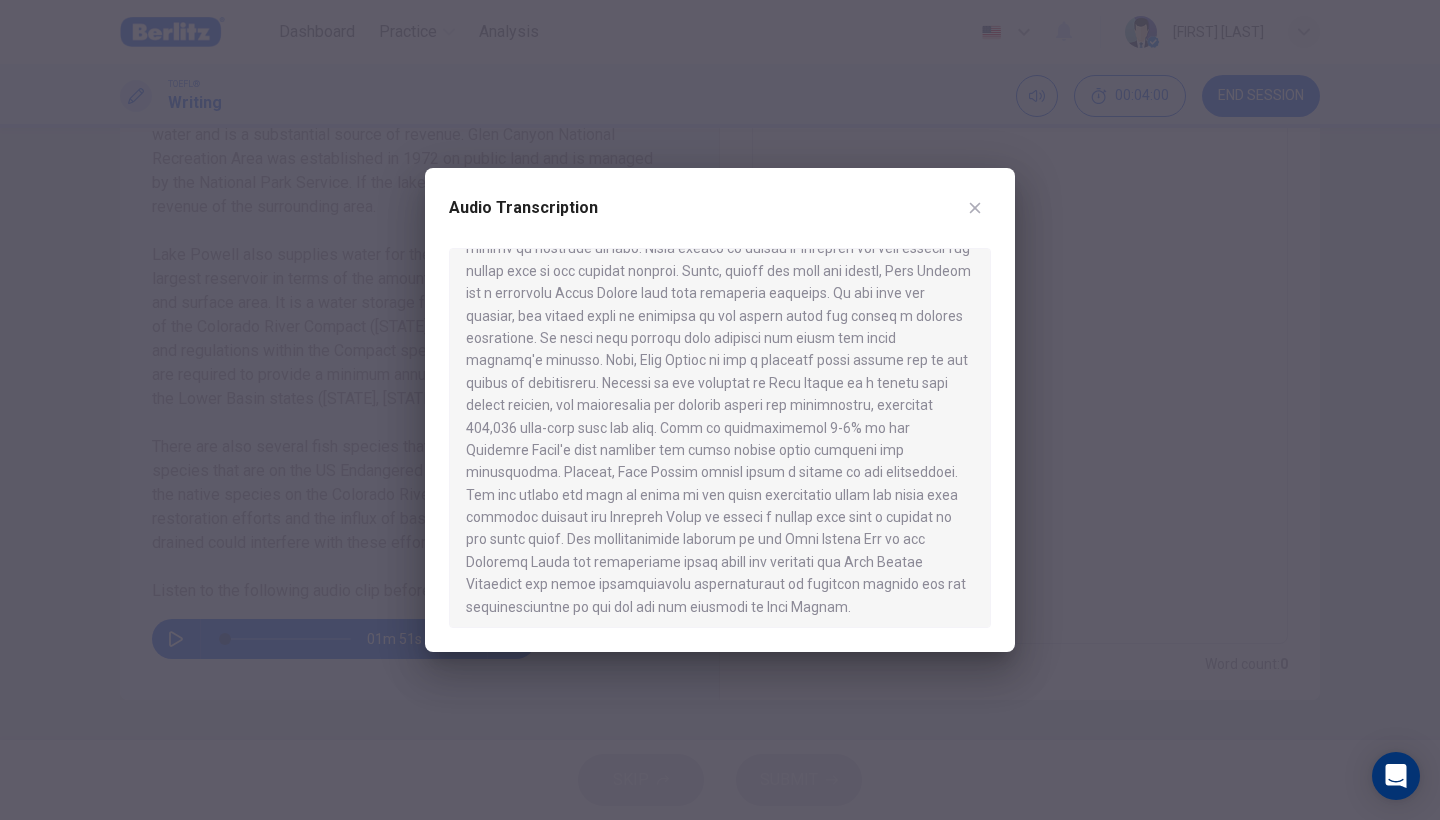 click 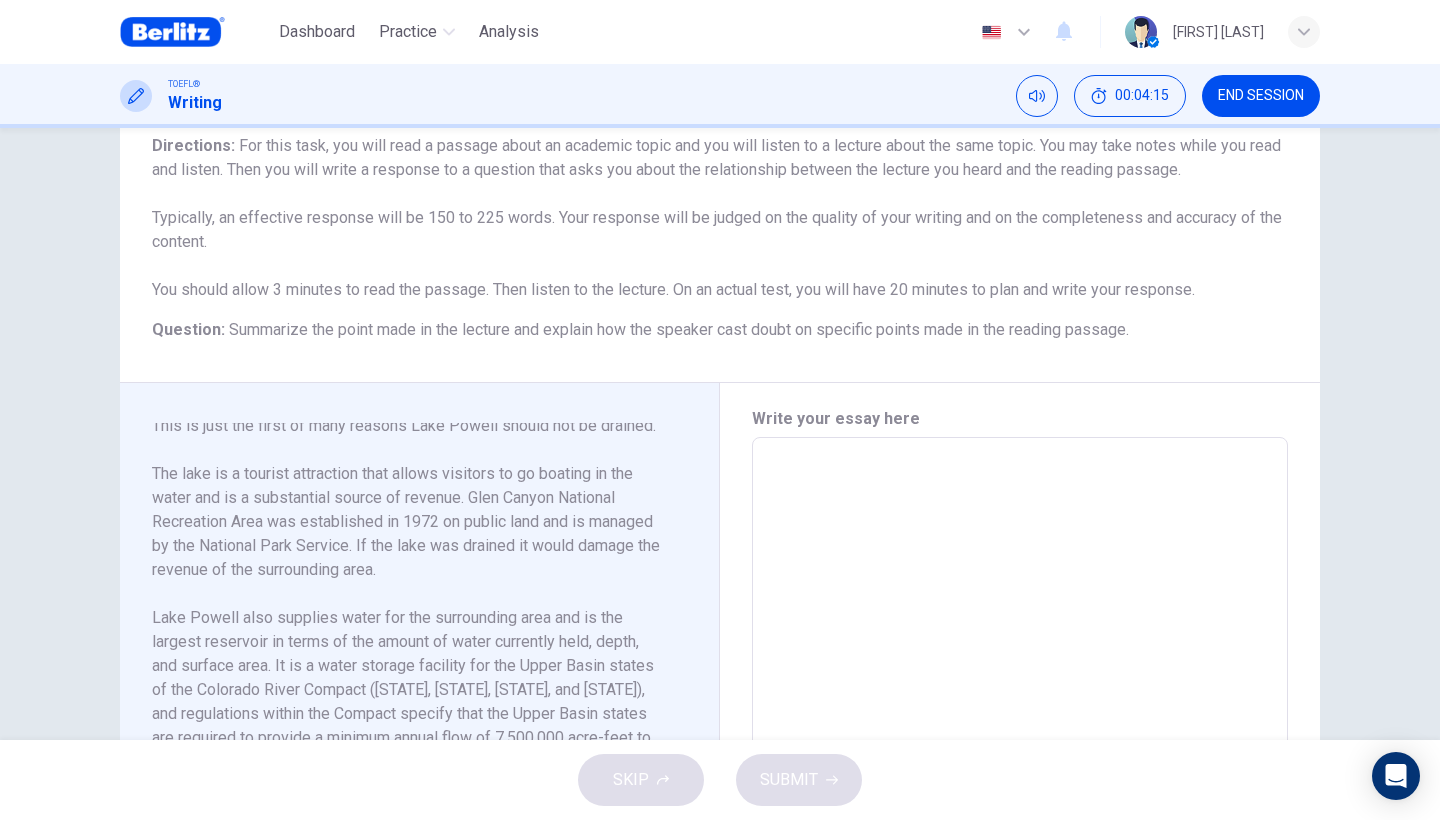 click at bounding box center (1020, 722) 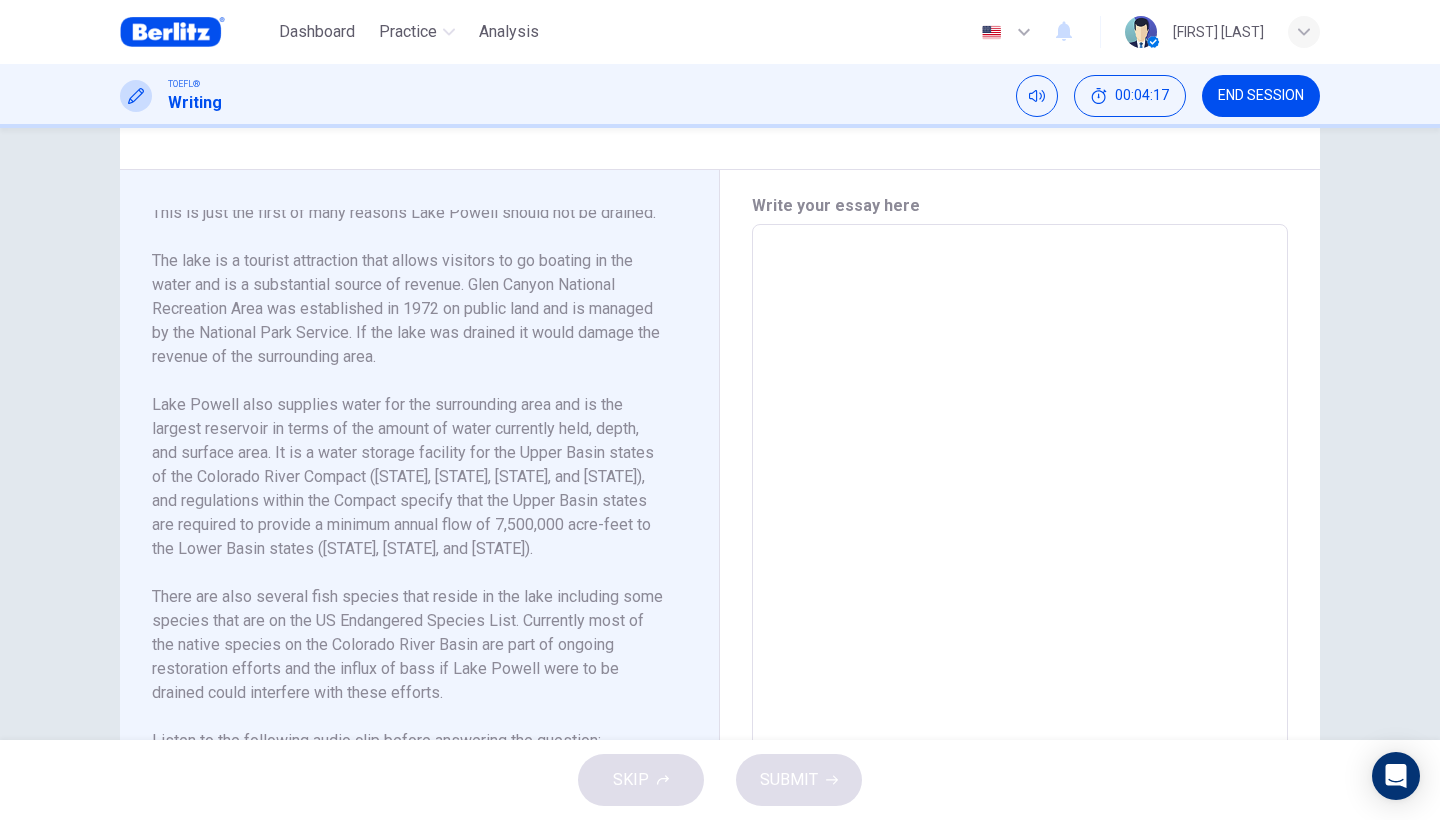 scroll, scrollTop: 384, scrollLeft: 0, axis: vertical 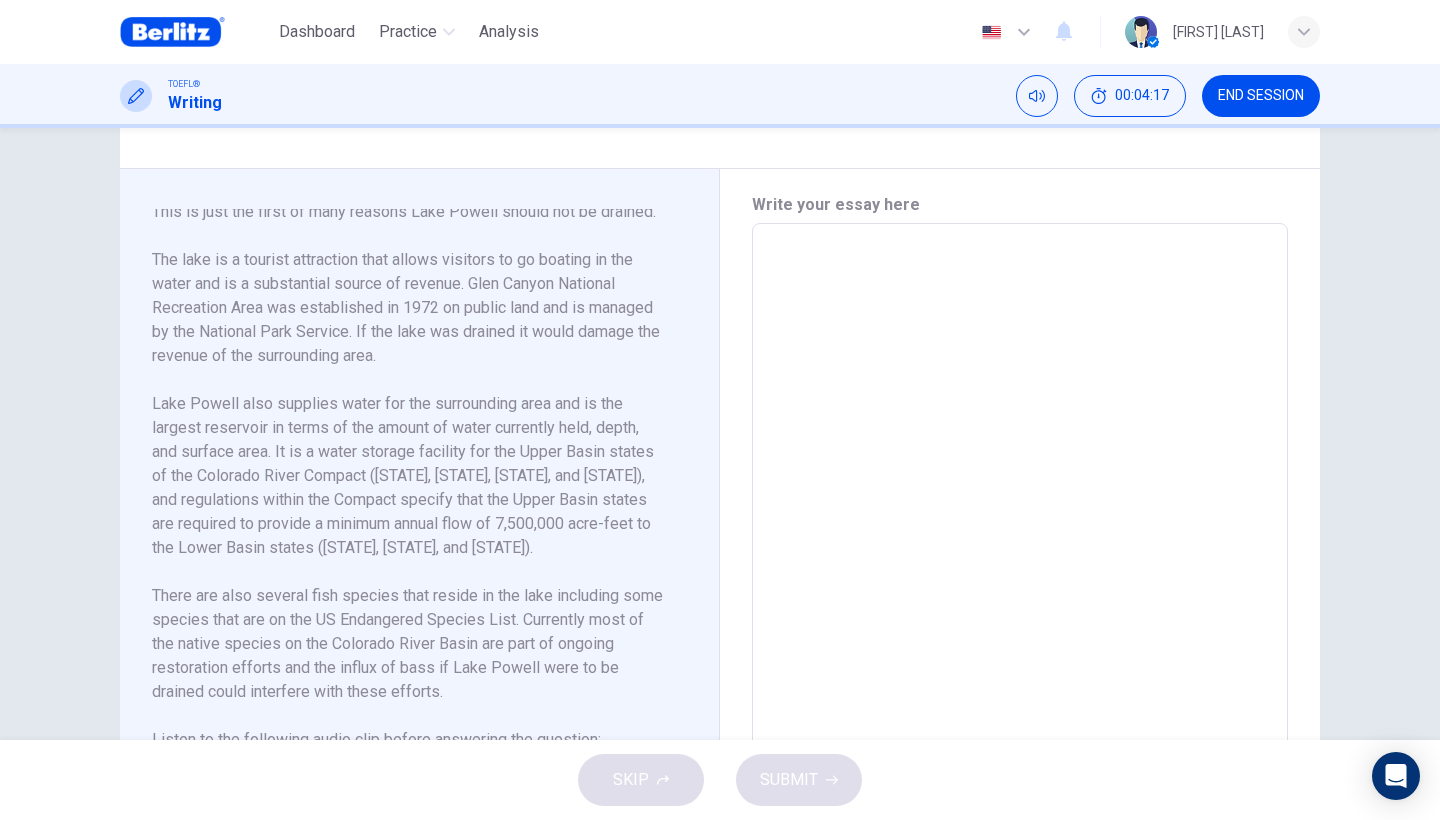 type on "*" 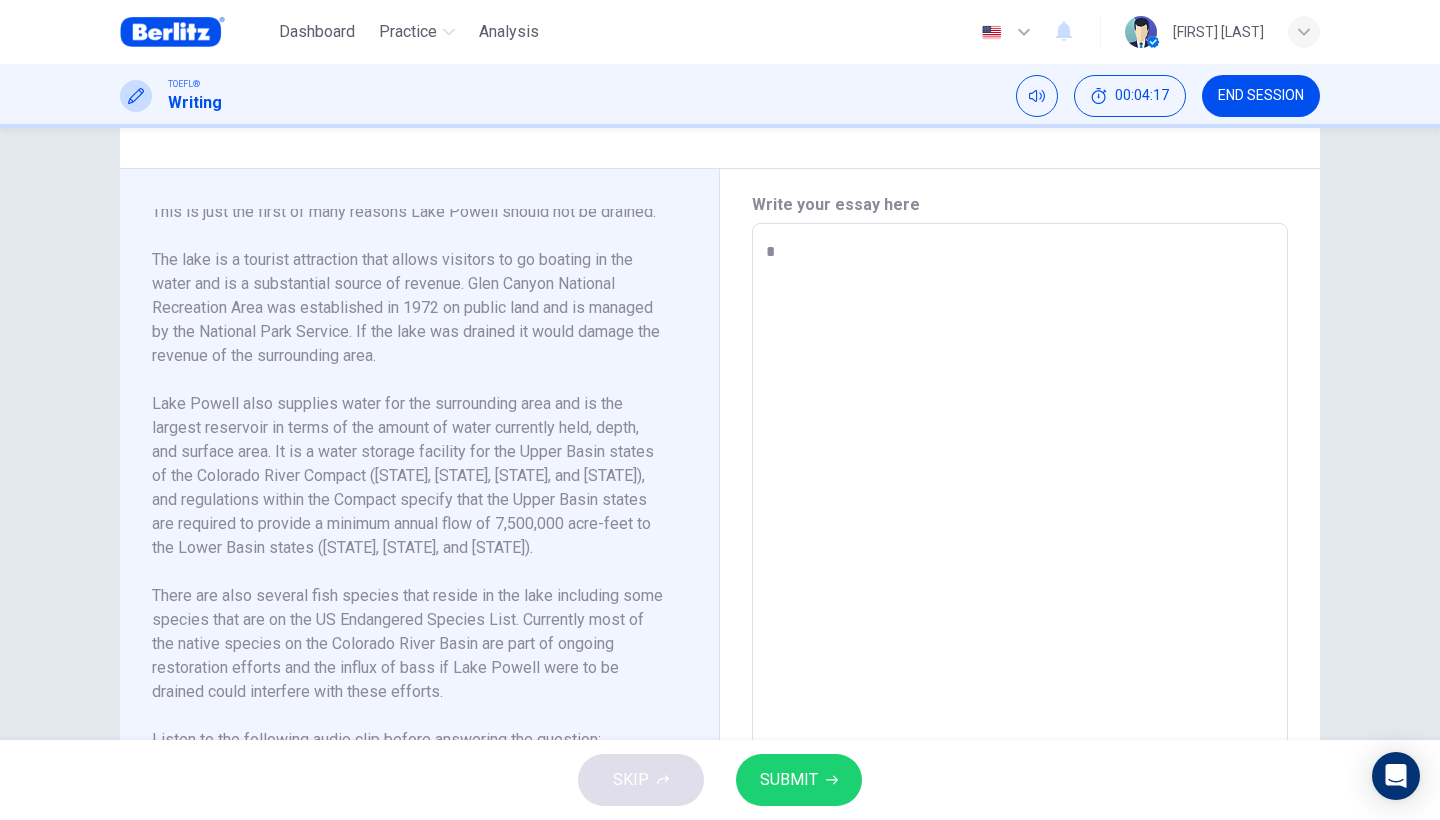 type on "*" 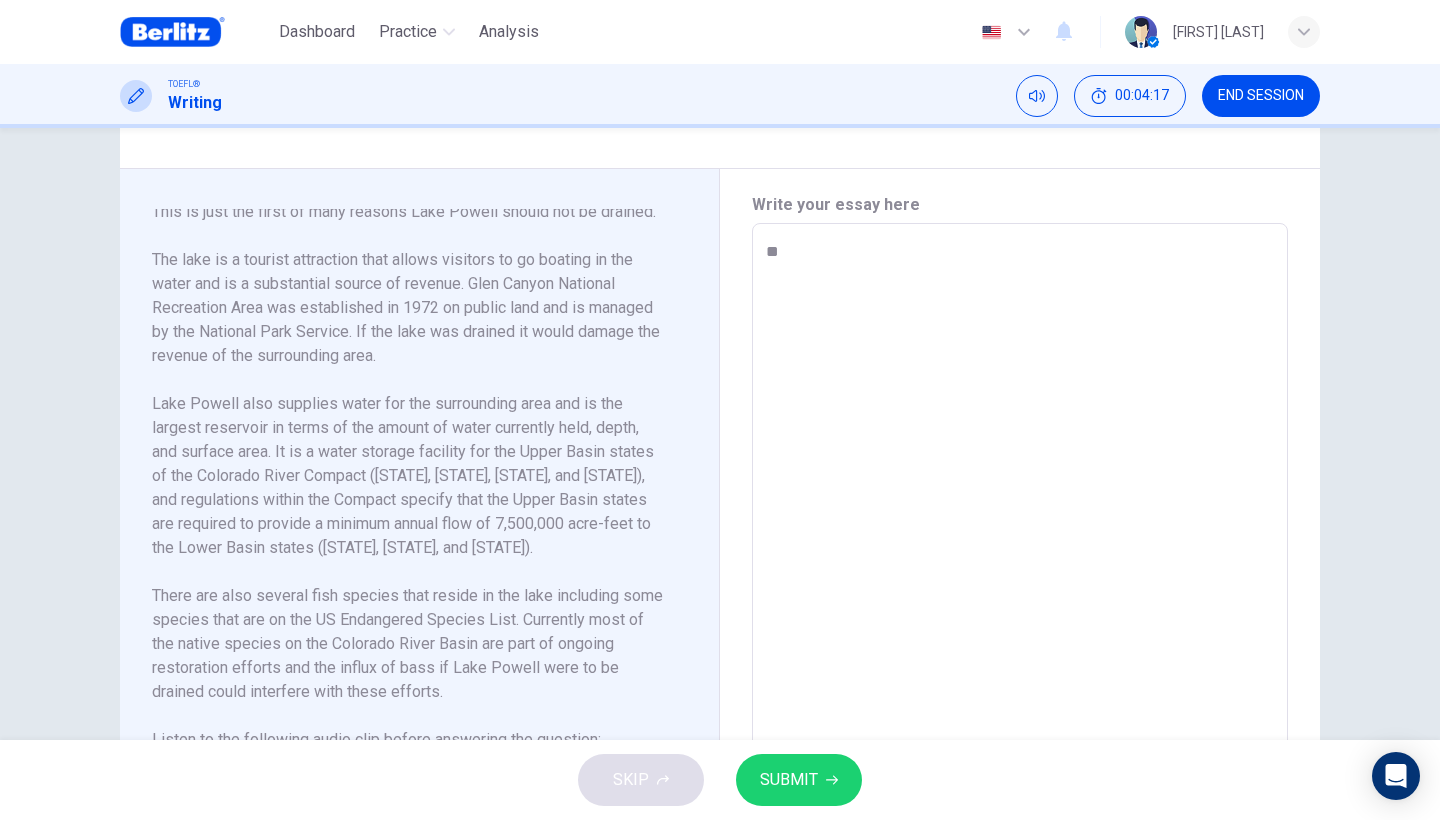 type on "*" 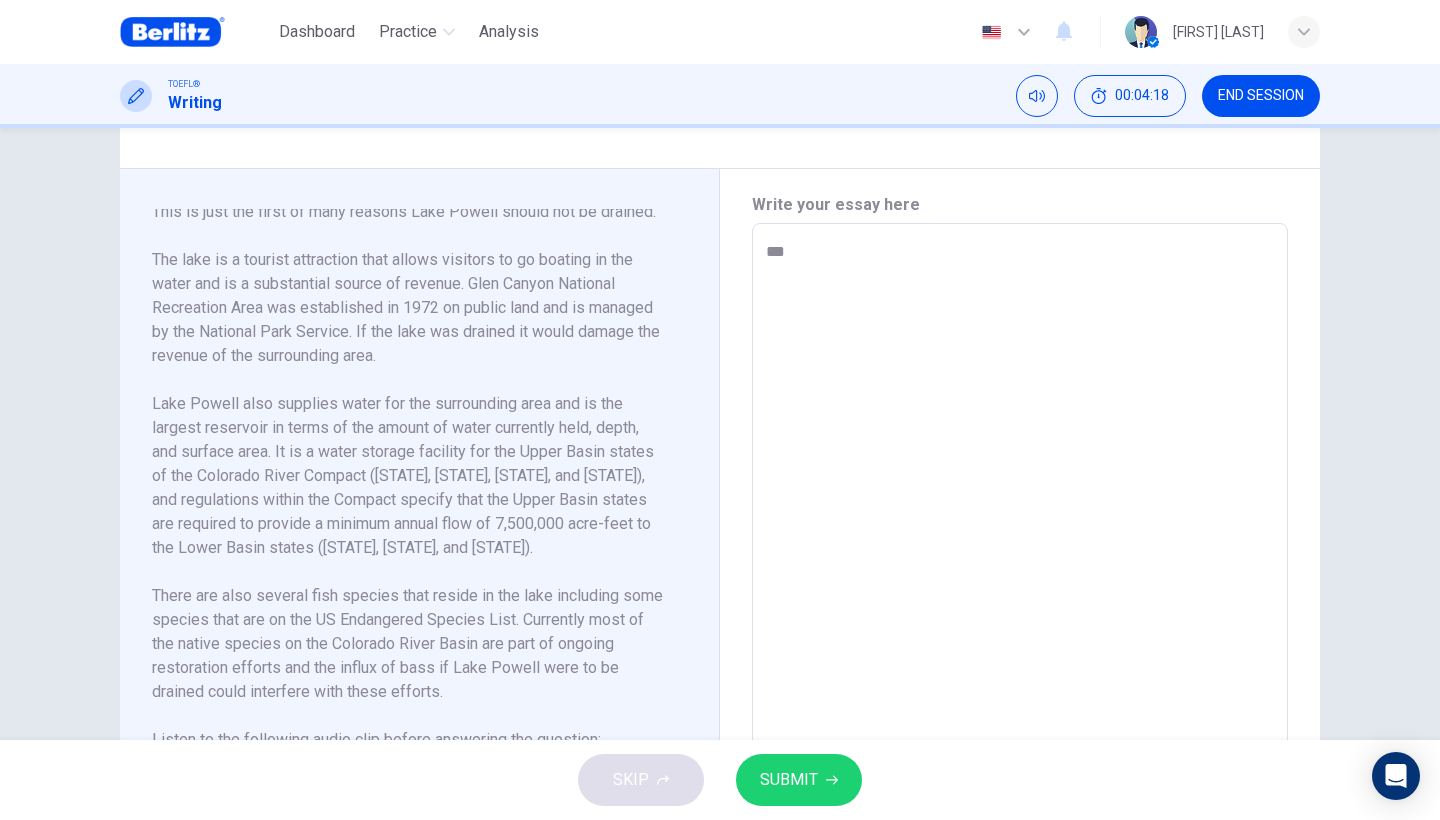 type on "*" 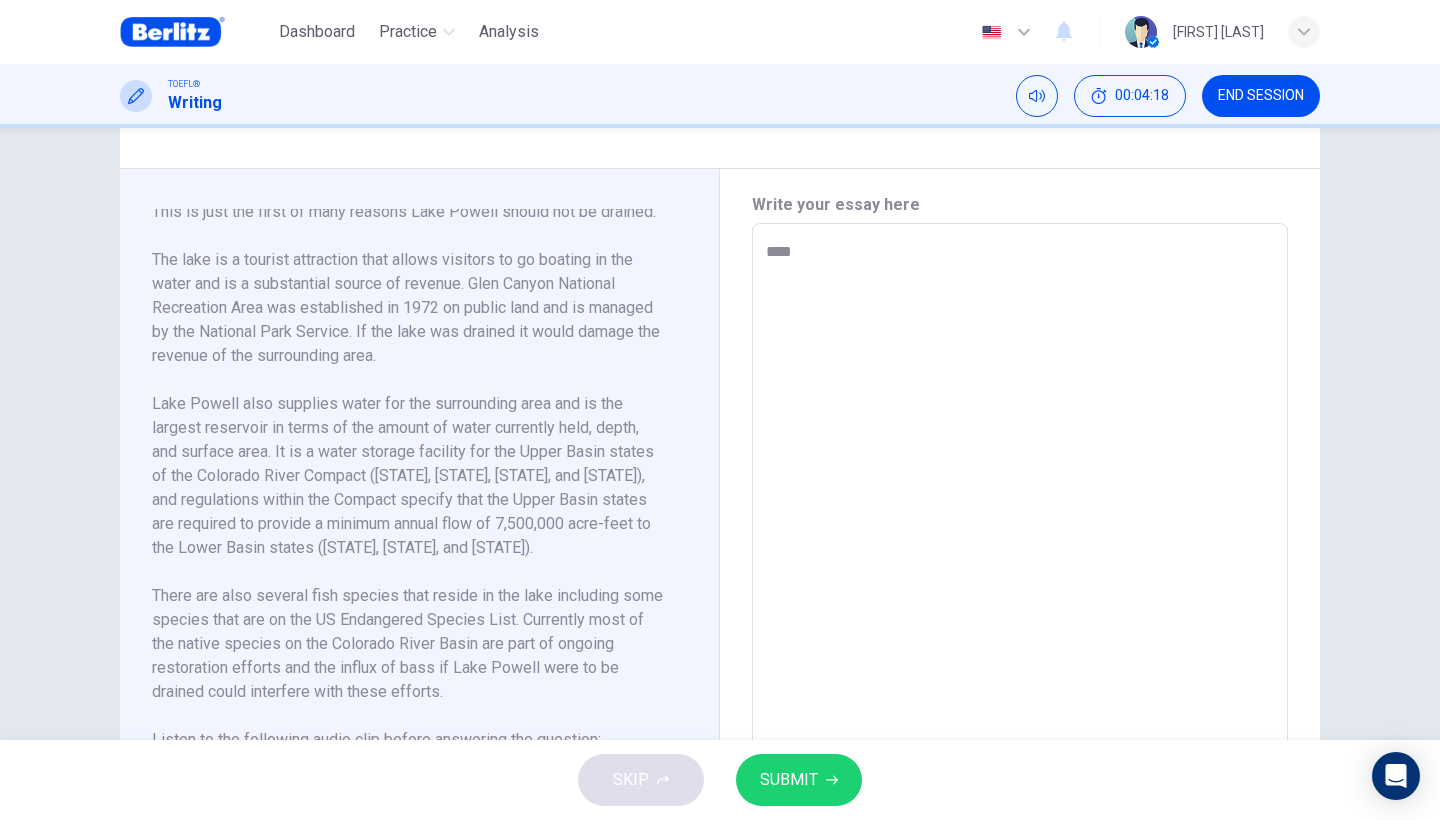 type on "*" 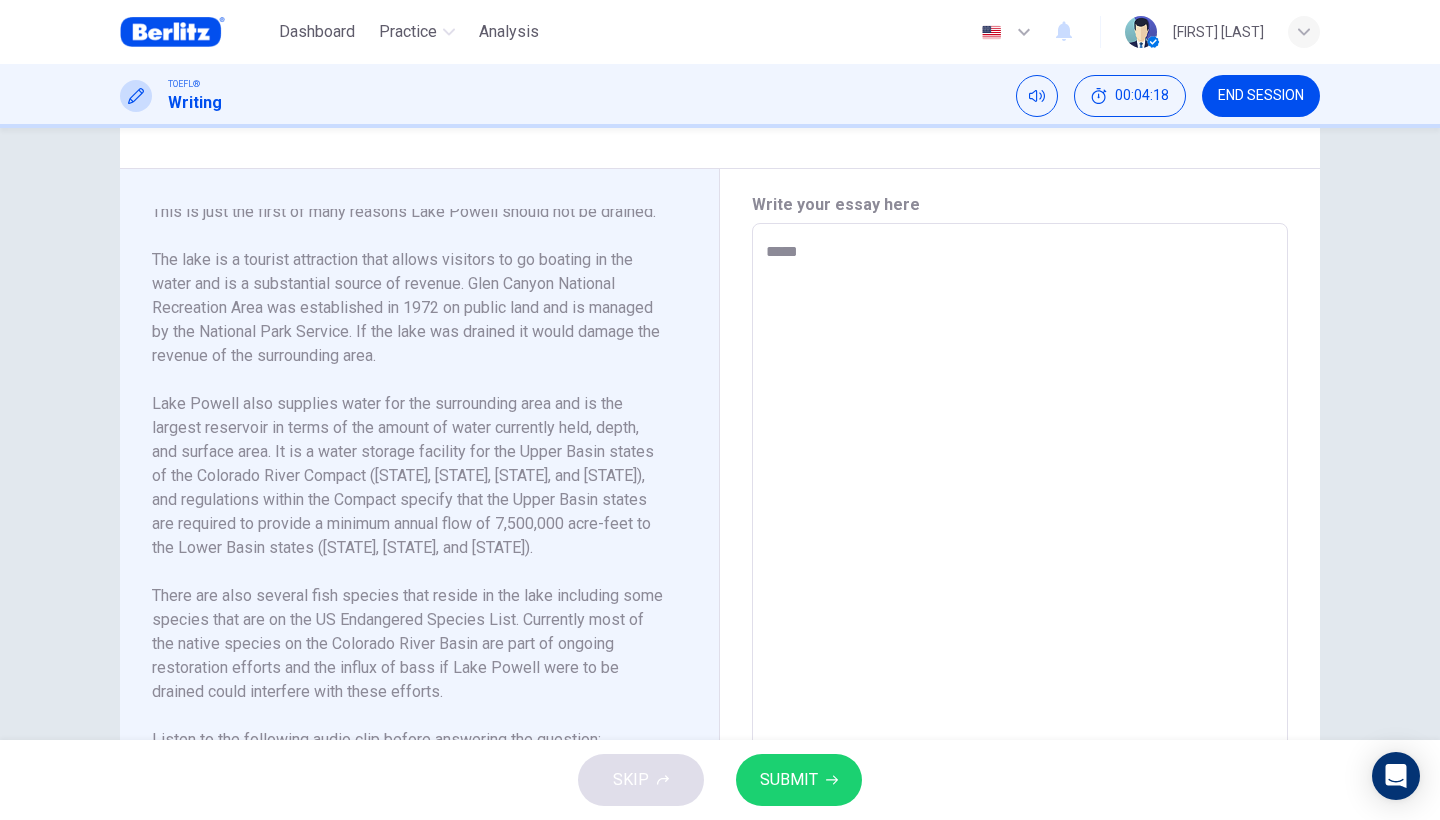 type on "*" 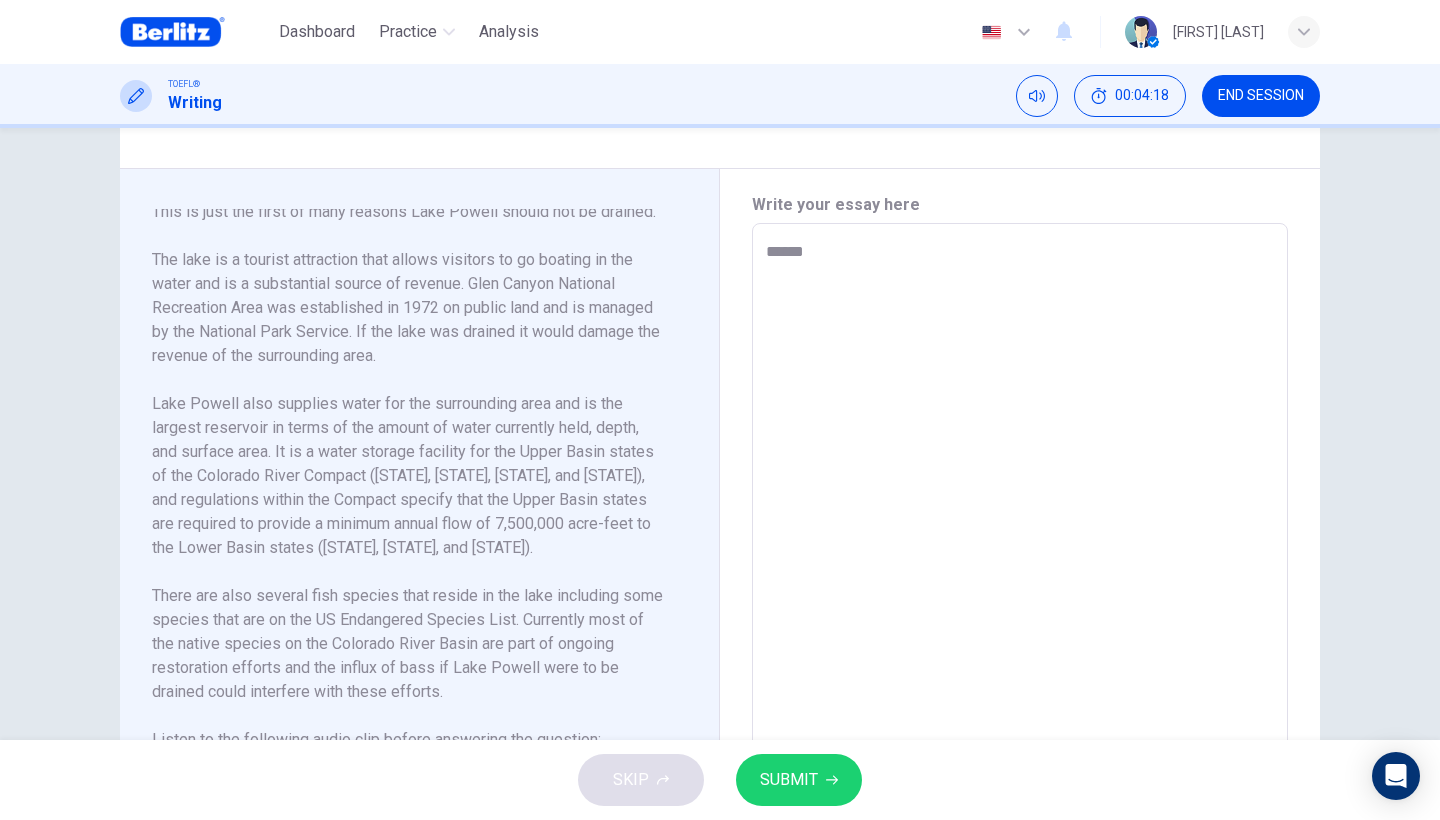 type on "*" 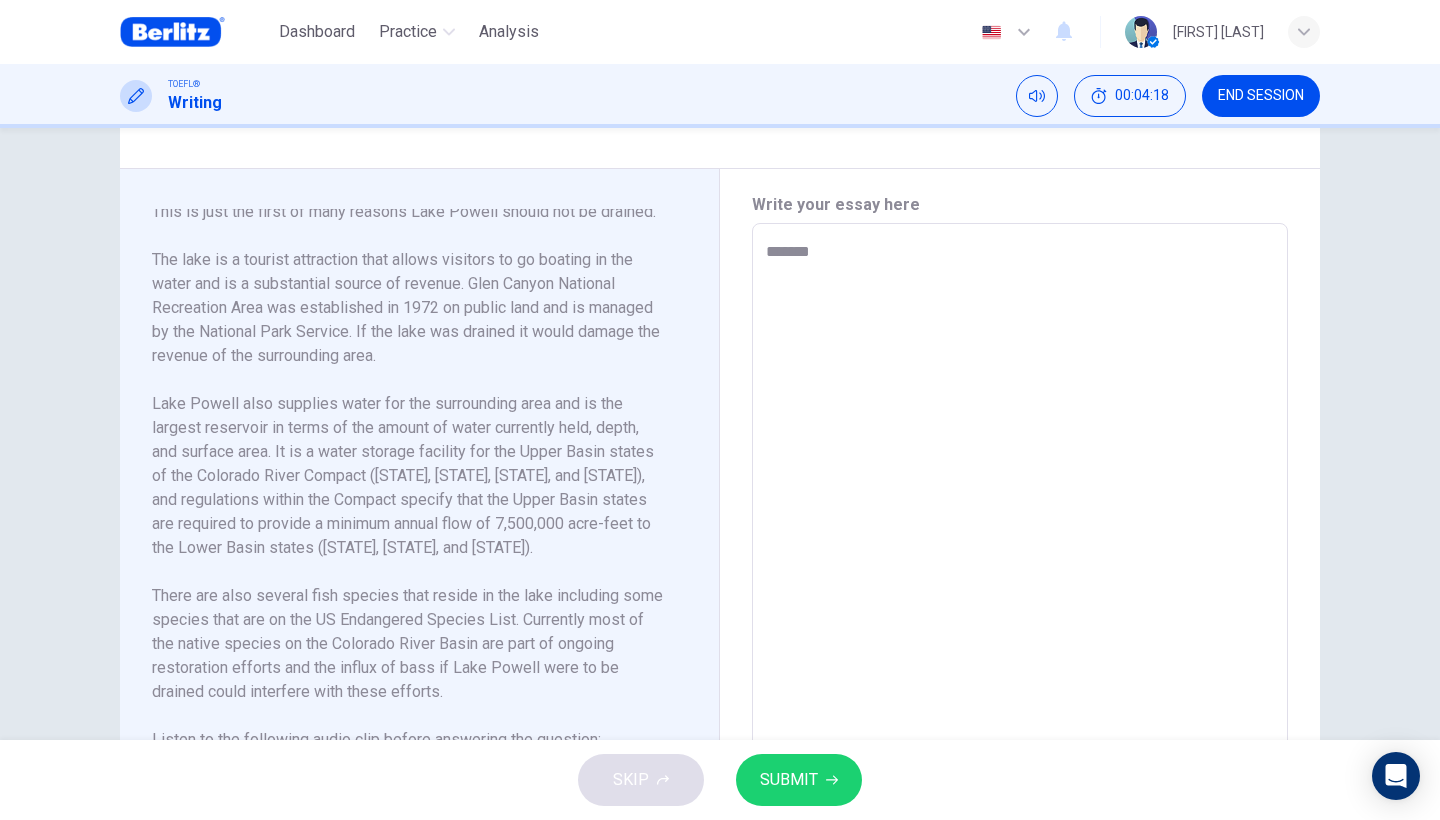 type on "*" 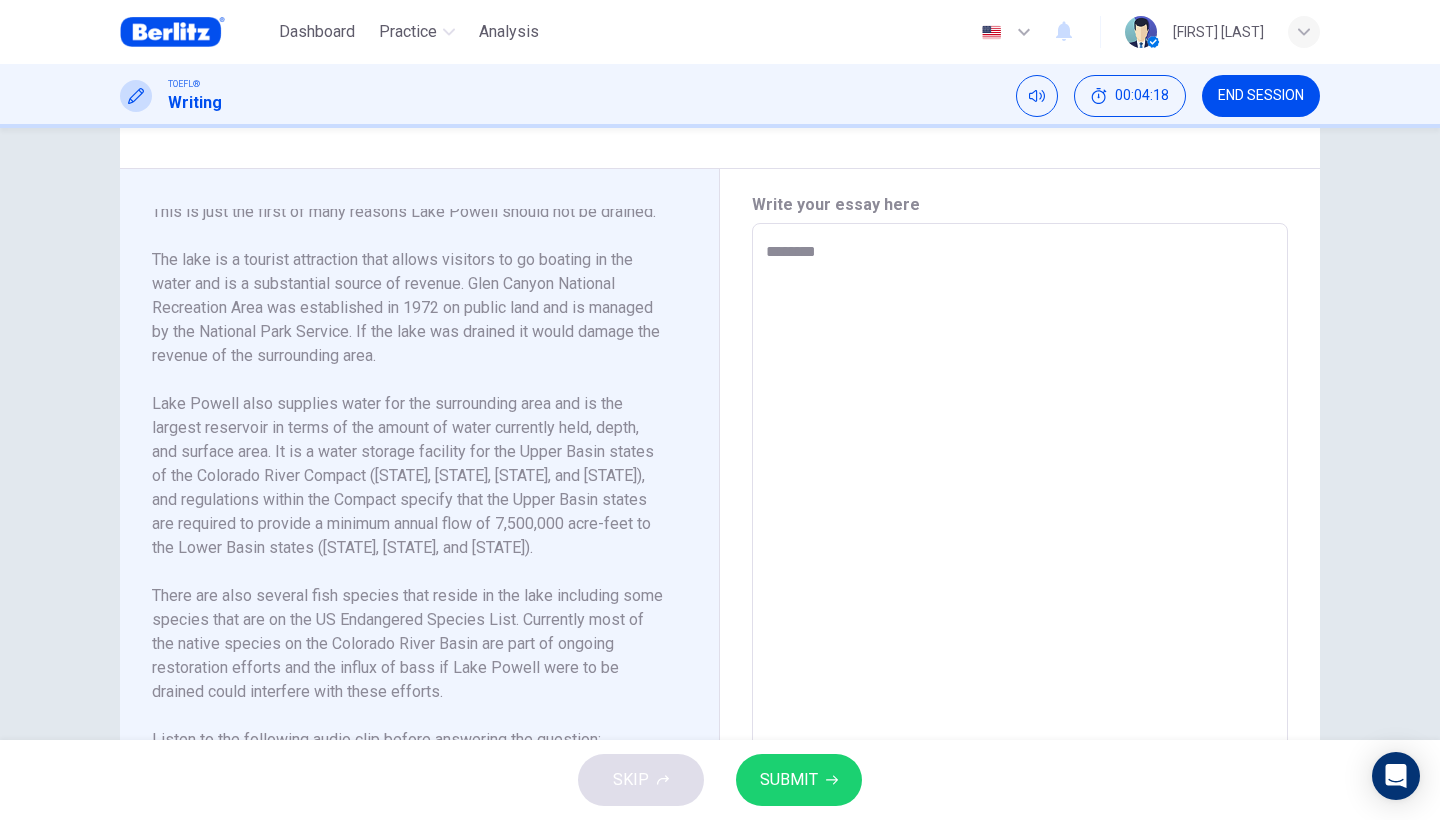 type on "*" 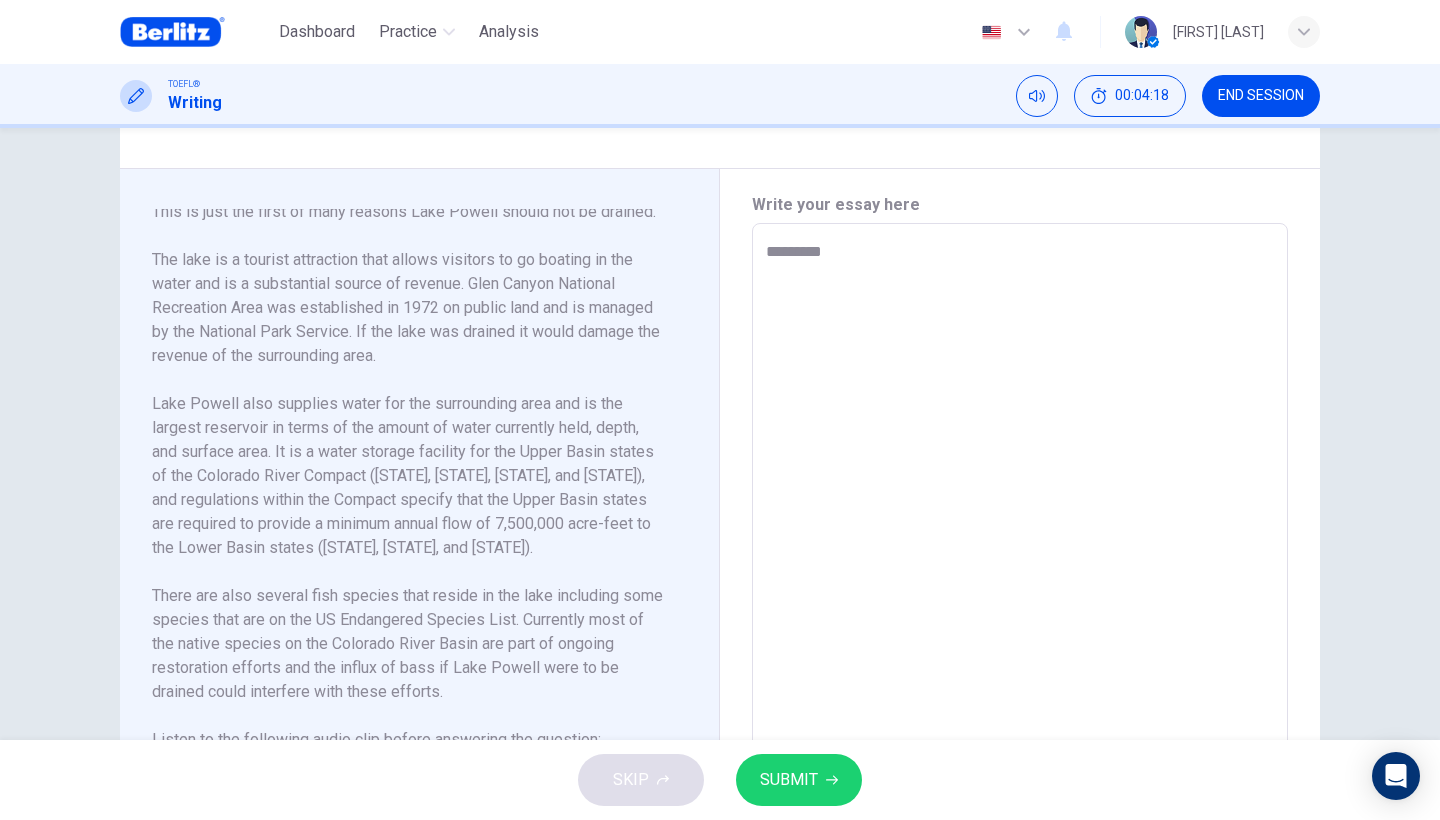 type on "*" 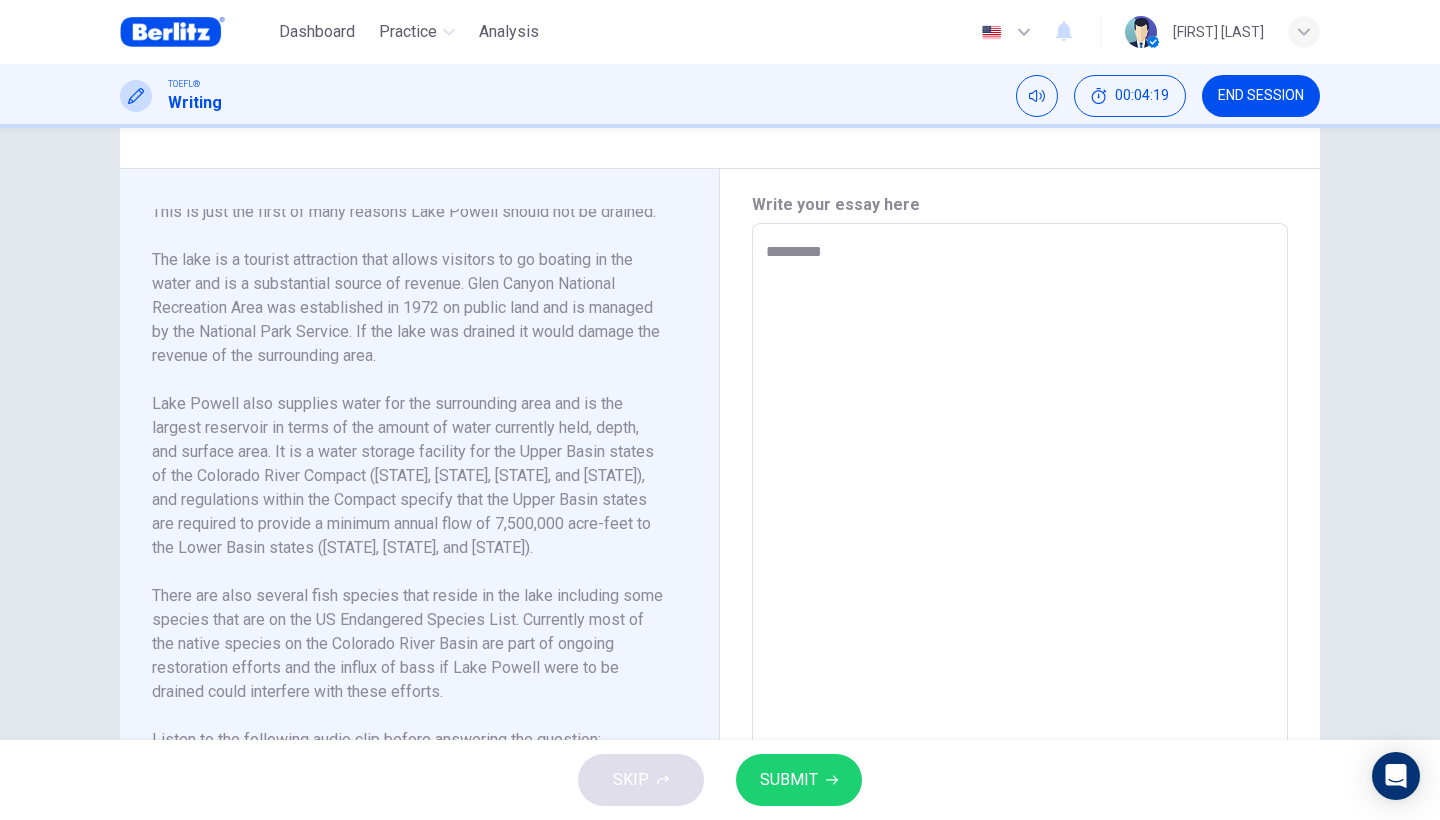type on "**********" 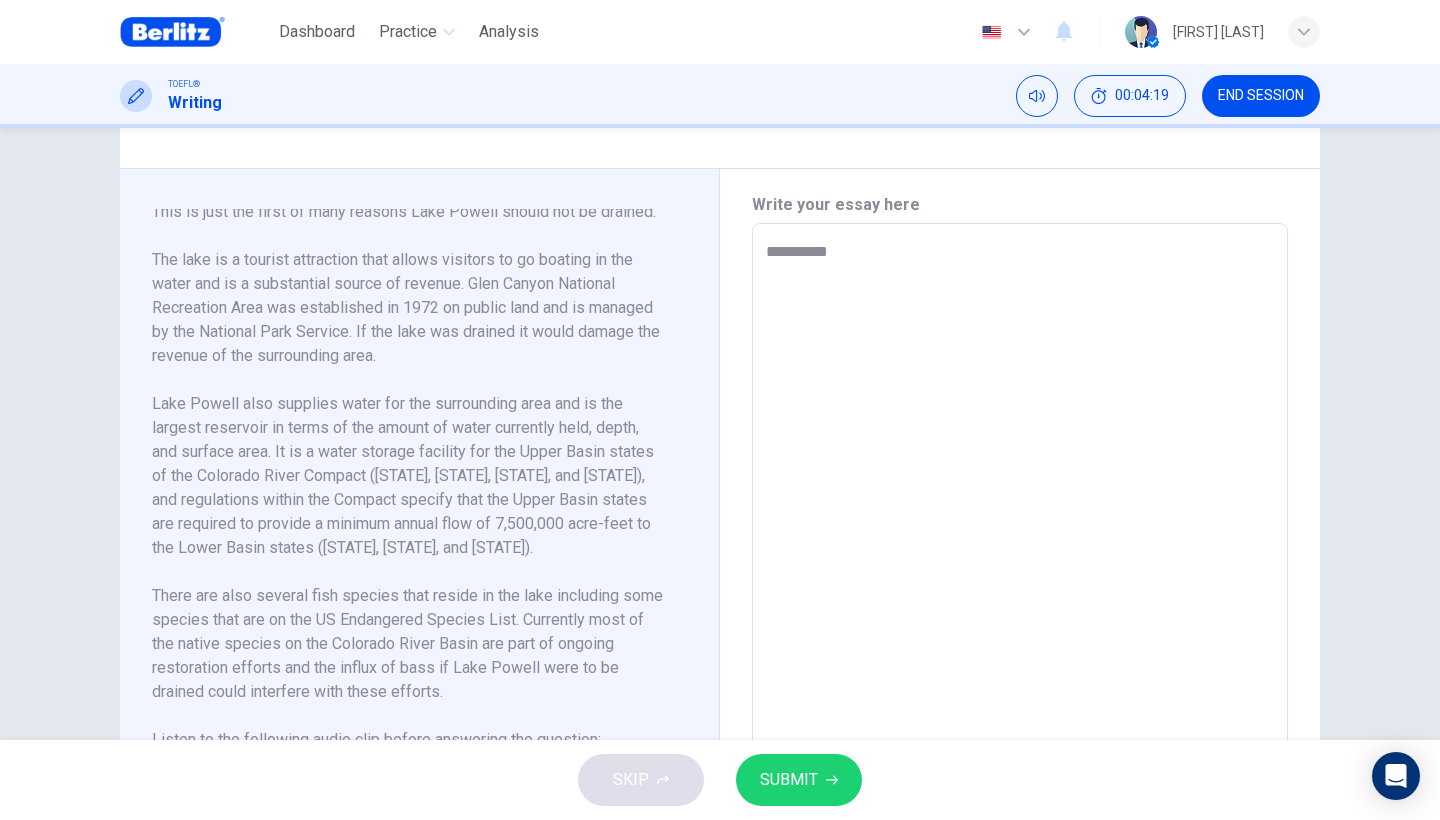 type on "*" 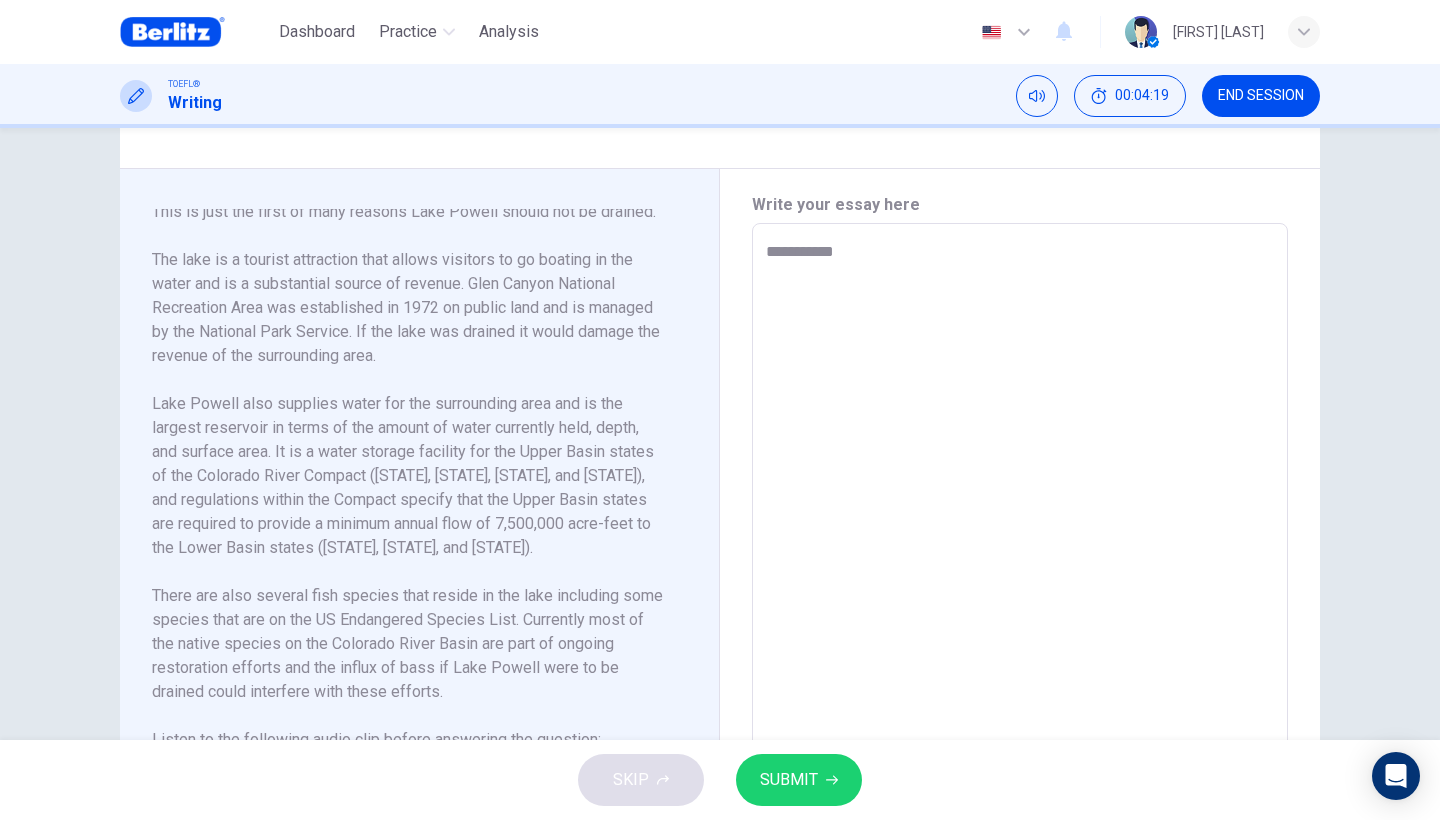 type on "*" 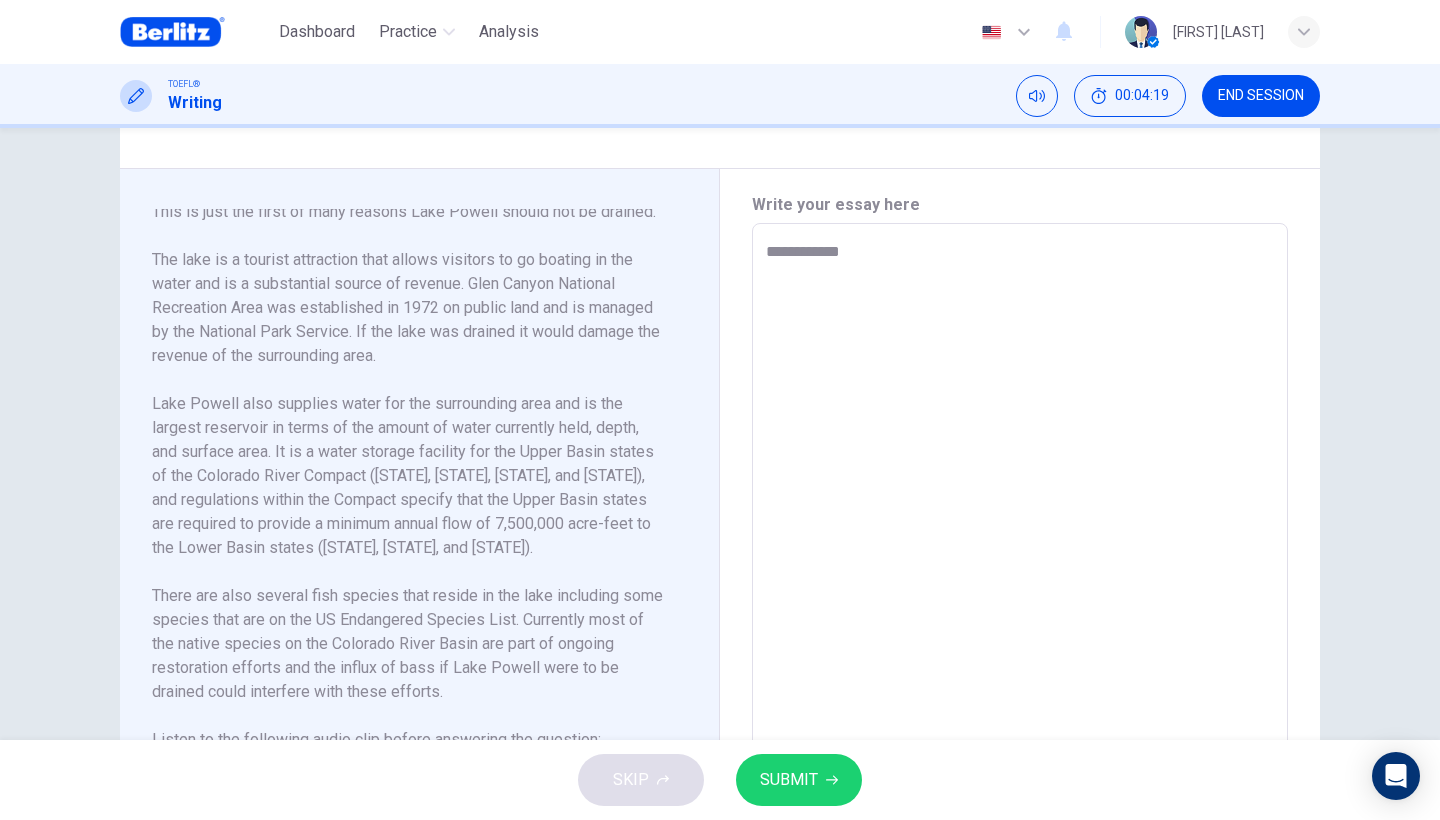 type on "*" 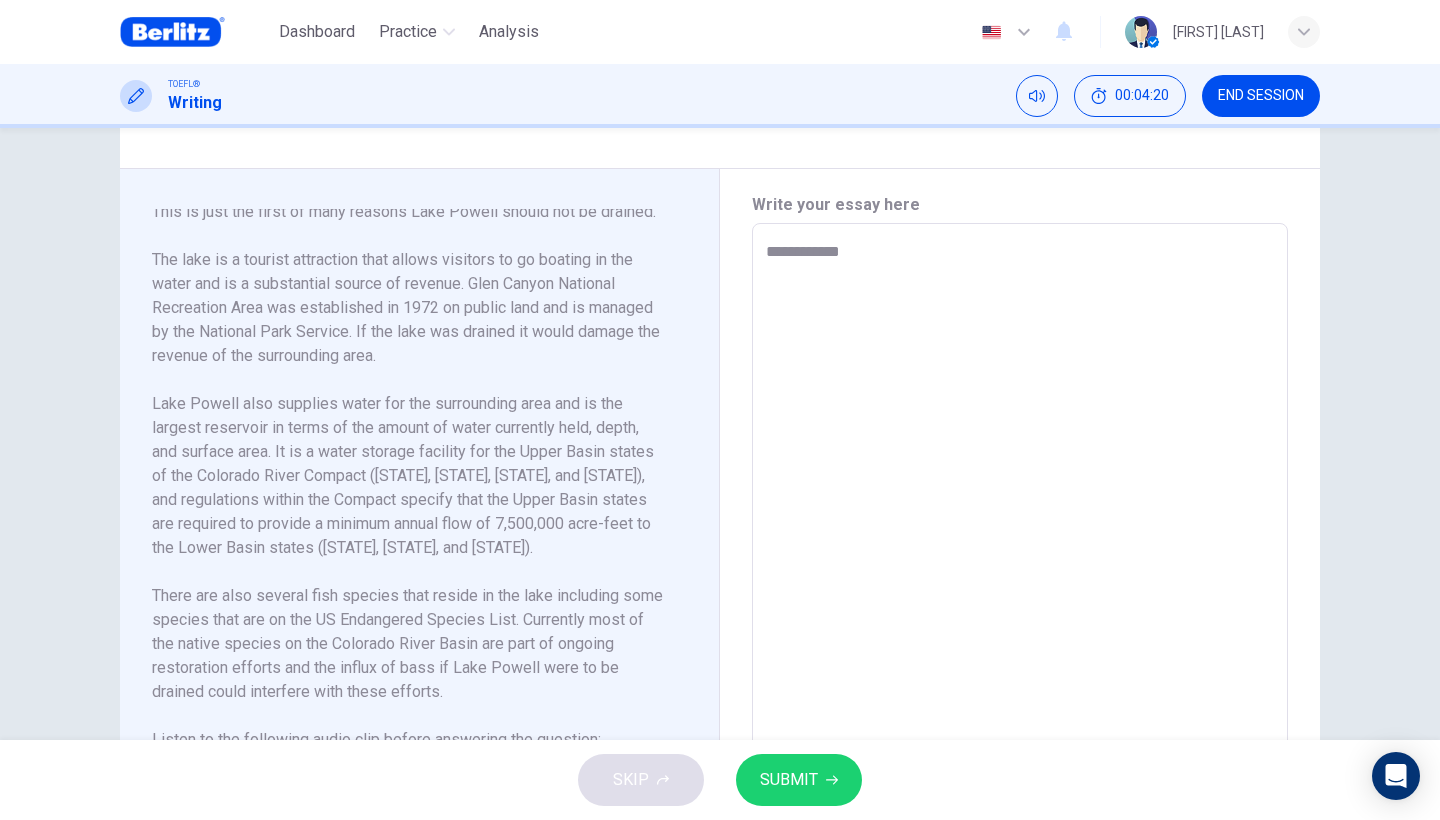 type on "**********" 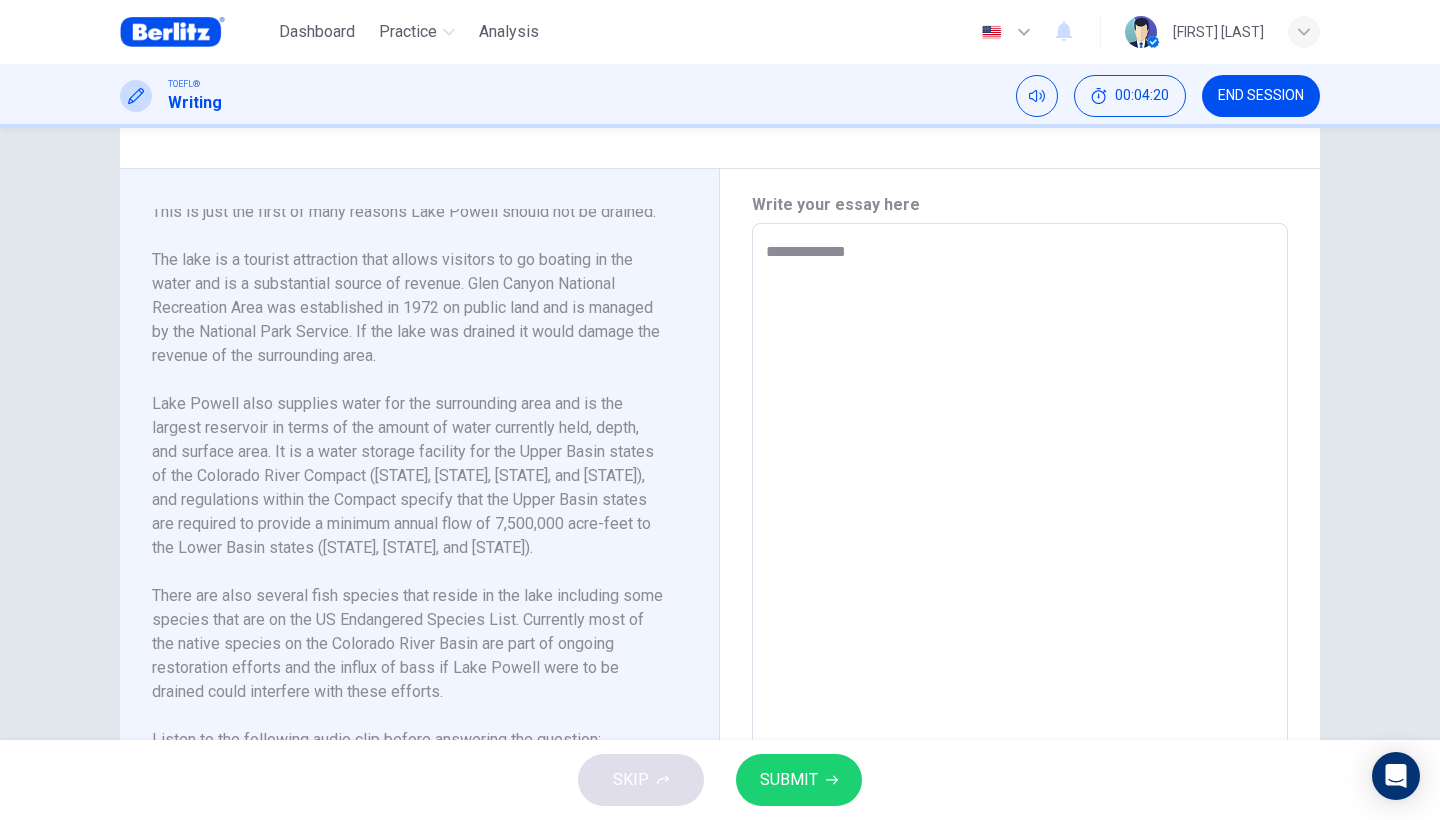 type on "*" 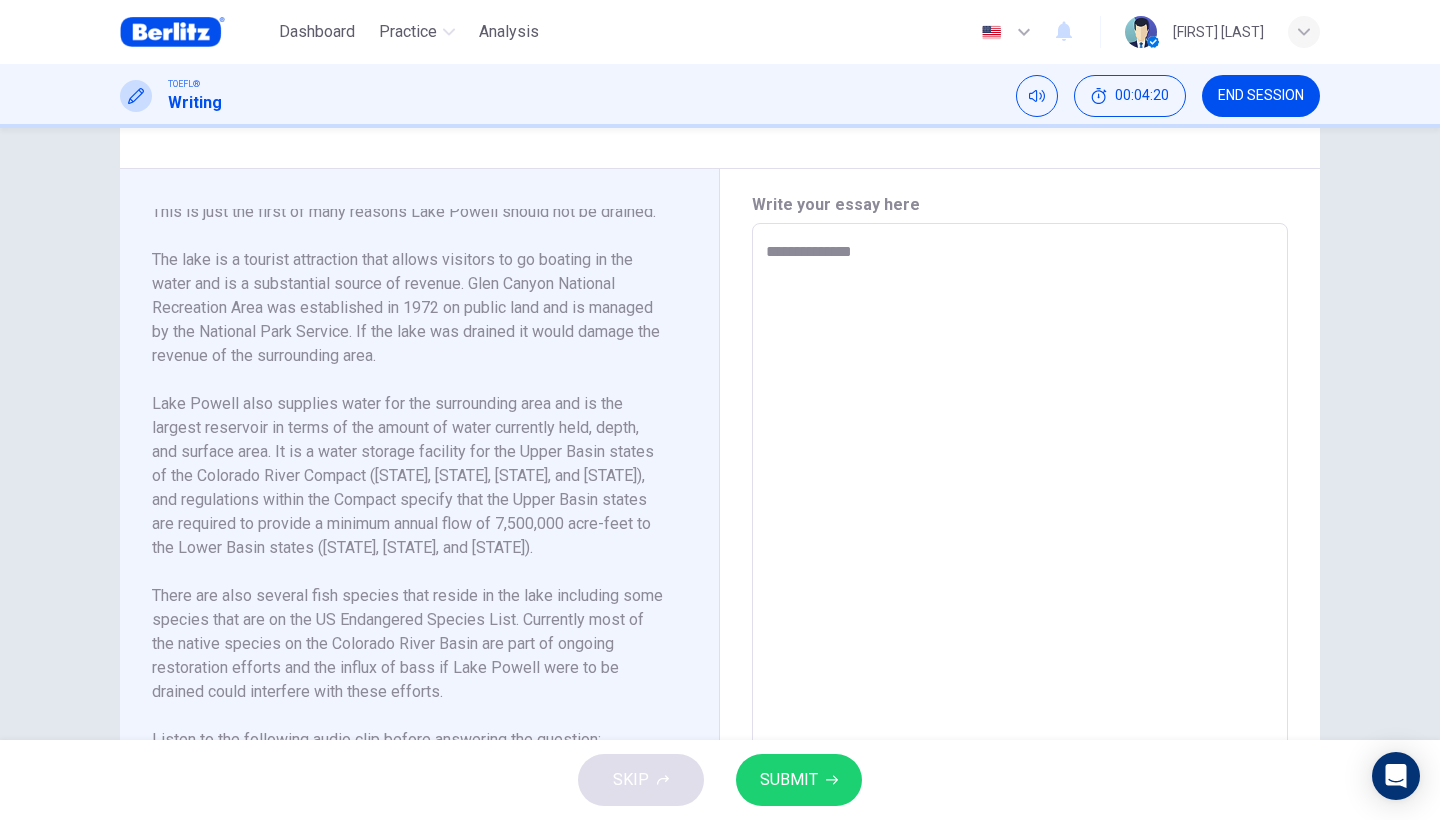 type on "*" 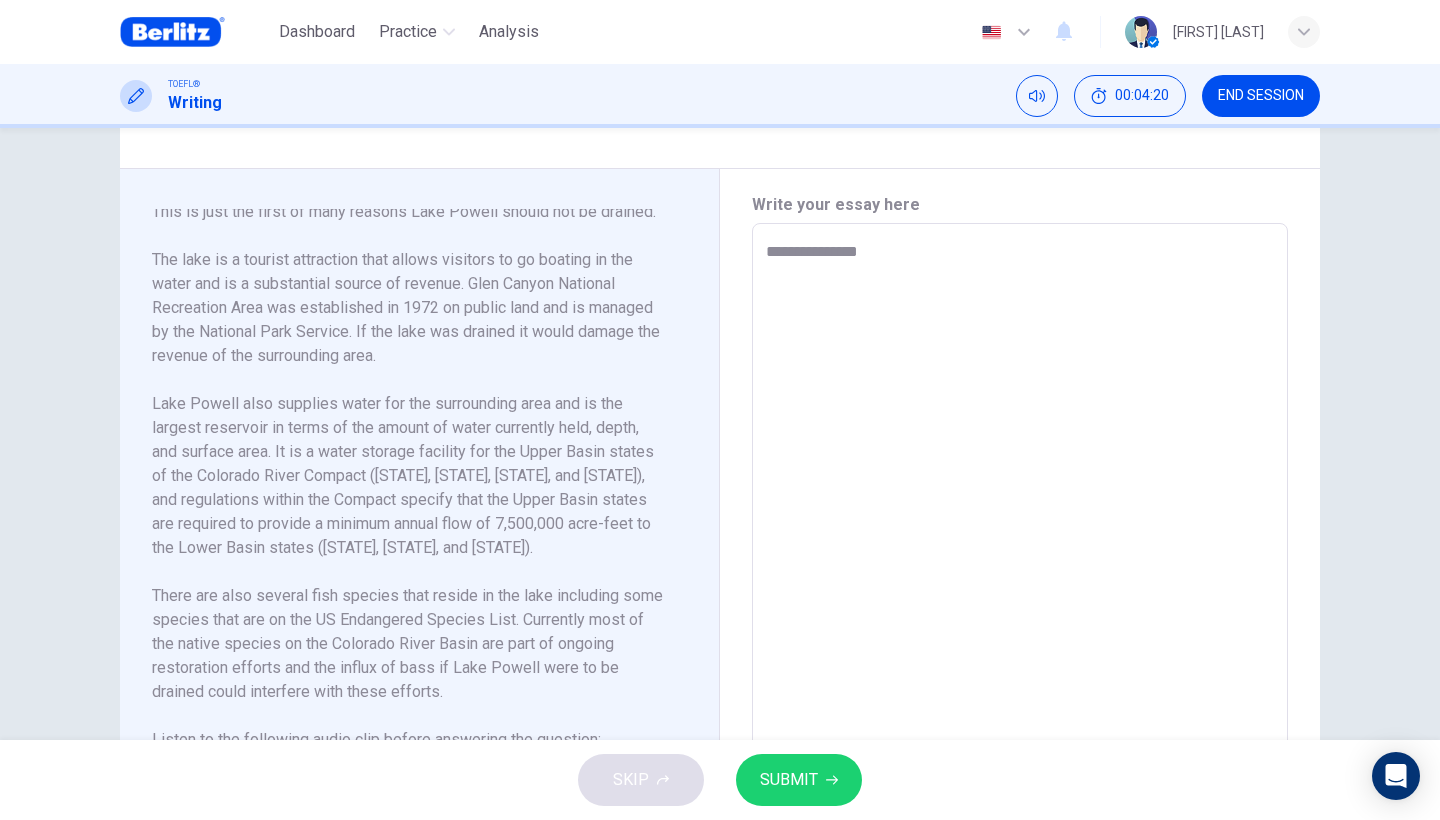 type on "*" 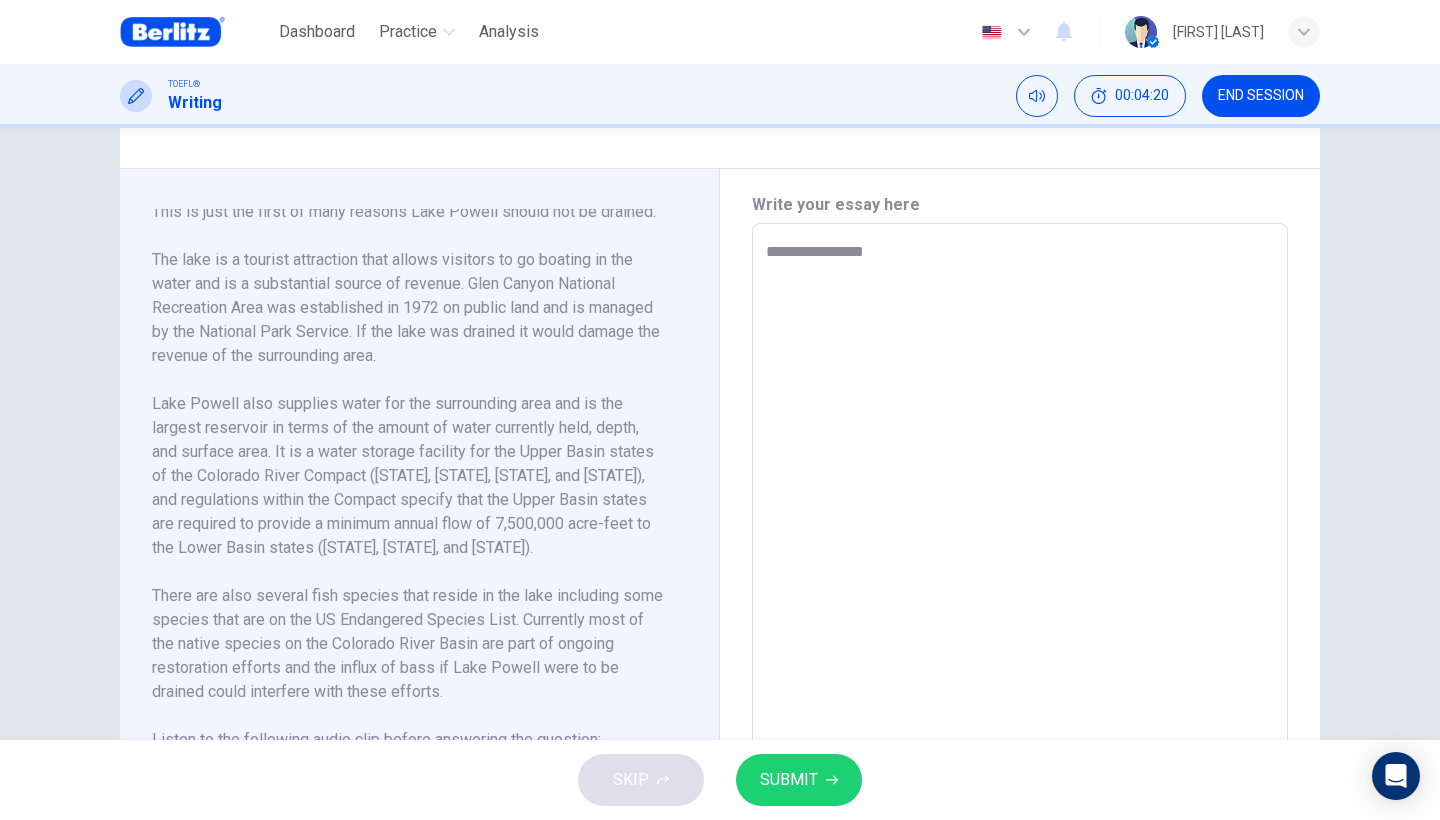 type on "*" 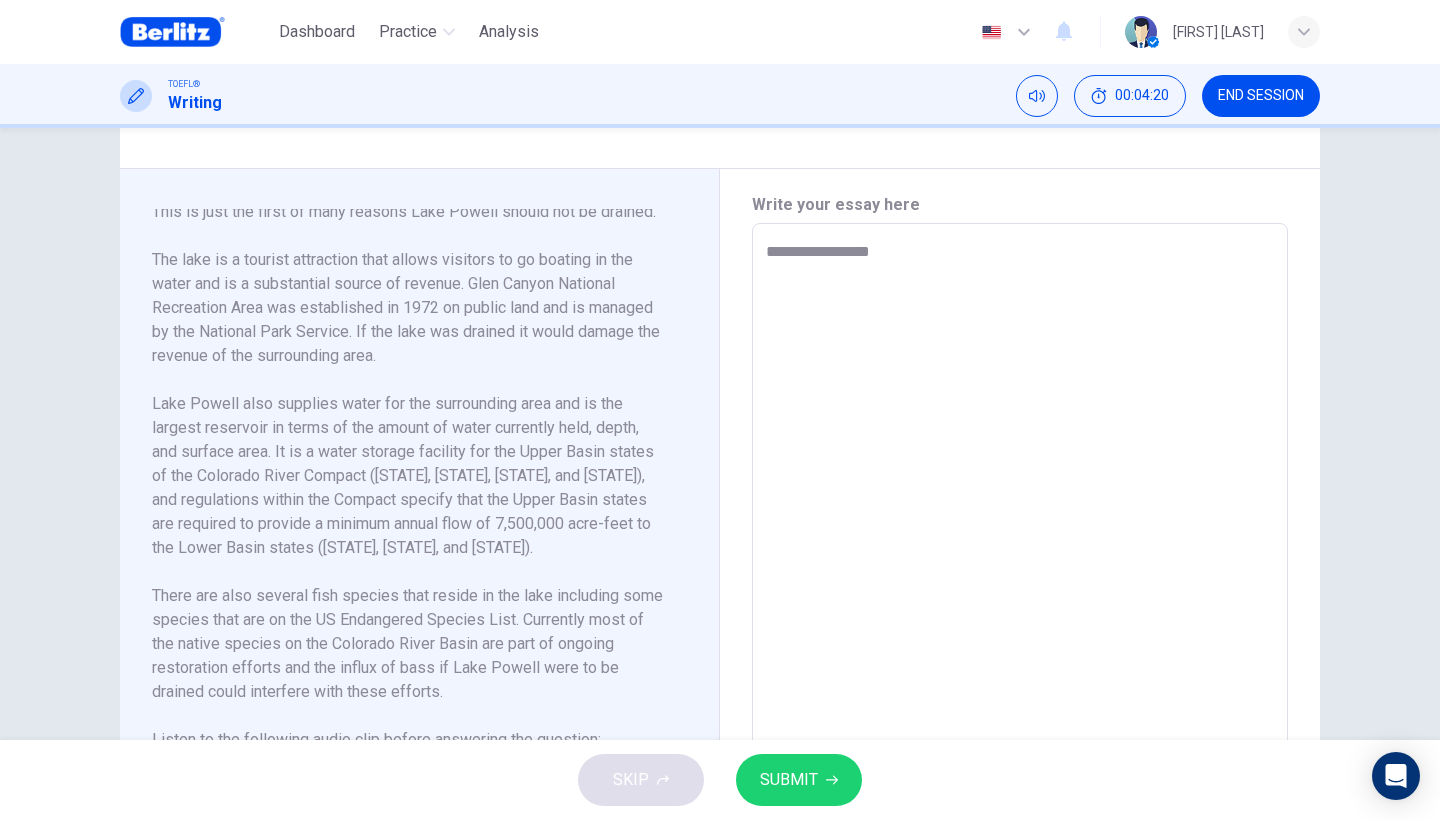 type on "*" 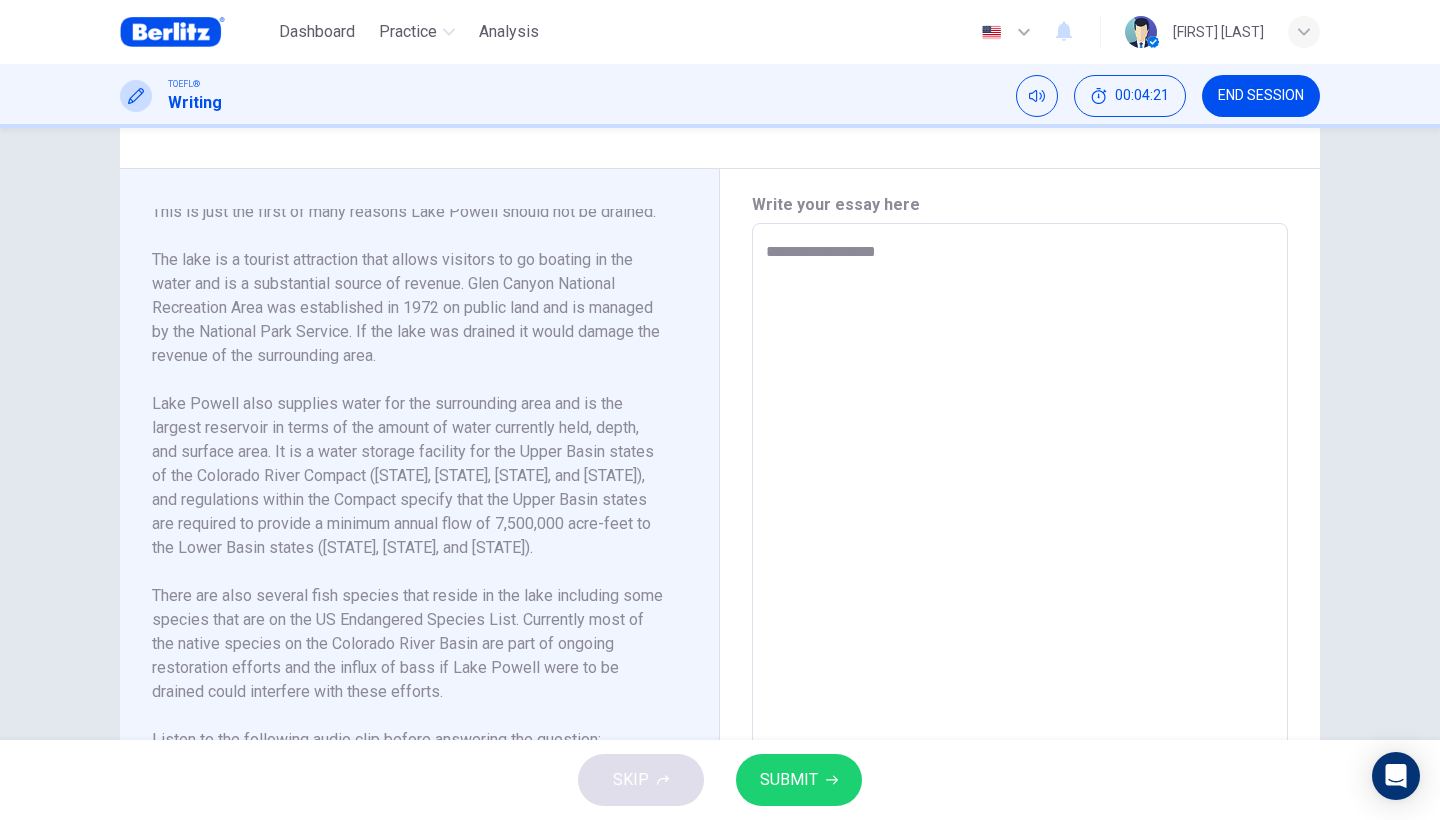 type on "*" 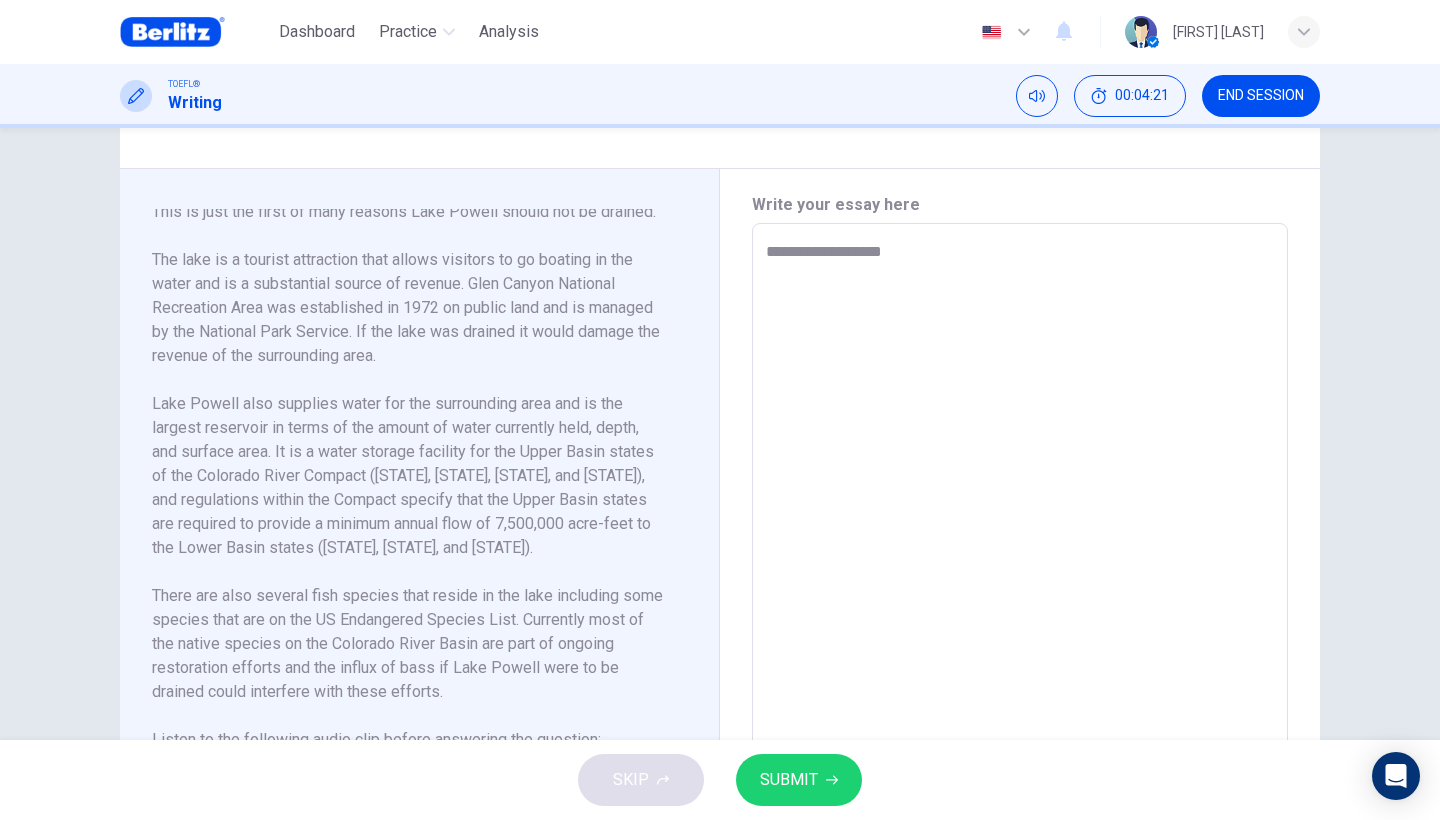 type on "*" 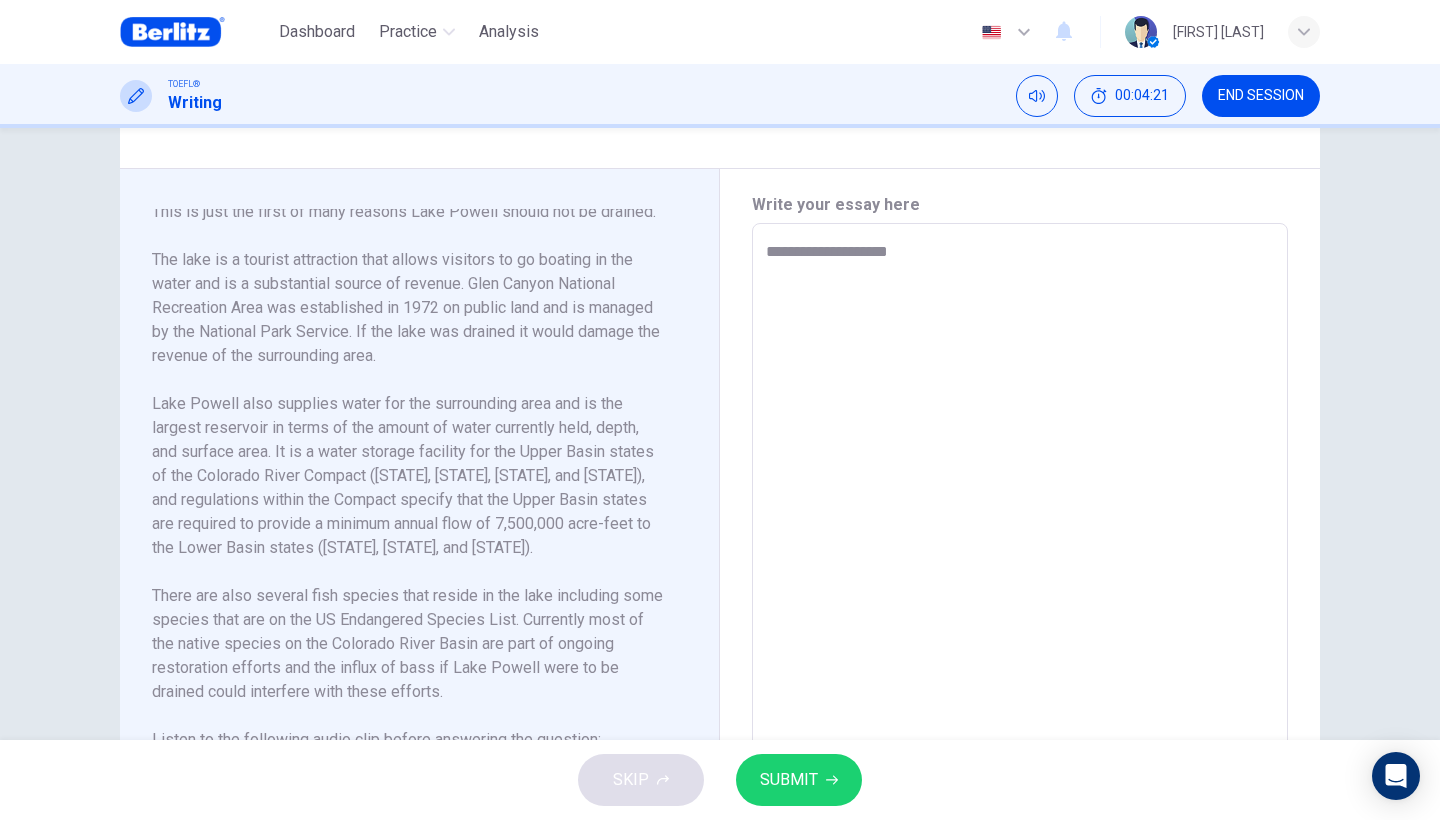 type on "*" 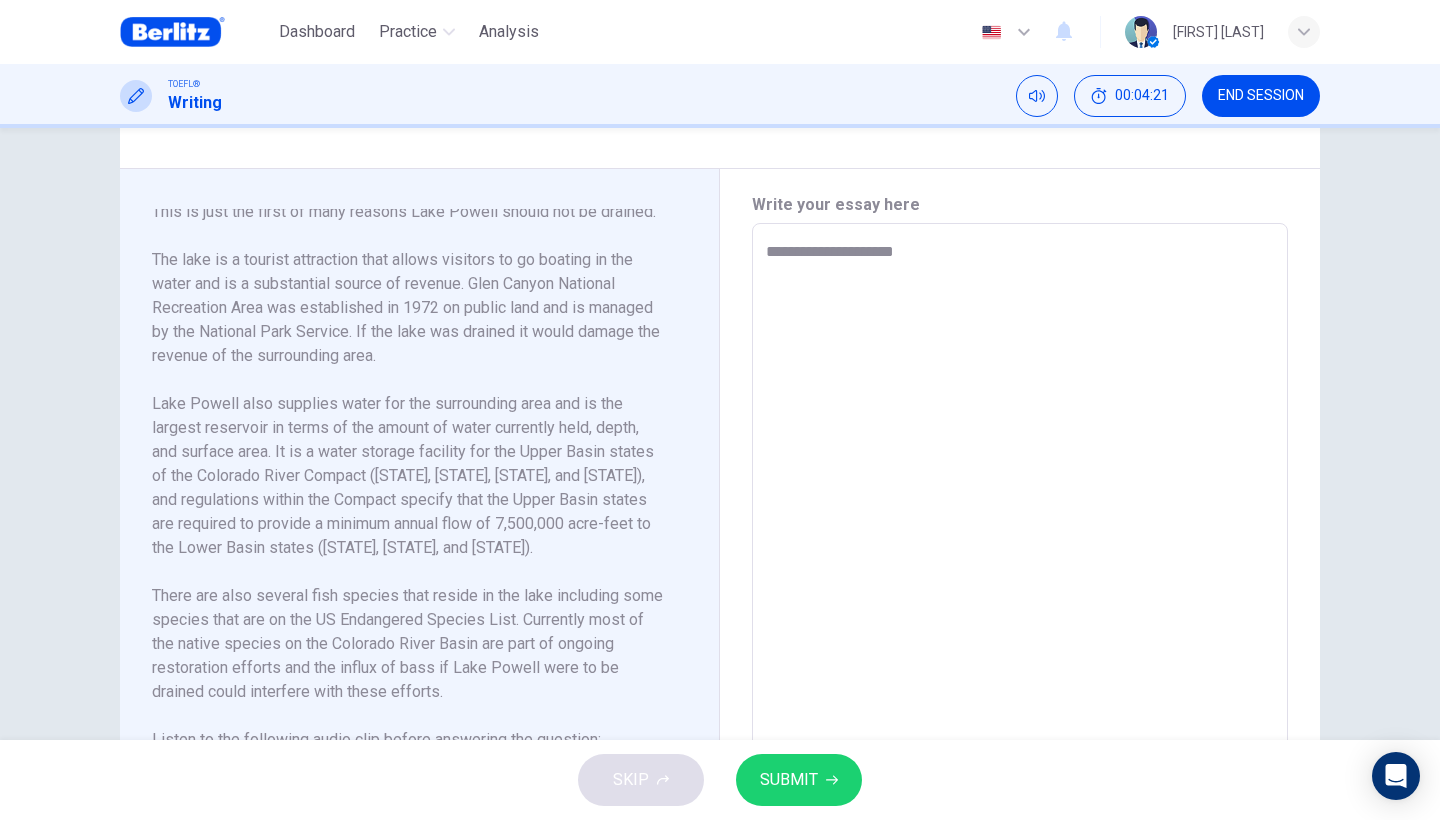 type on "*" 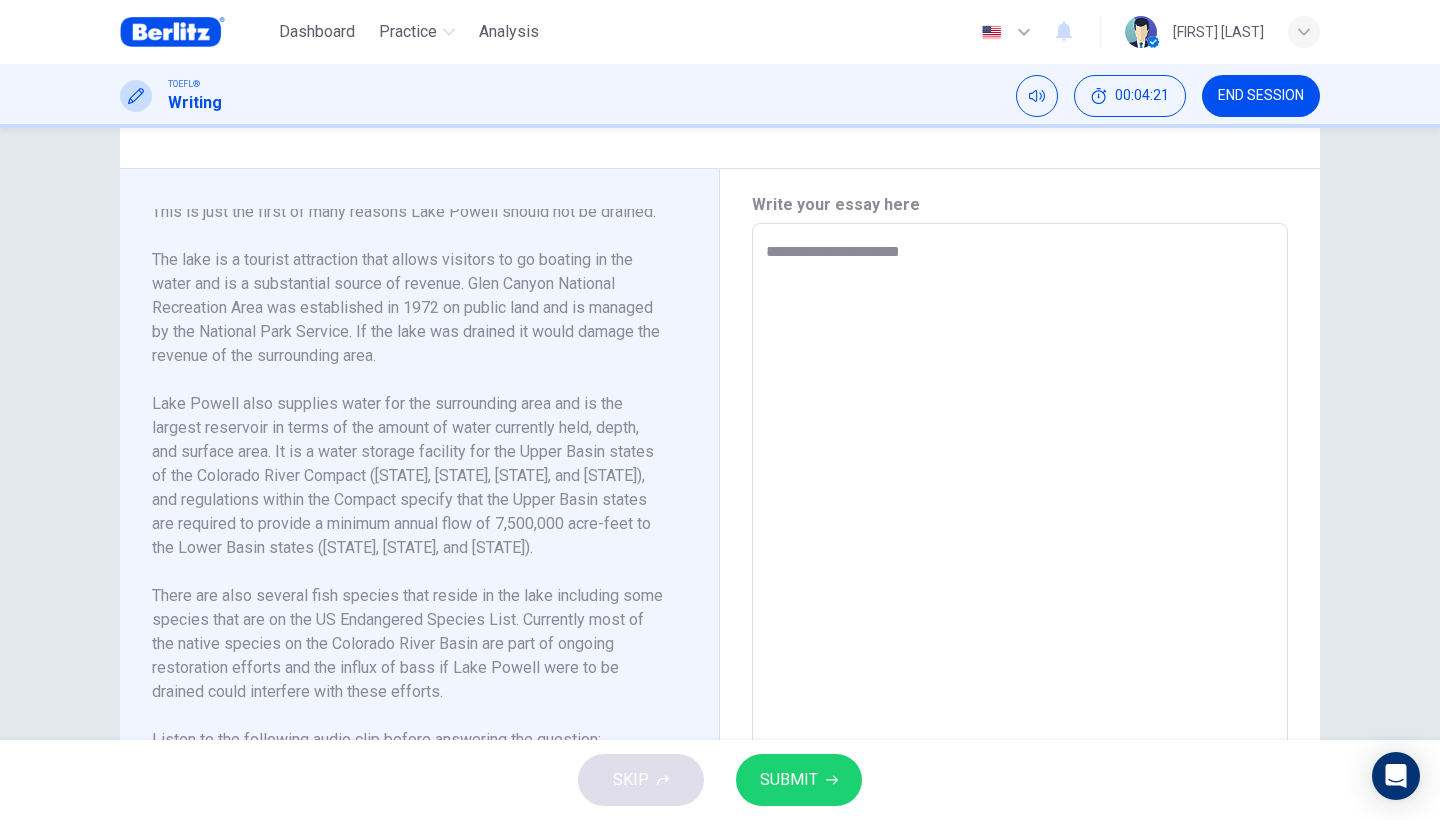 type on "*" 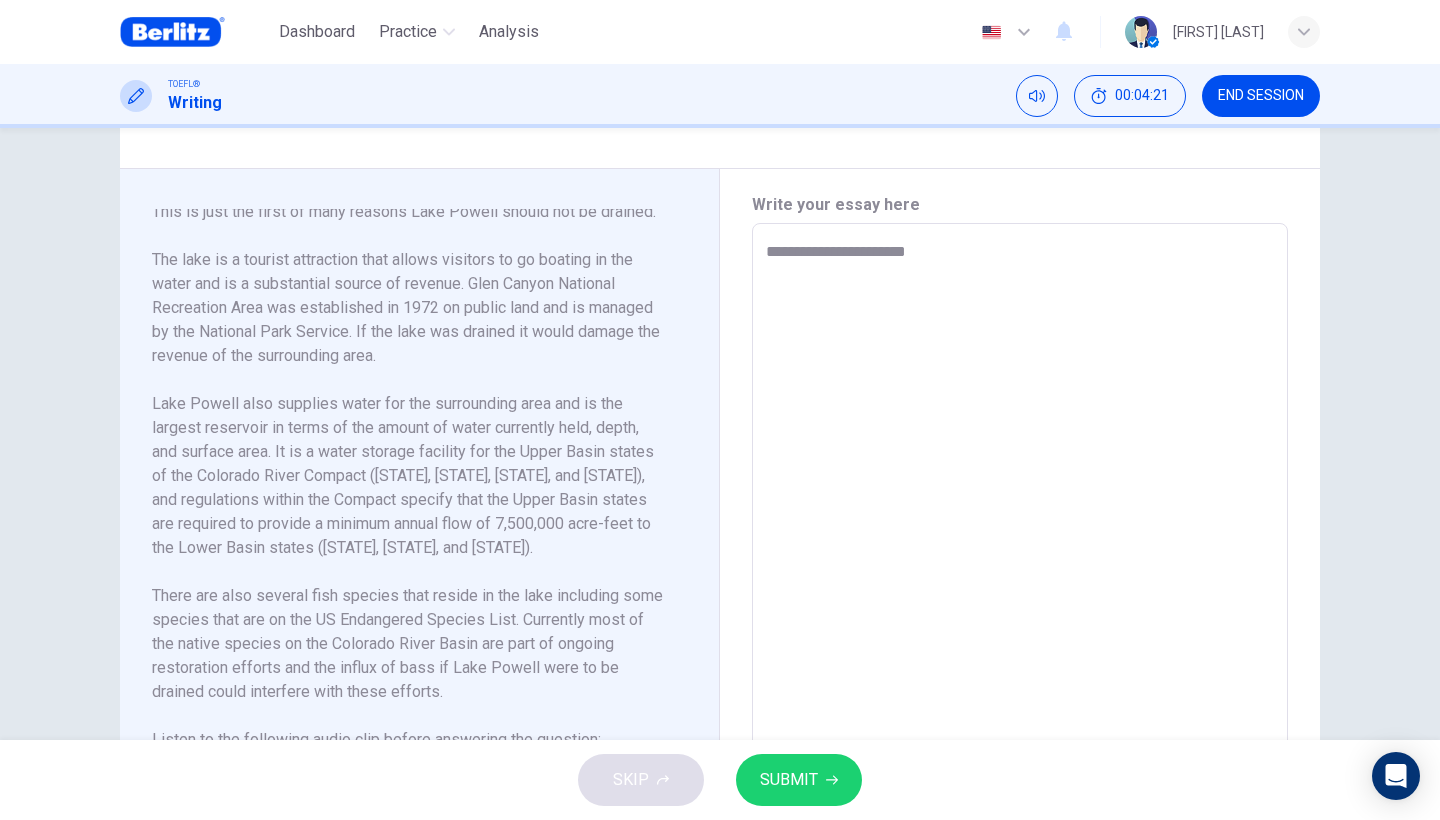 type on "*" 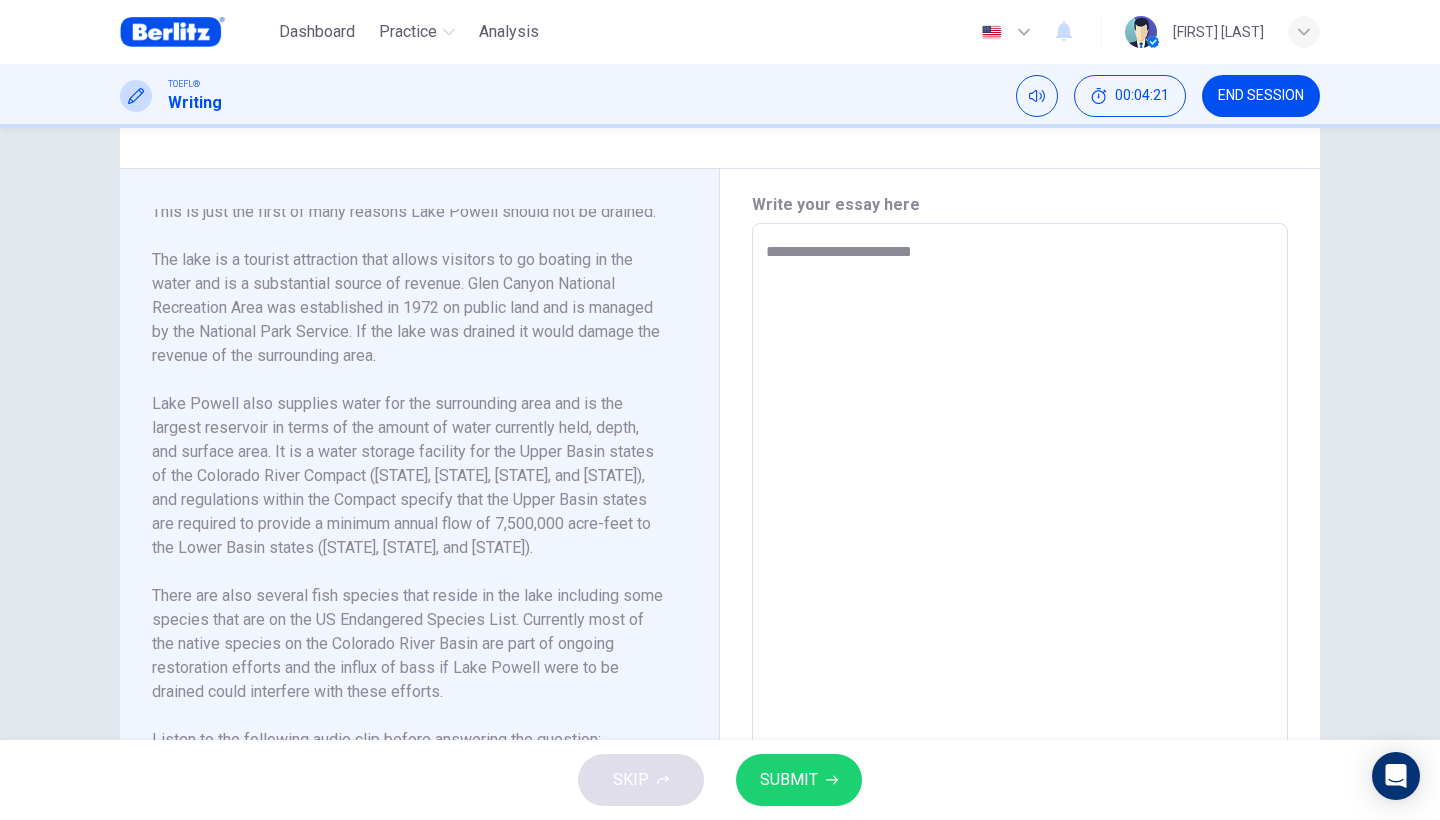 type on "*" 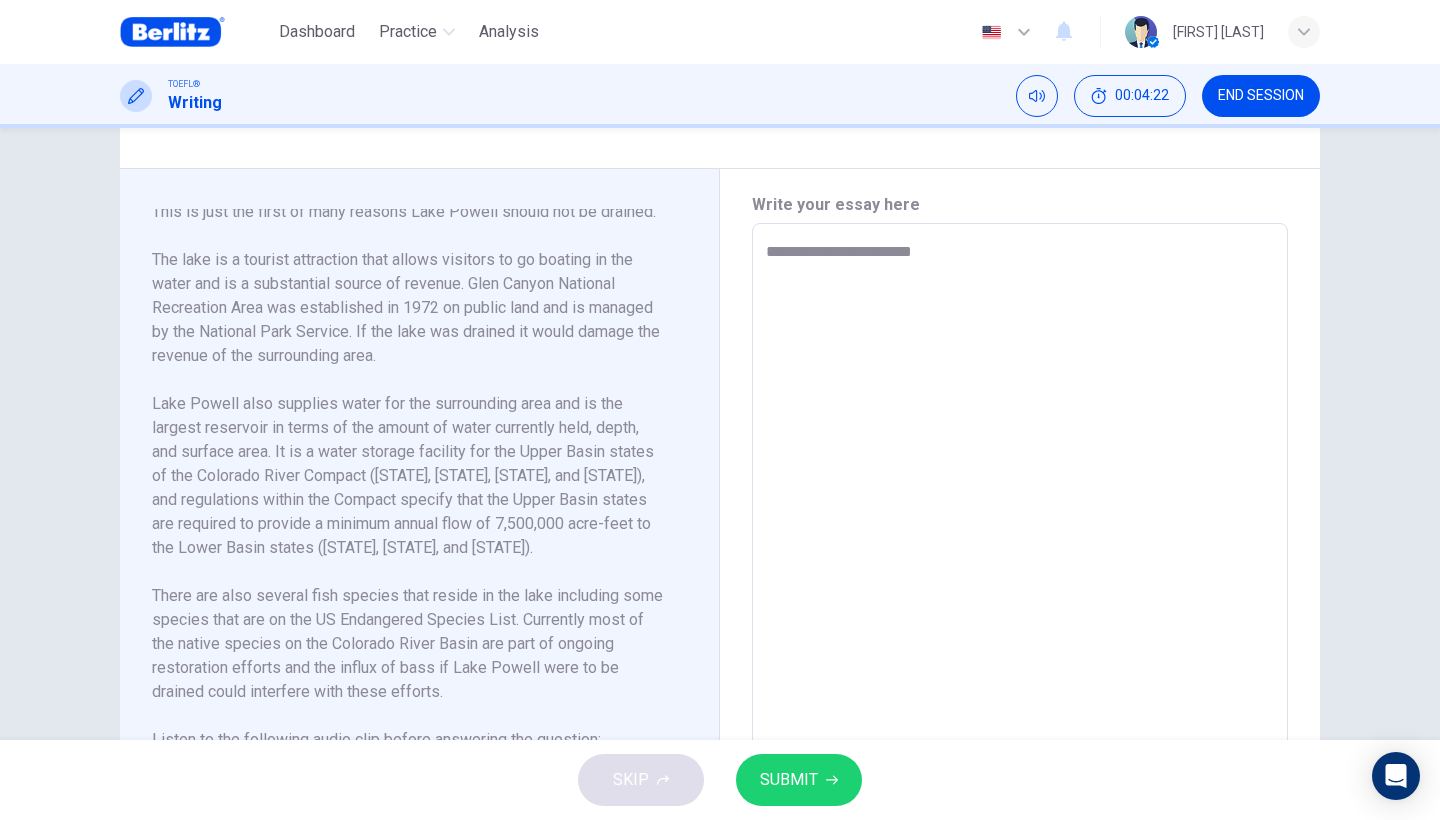 type on "**********" 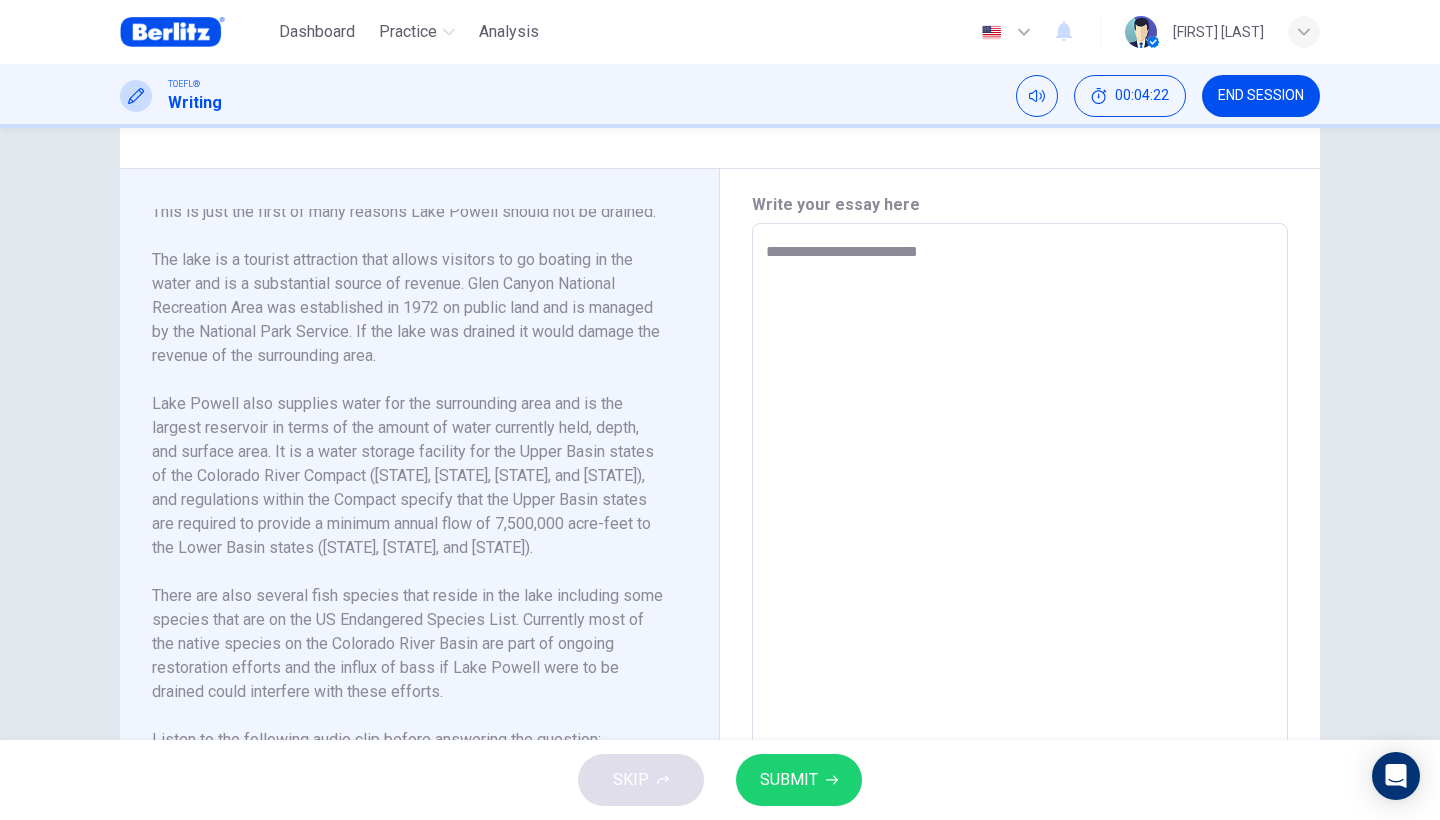 type on "*" 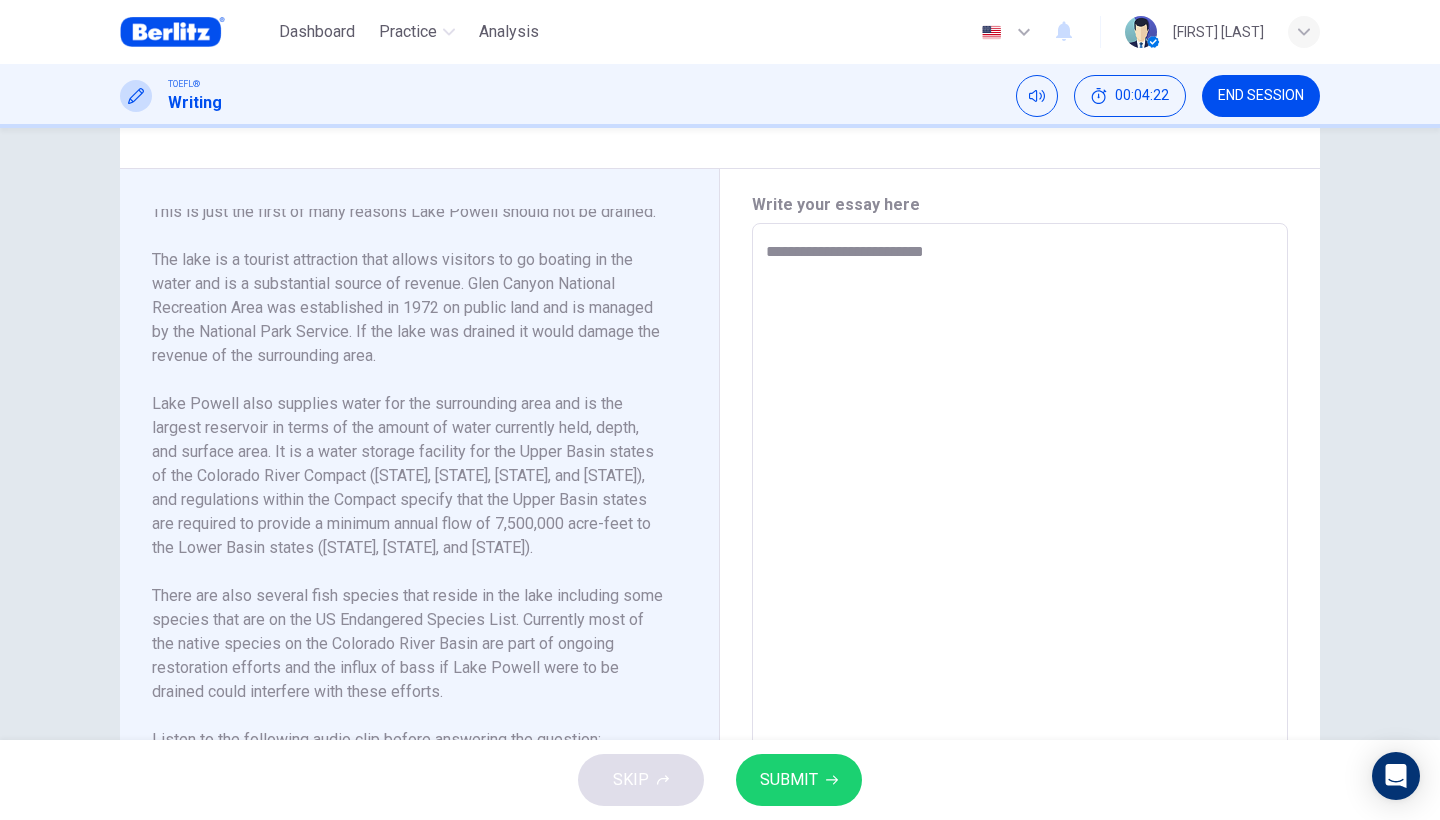 type on "*" 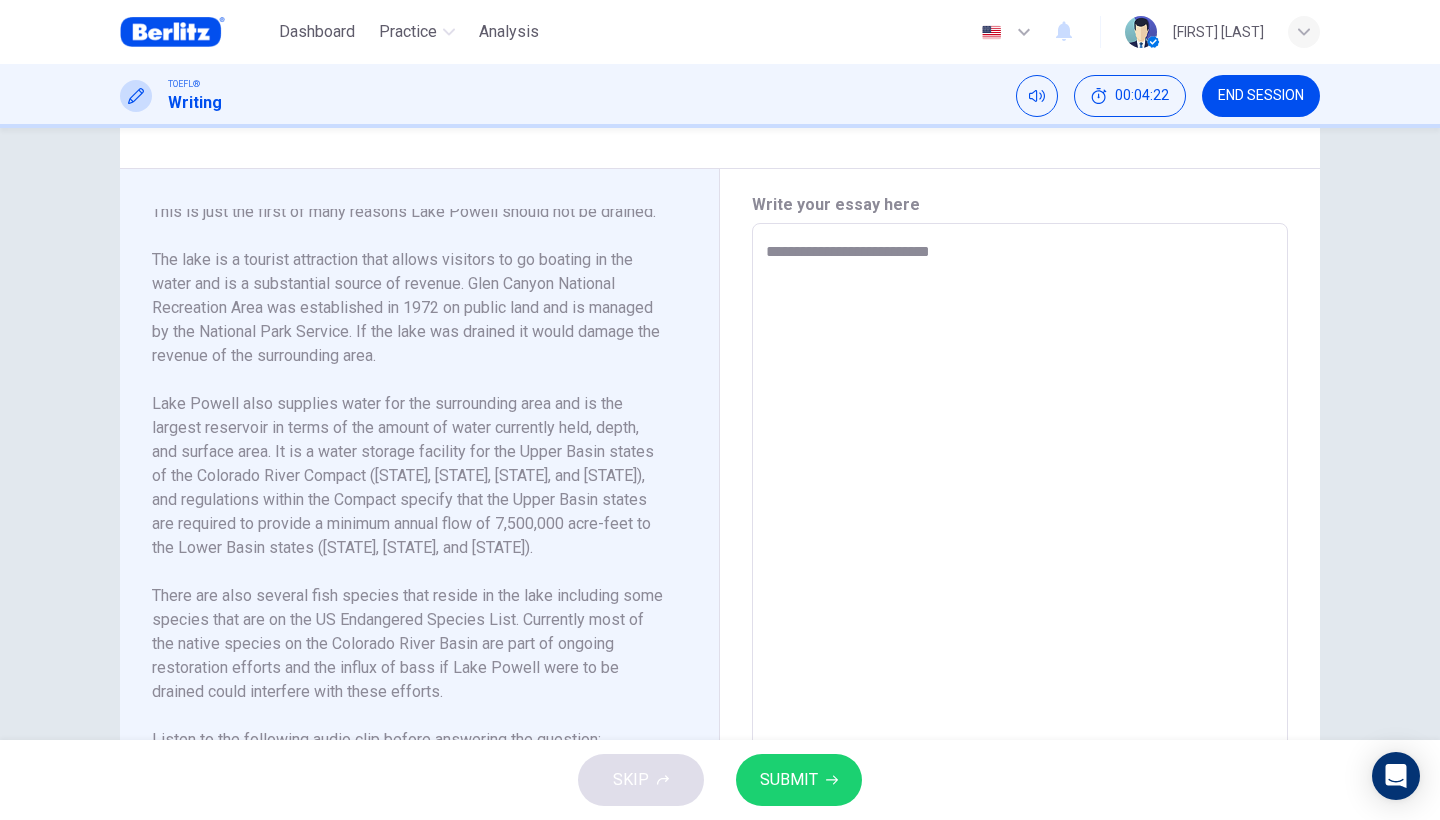 type on "*" 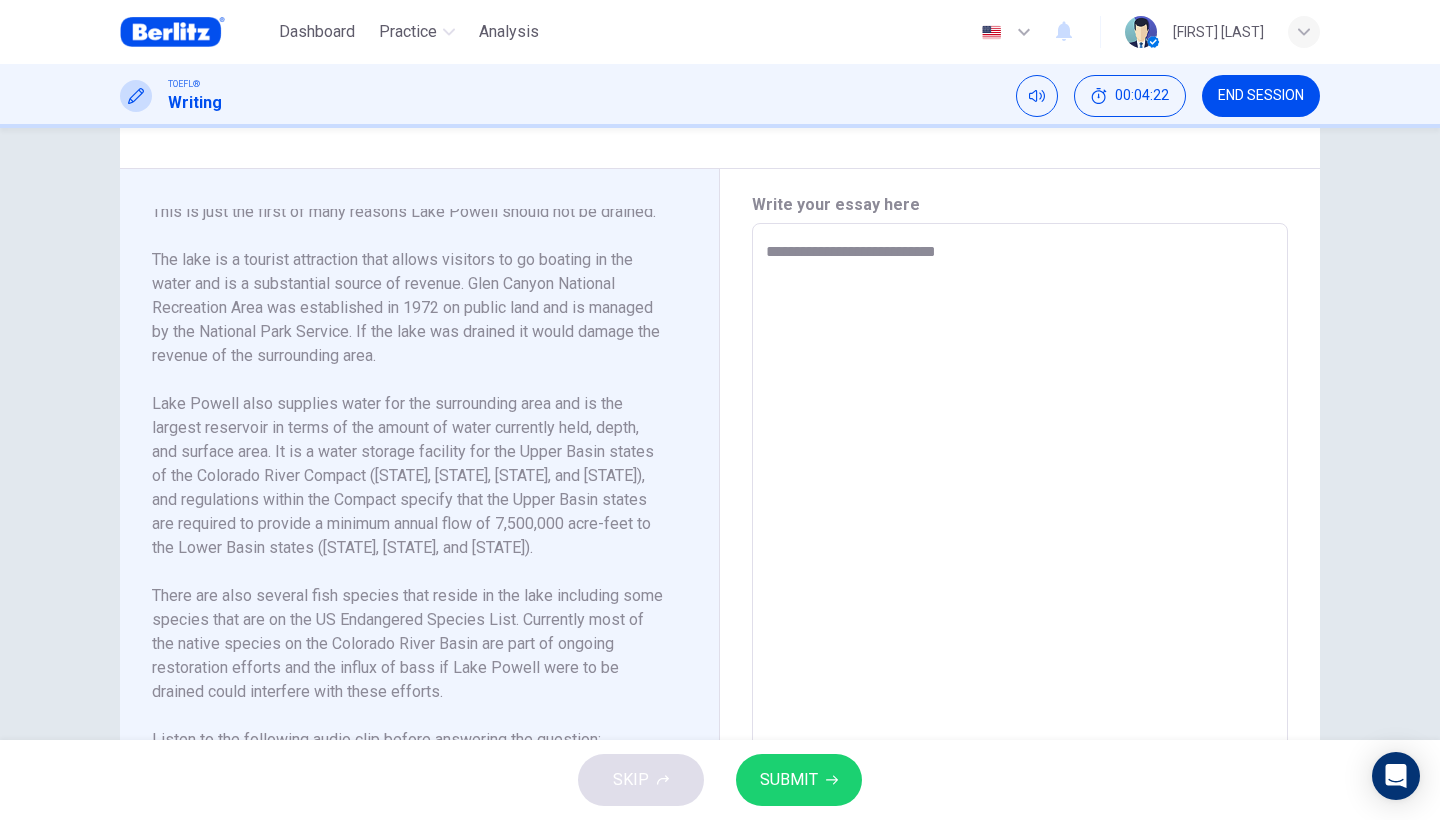 type on "*" 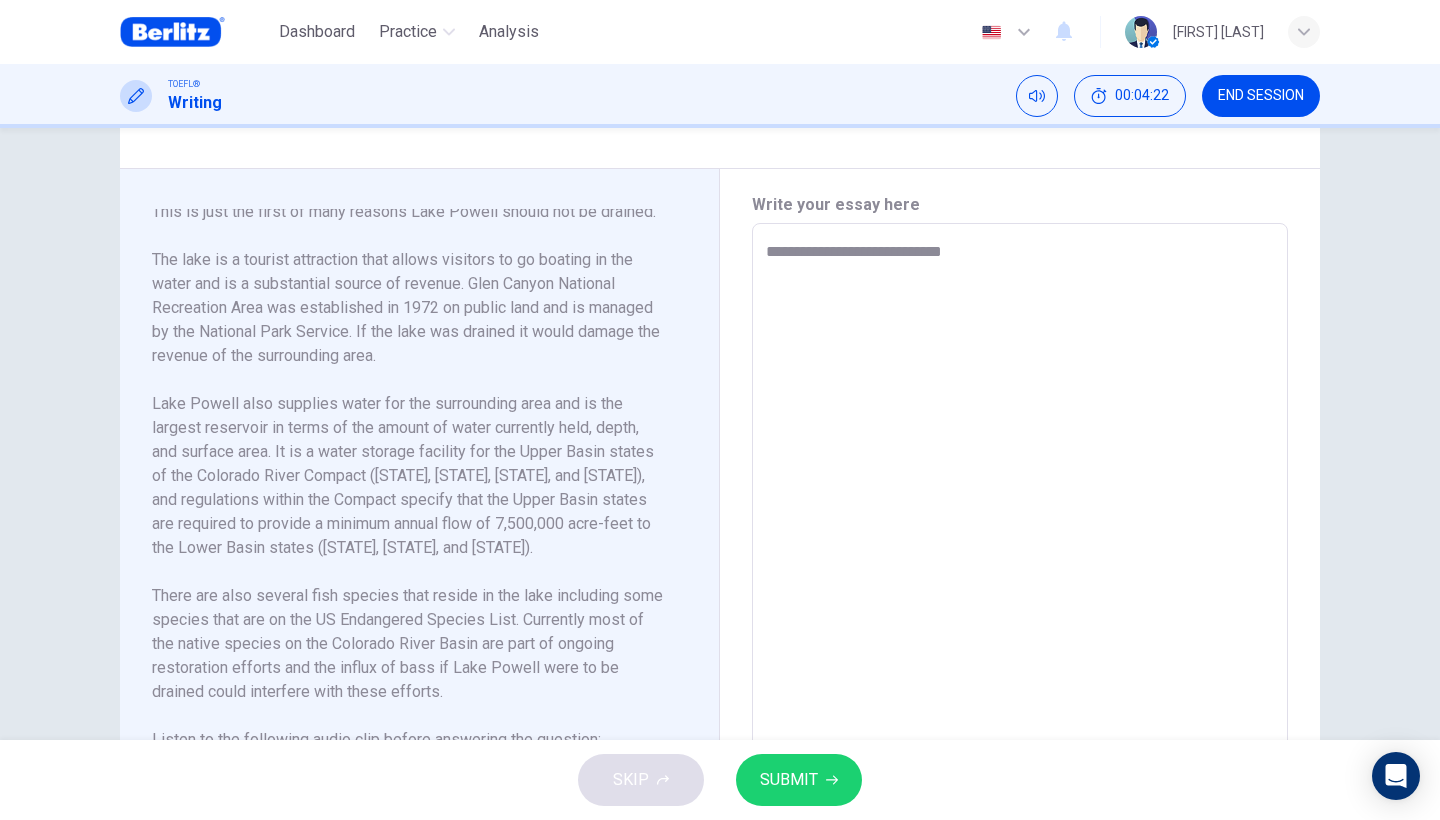 type on "*" 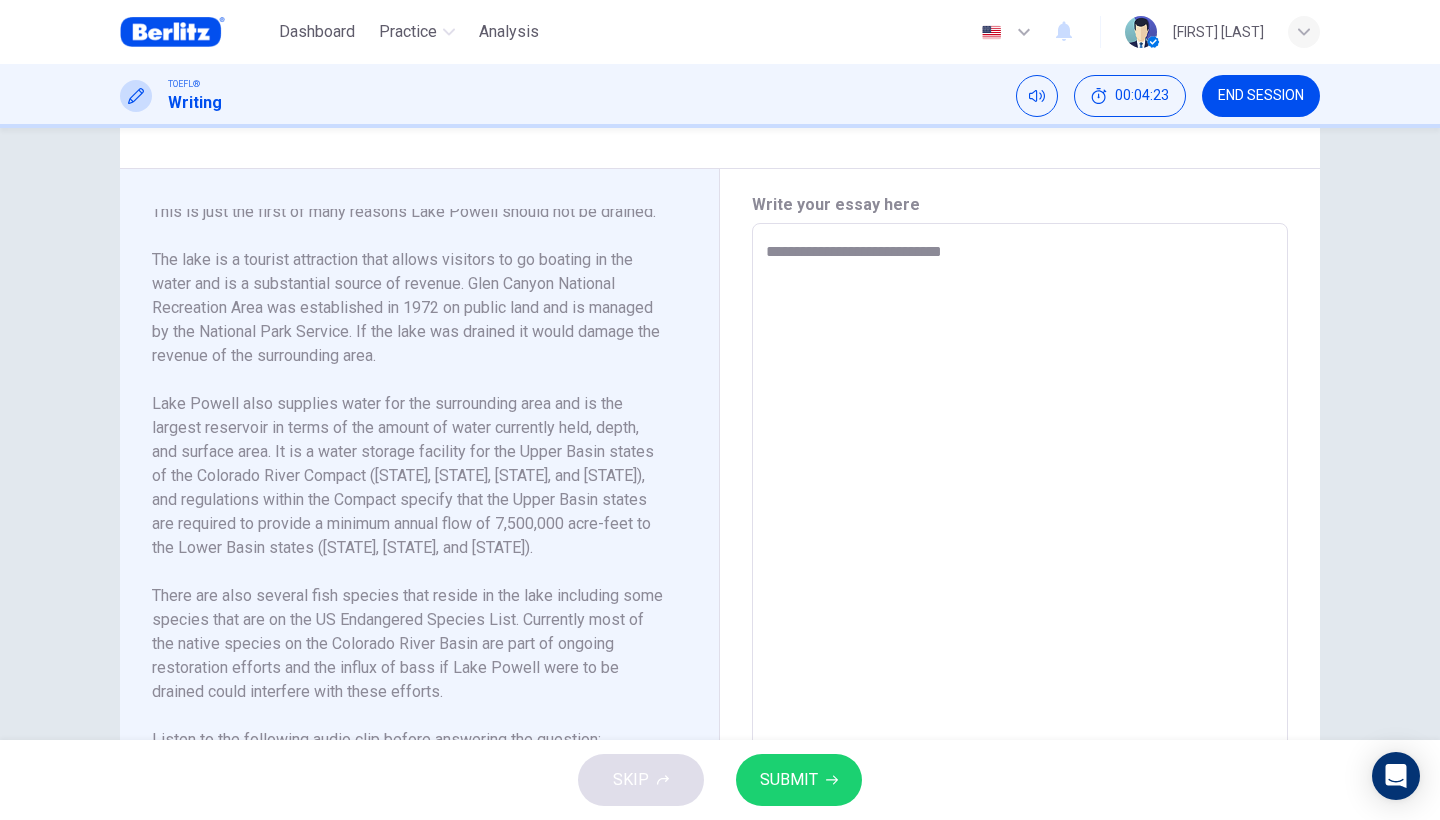 type on "**********" 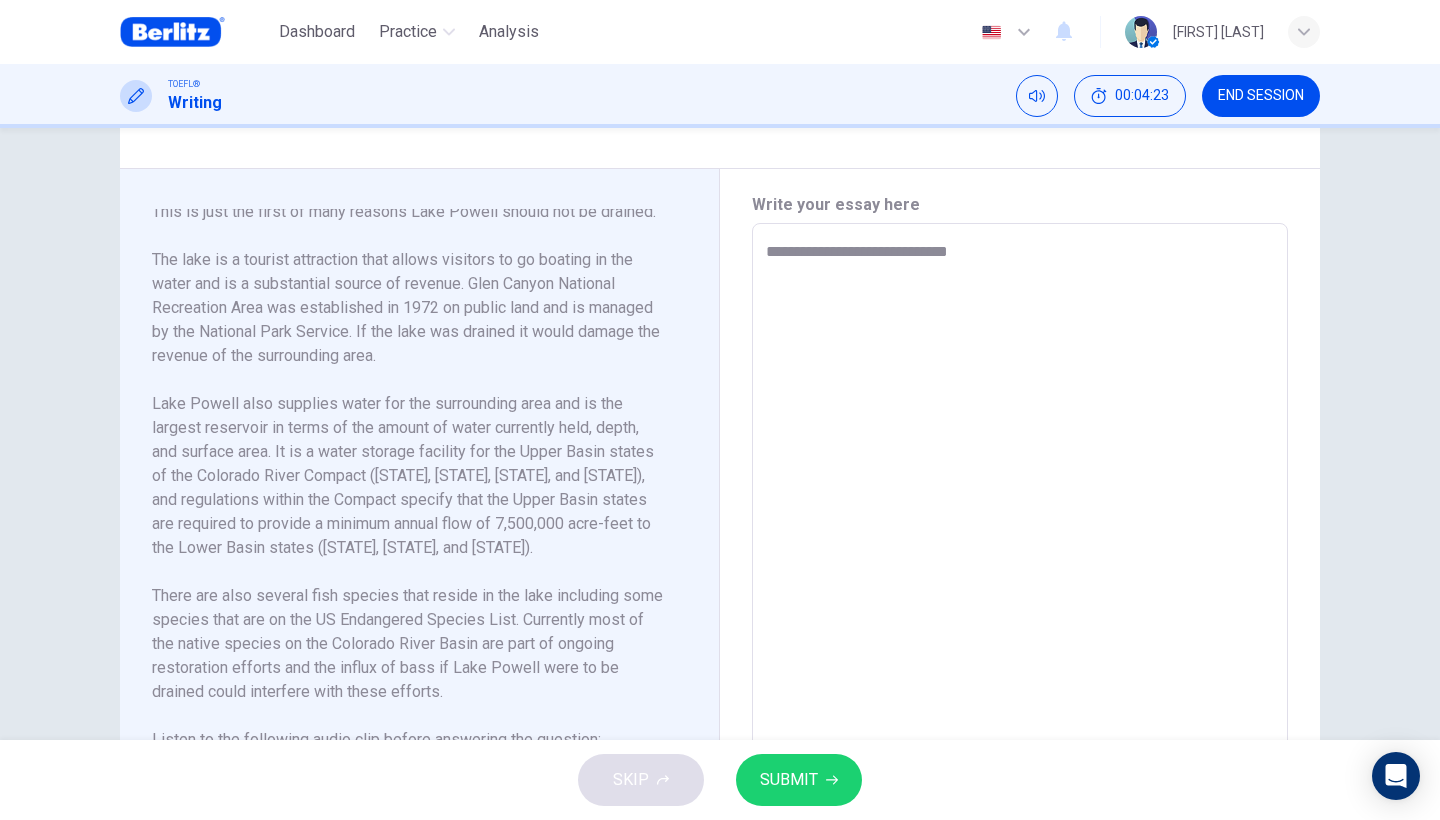type on "*" 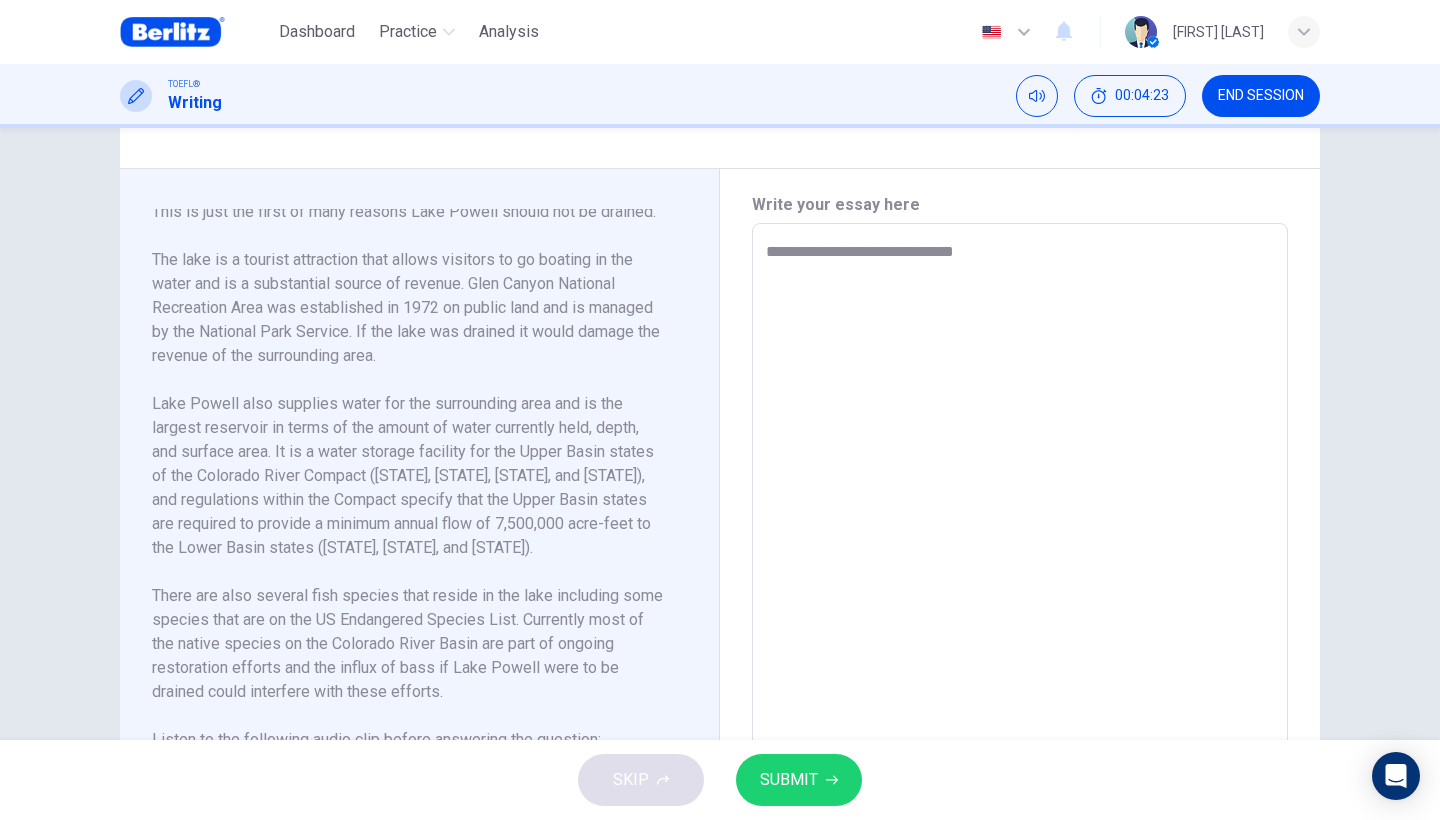 type on "*" 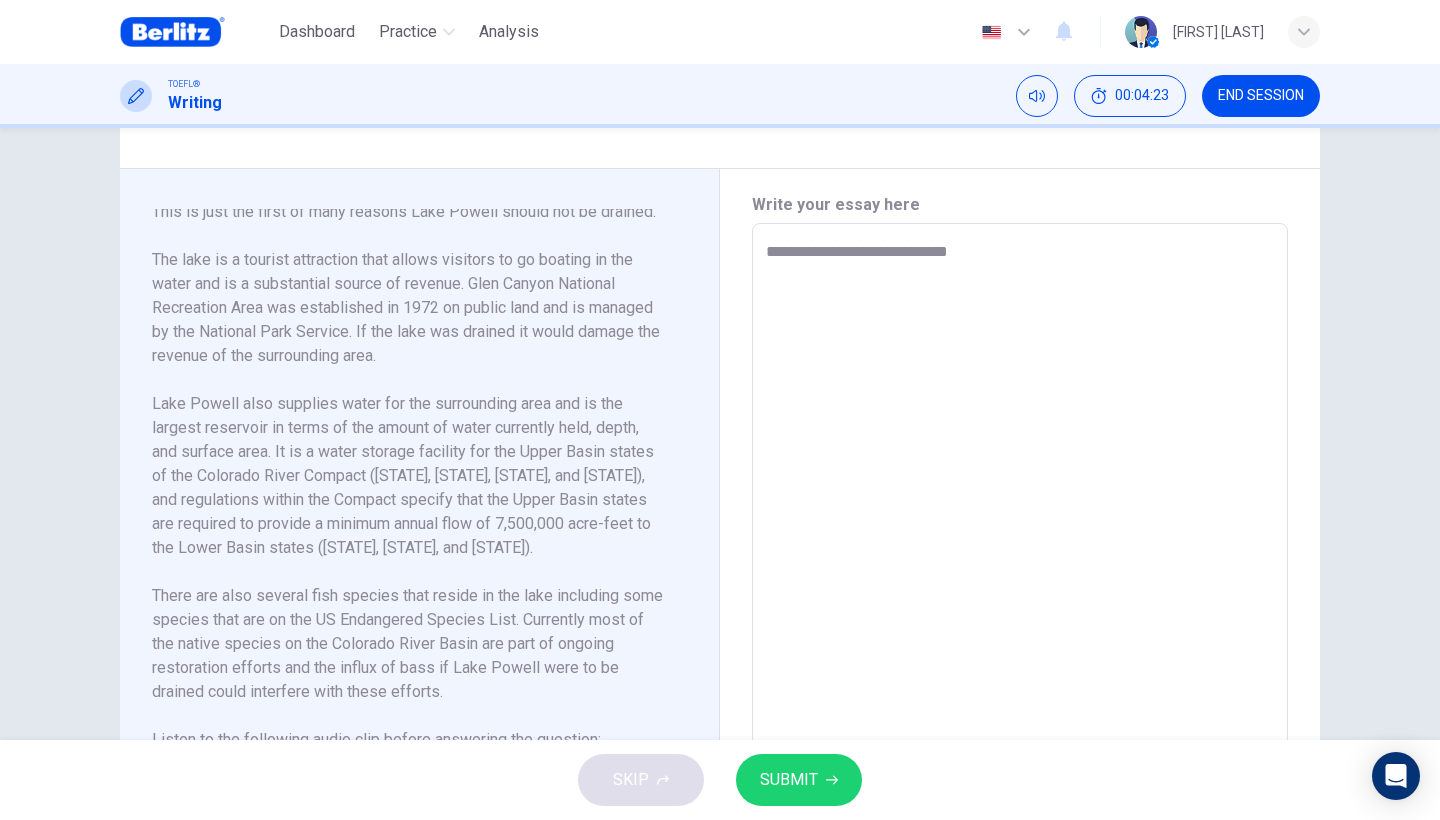 type on "*" 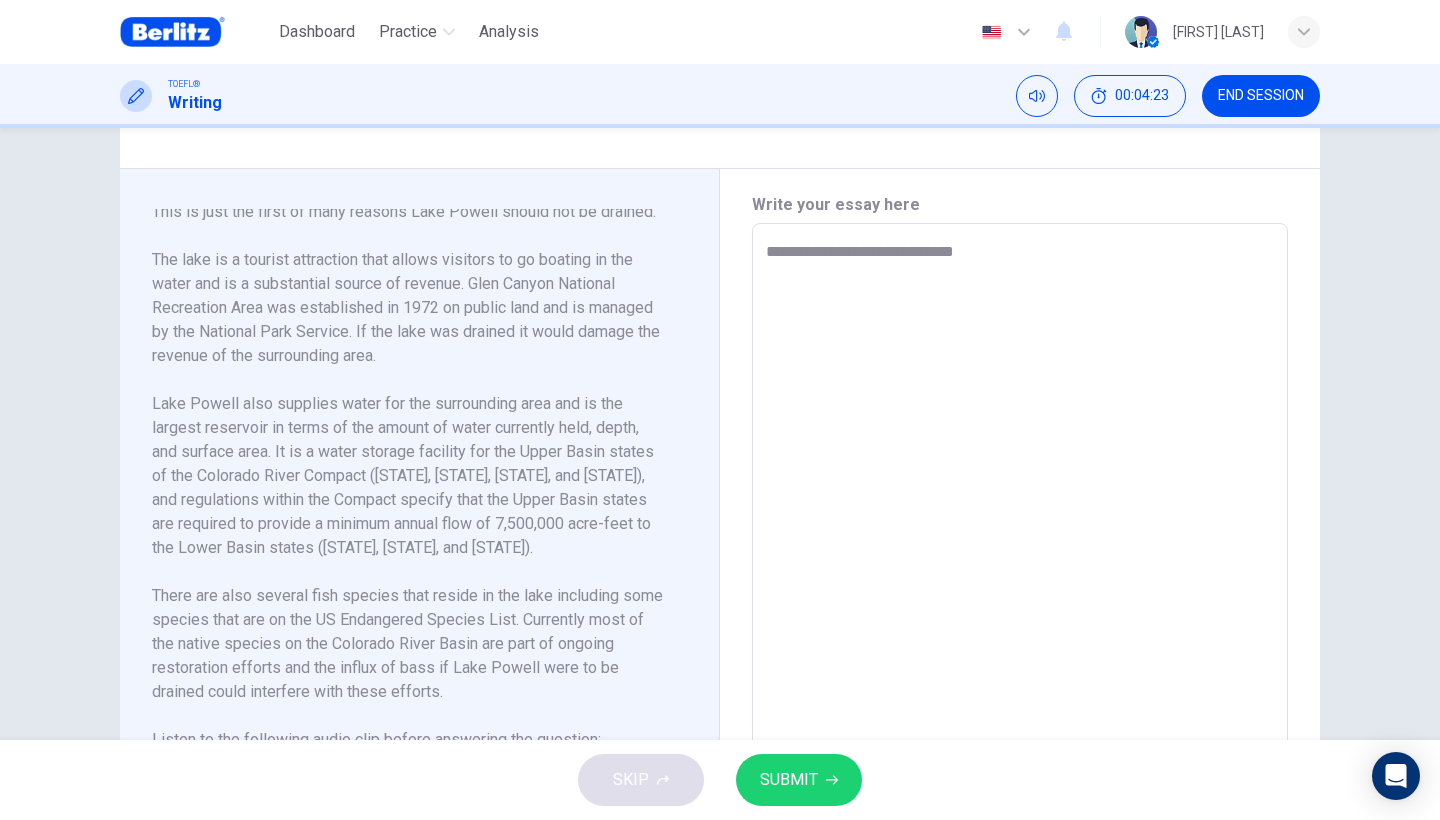 type on "*" 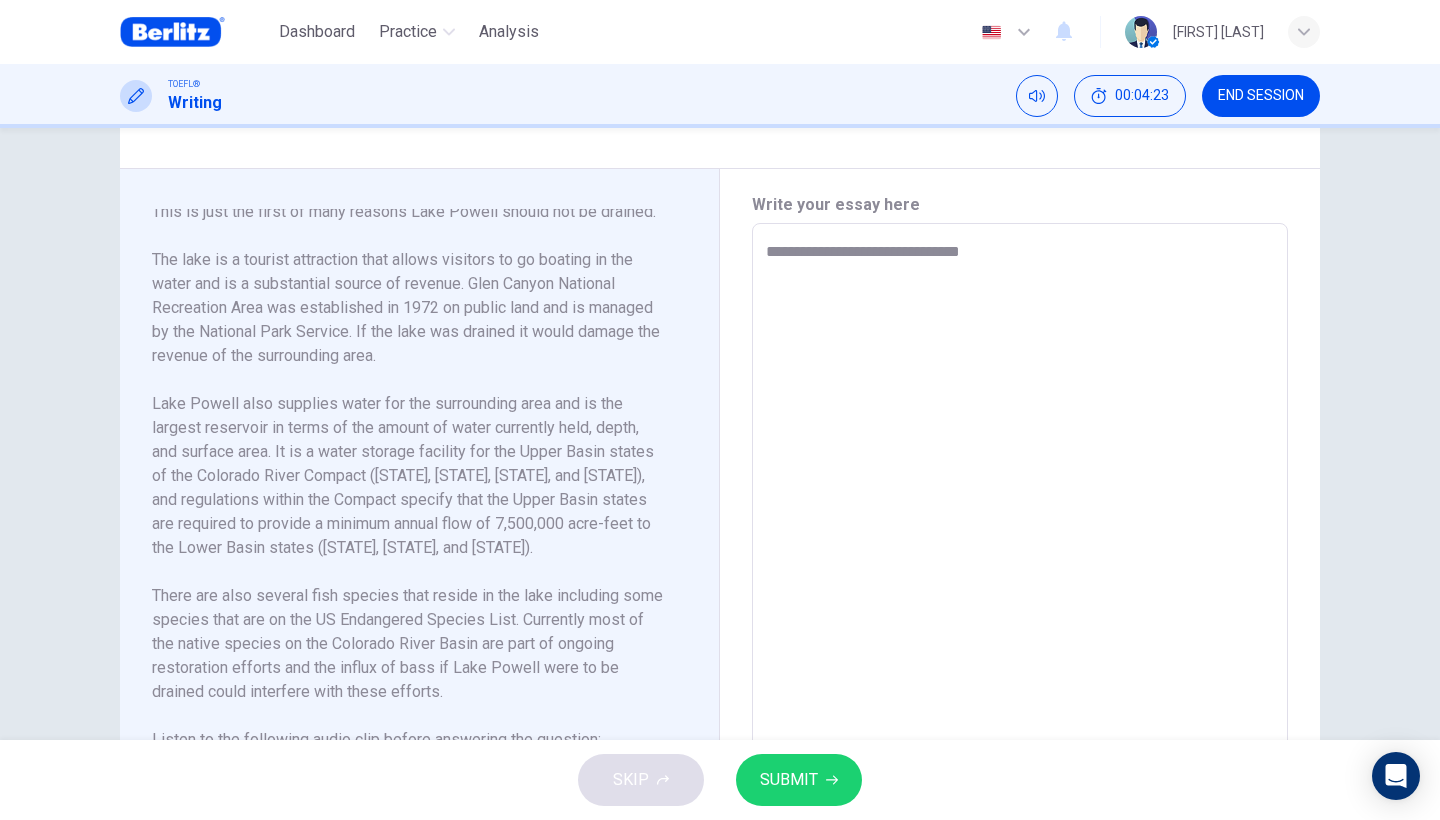 type on "*" 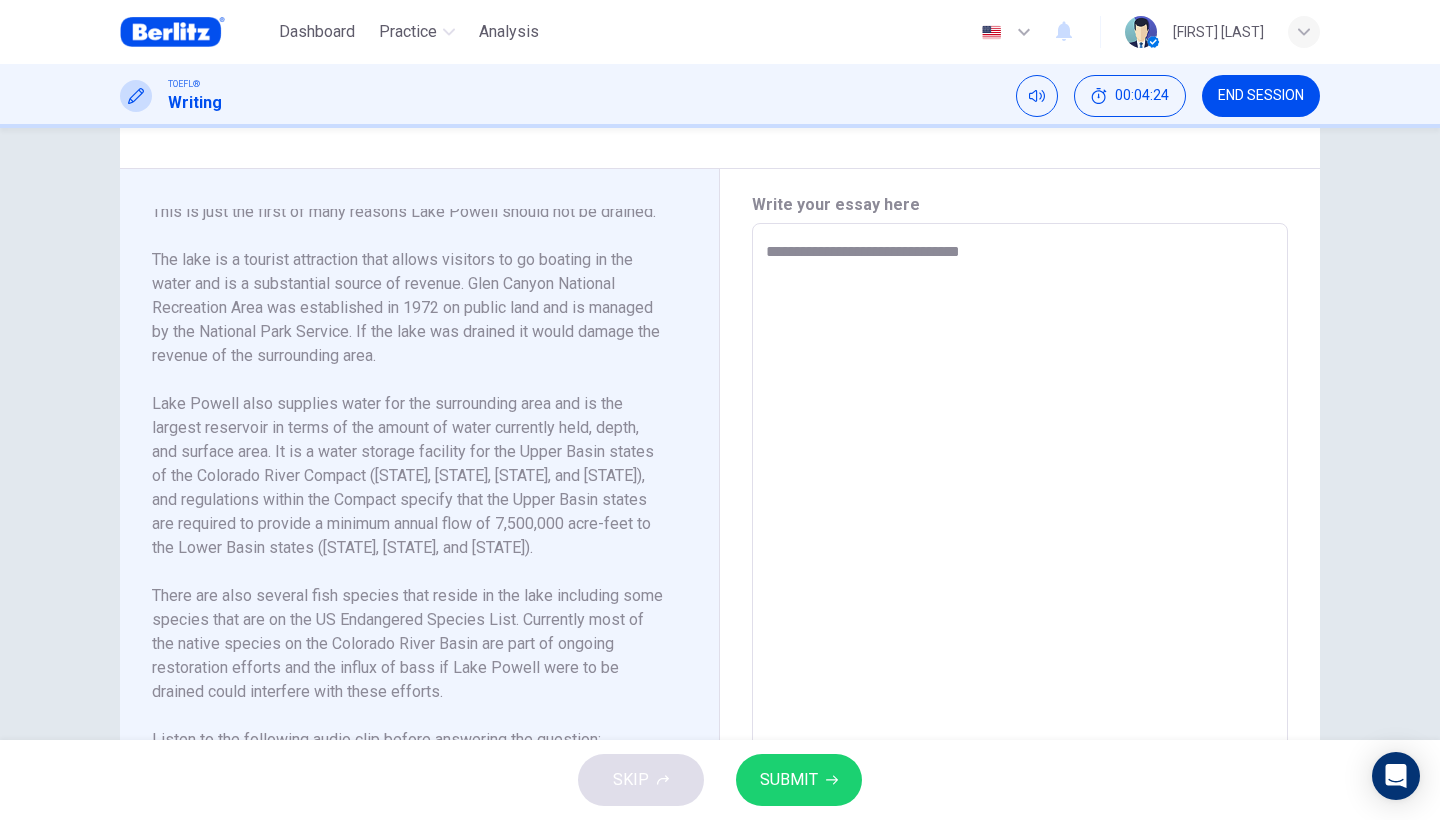 type on "**********" 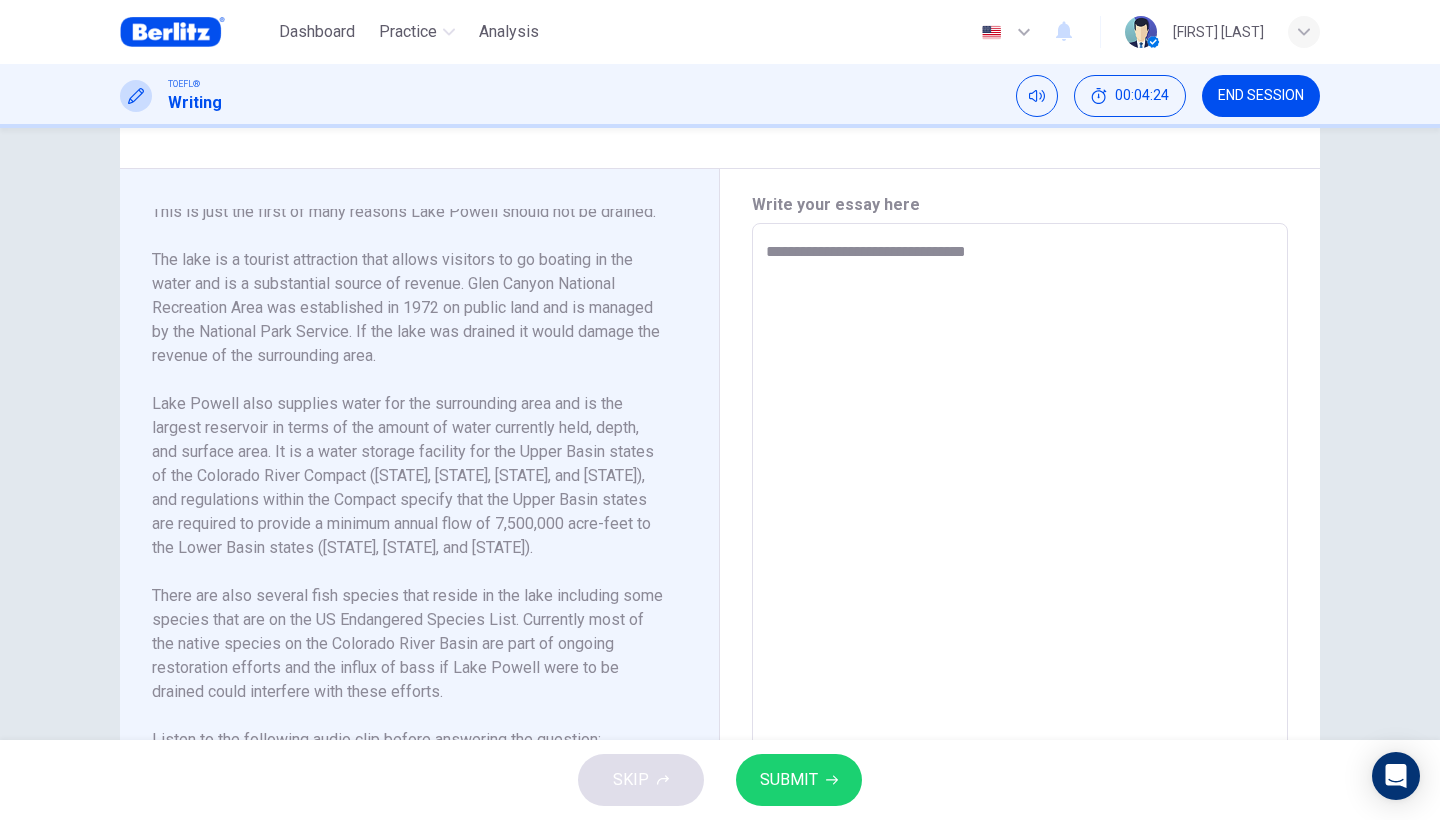 type on "*" 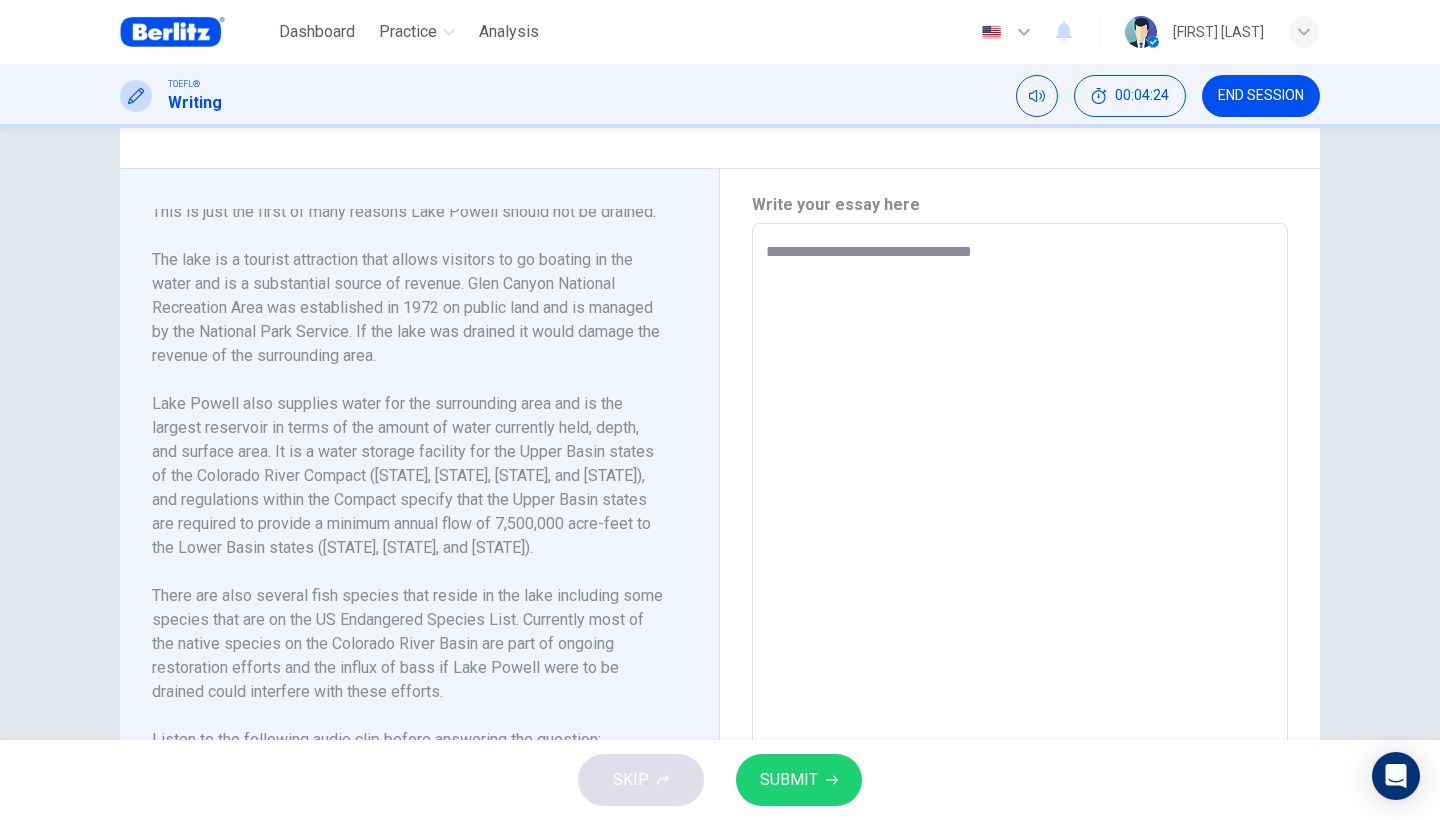 type on "*" 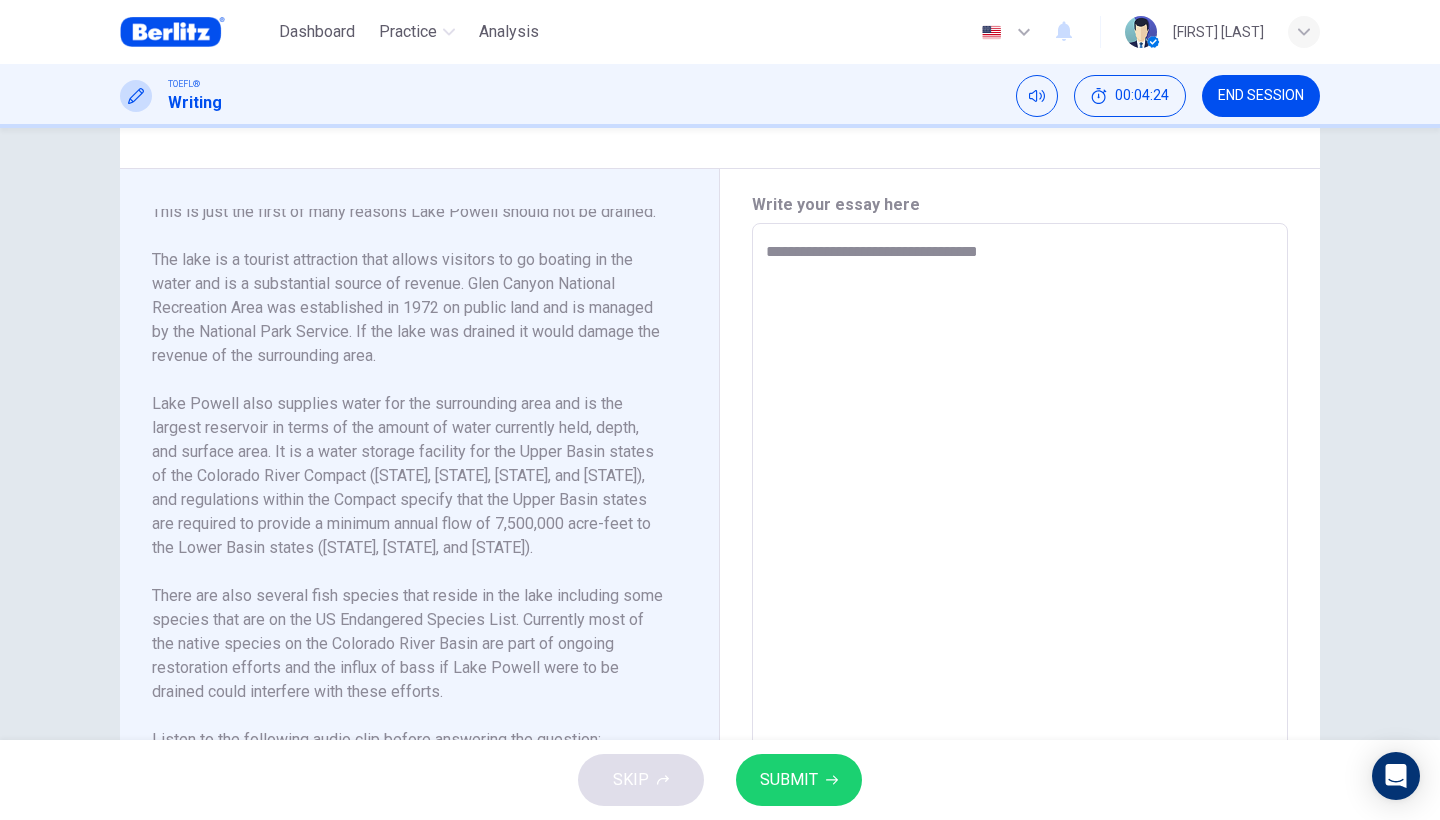 type on "*" 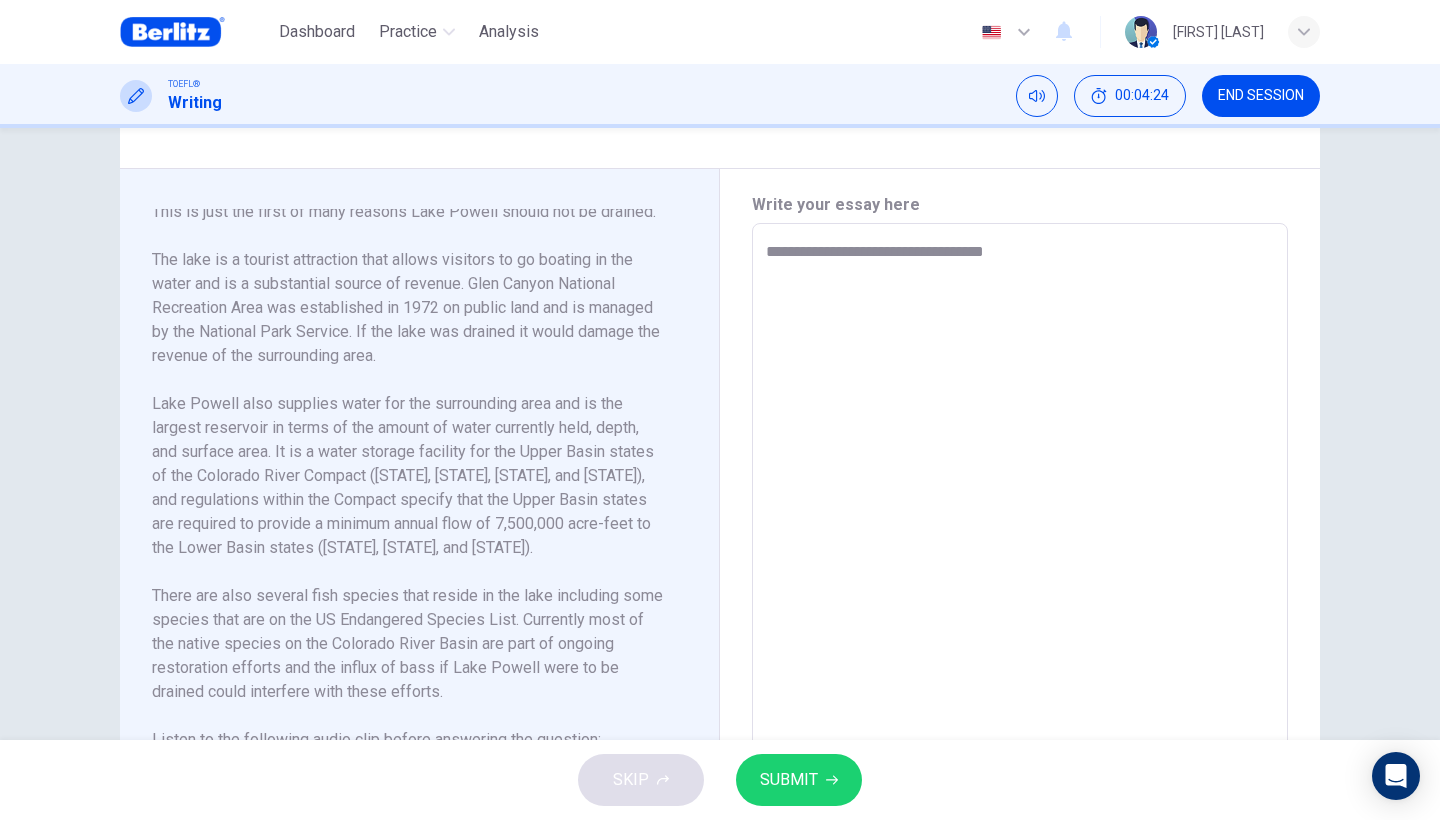 type on "*" 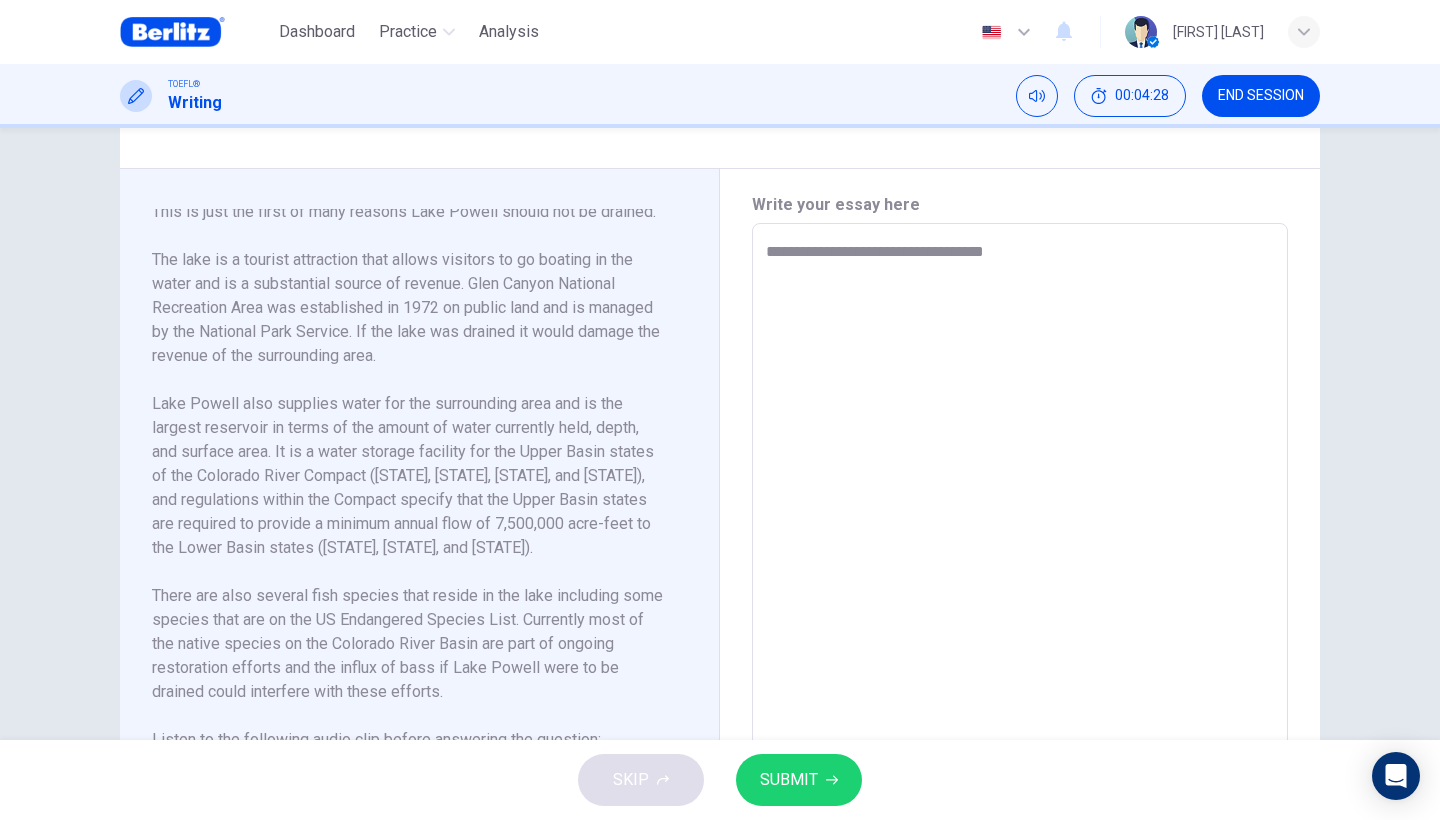type on "**********" 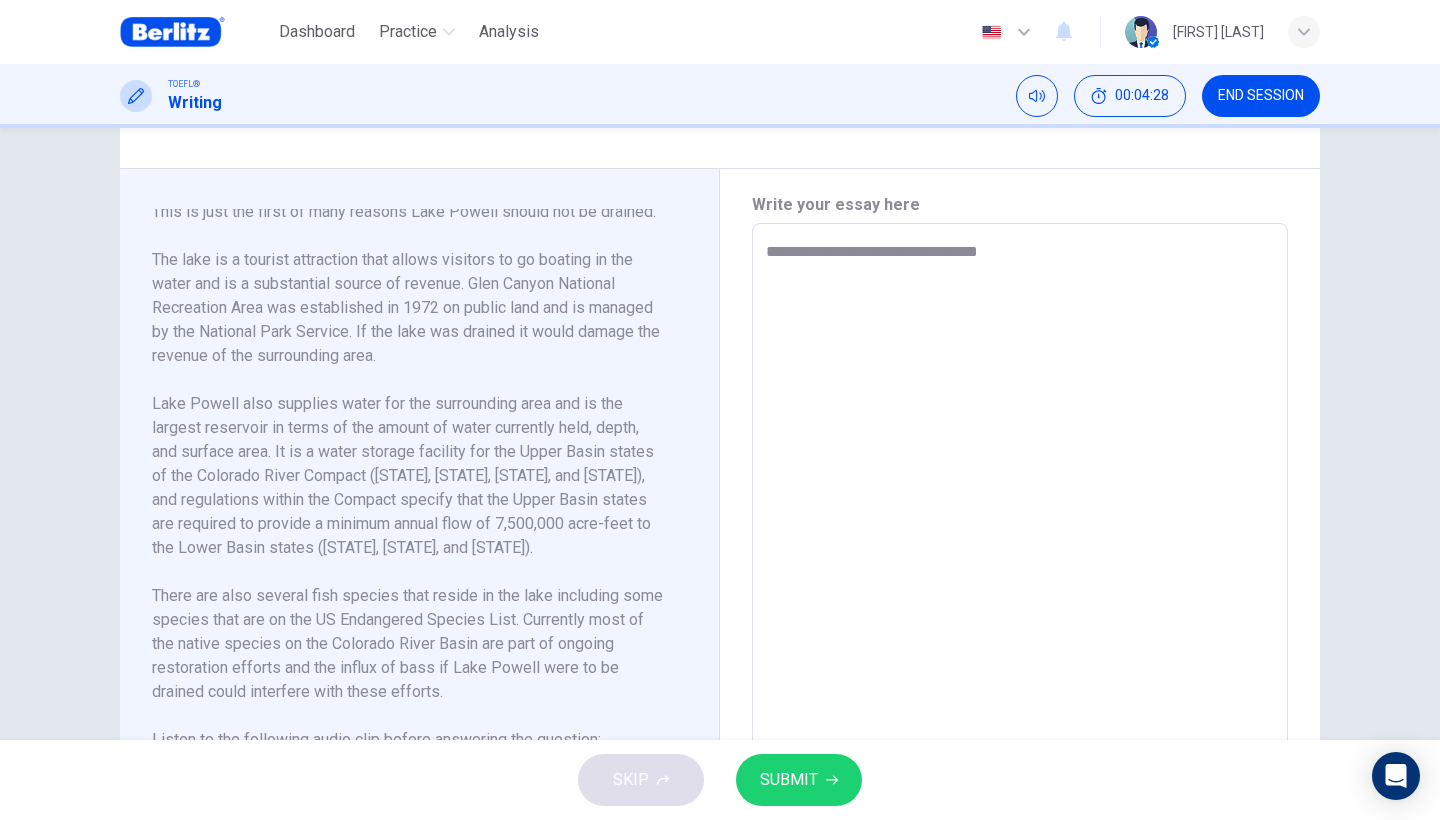type on "*" 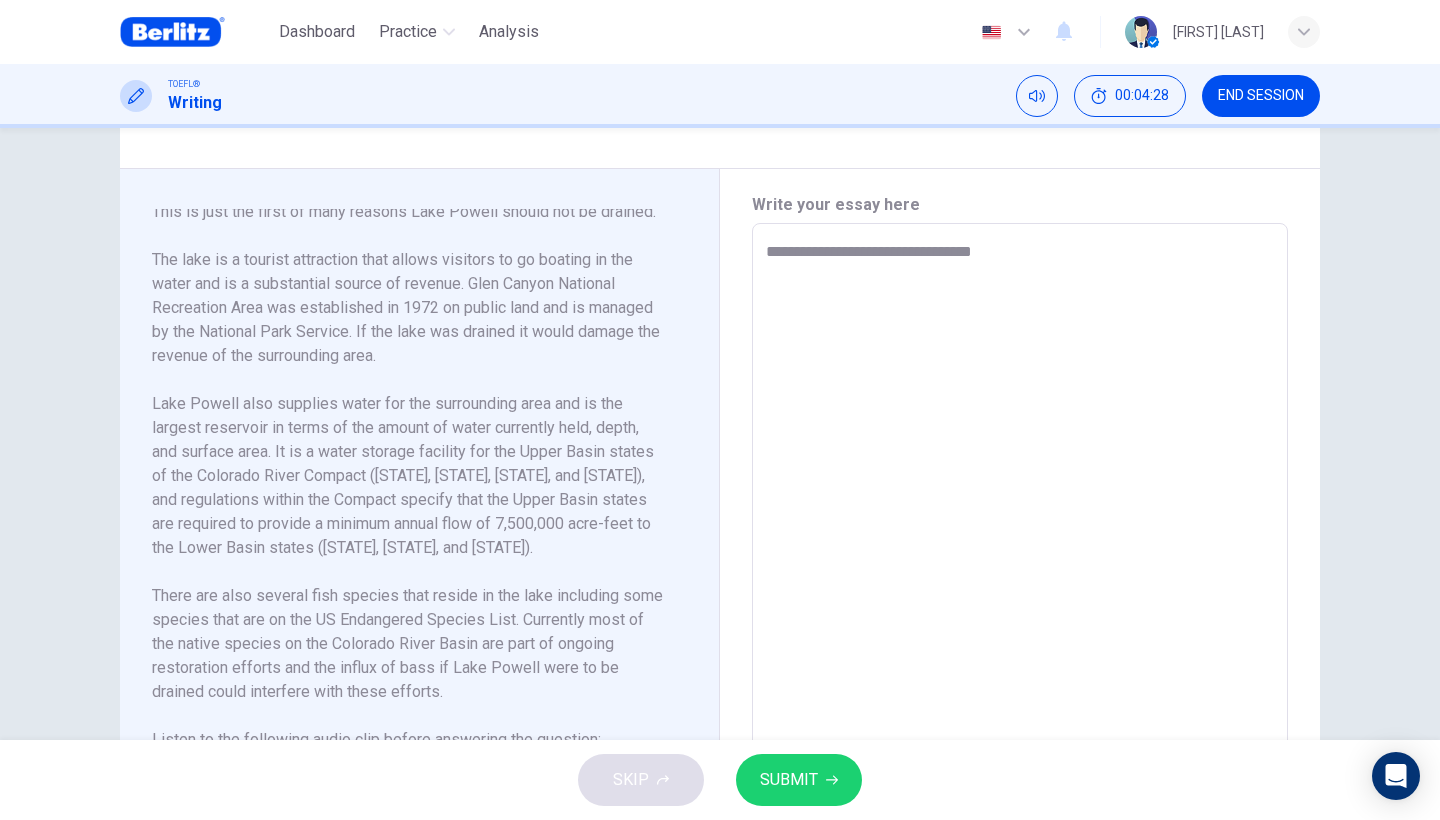 type on "*" 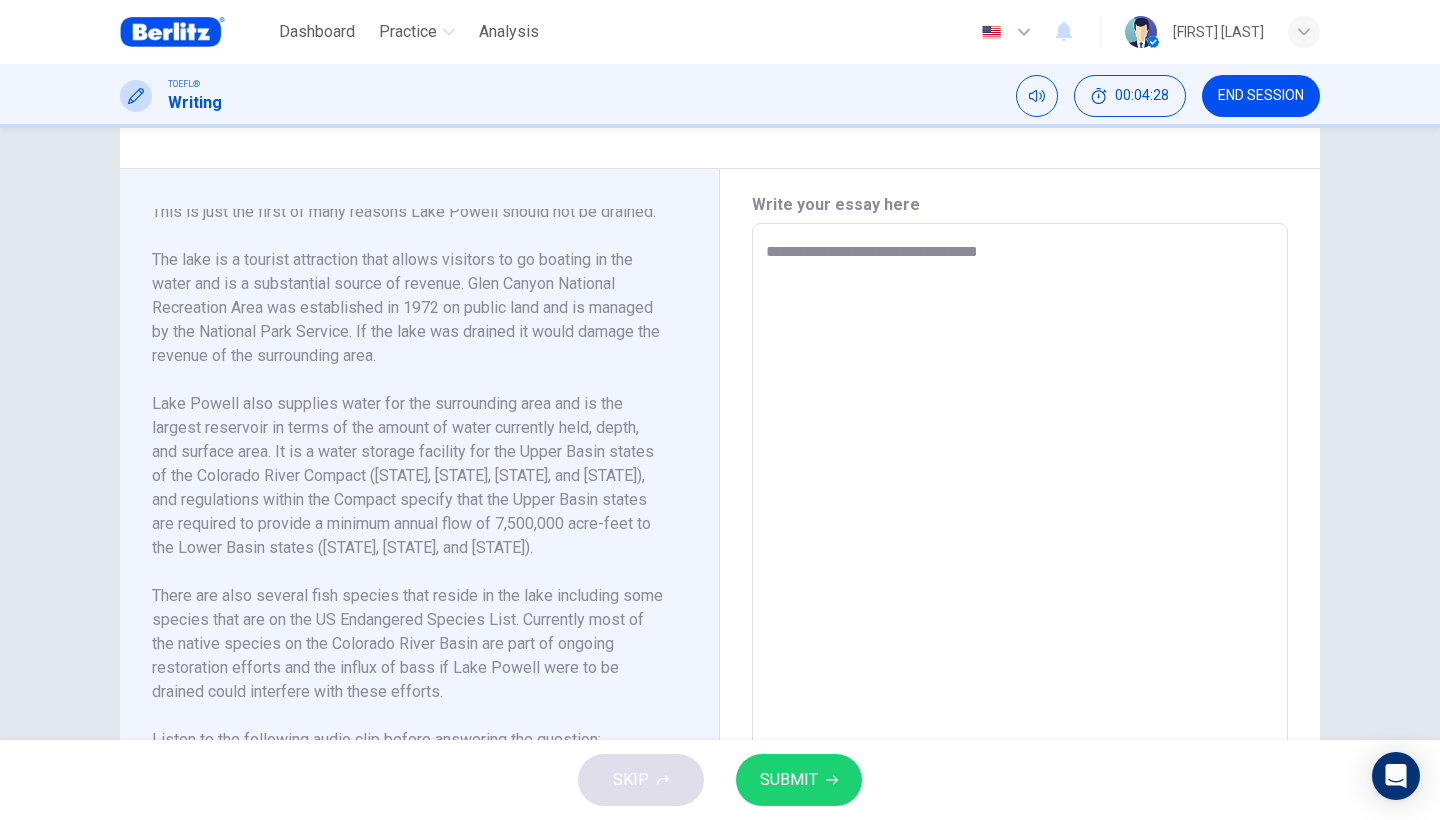 type on "*" 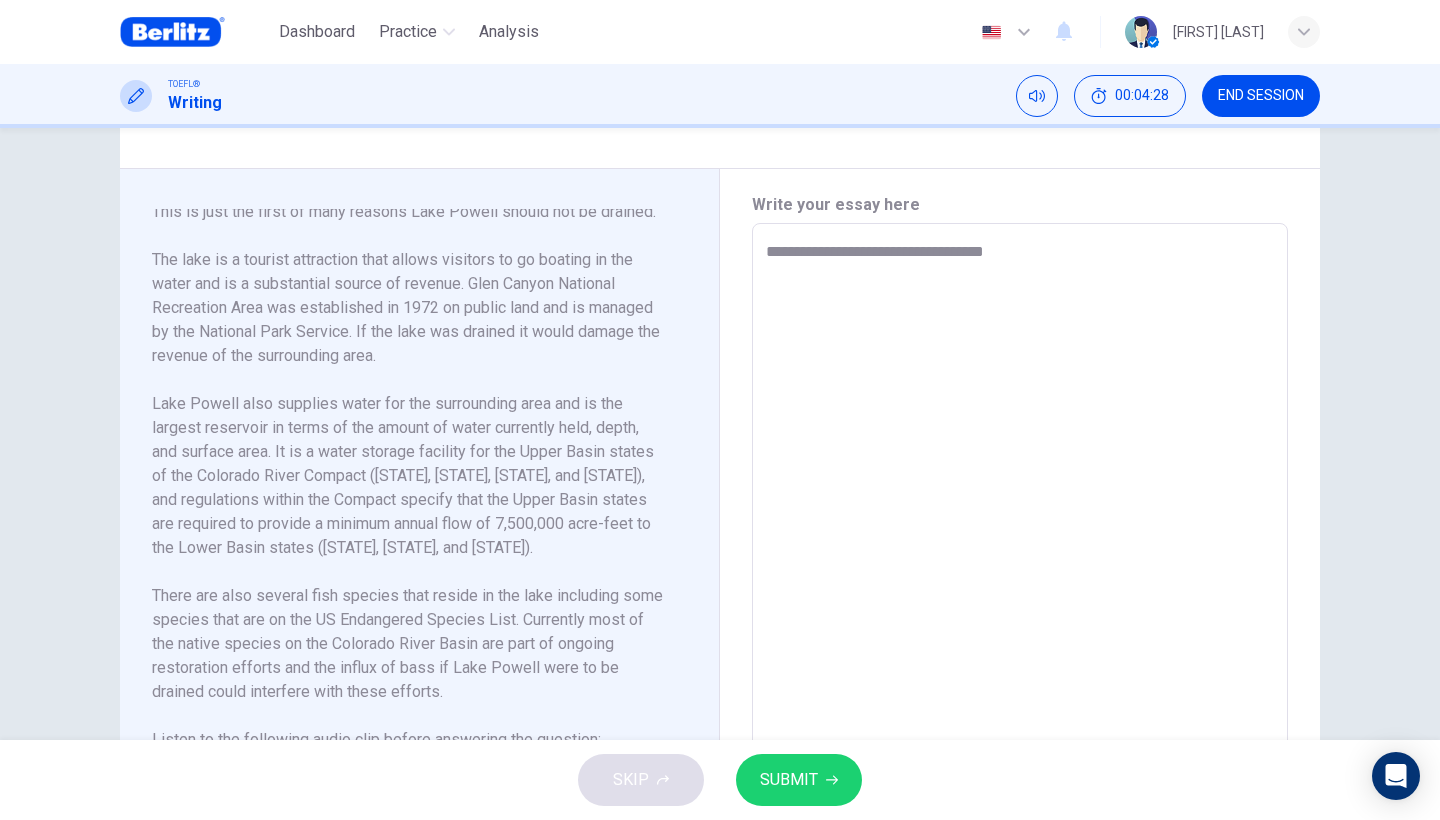 type on "*" 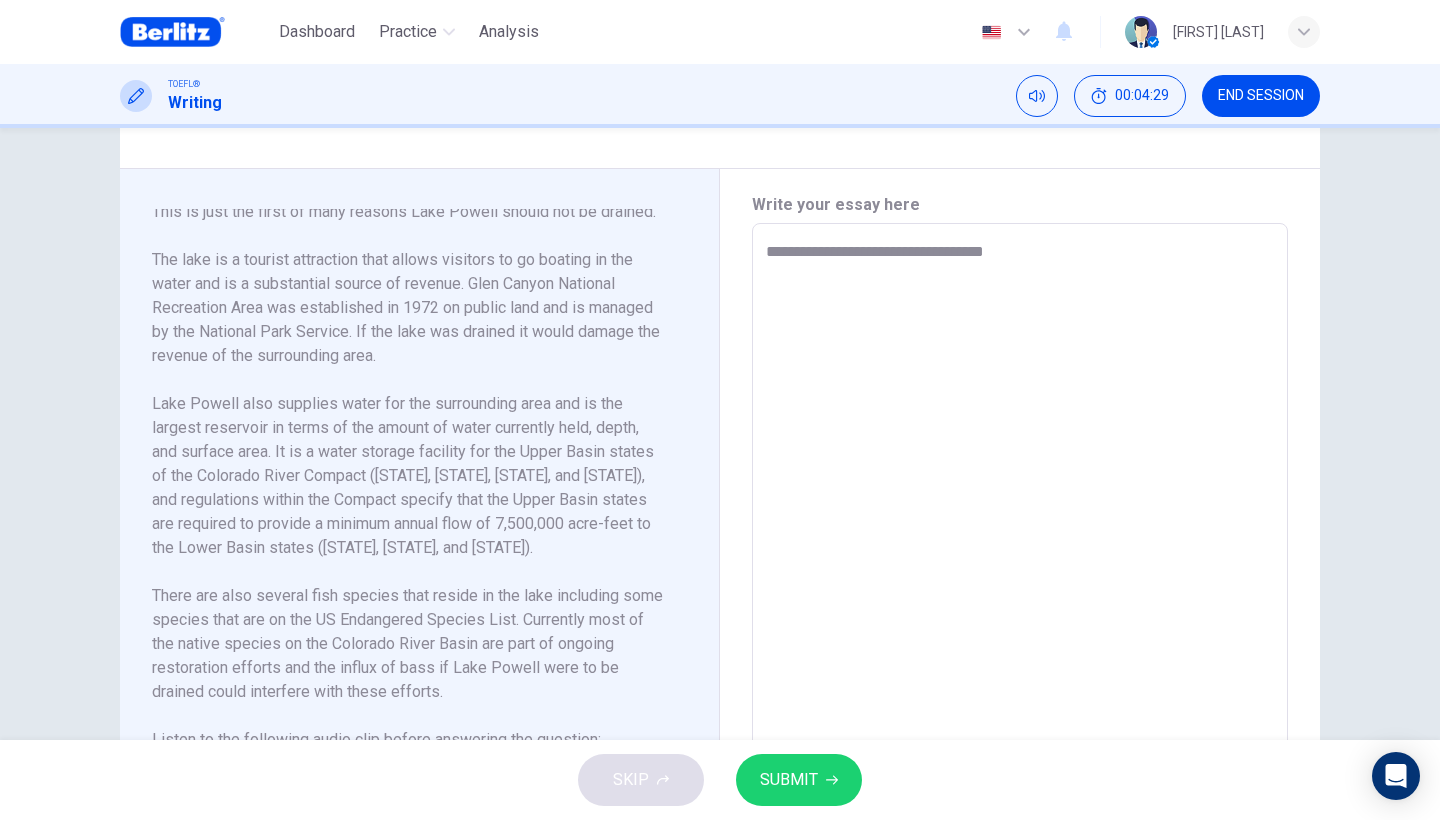 type on "**********" 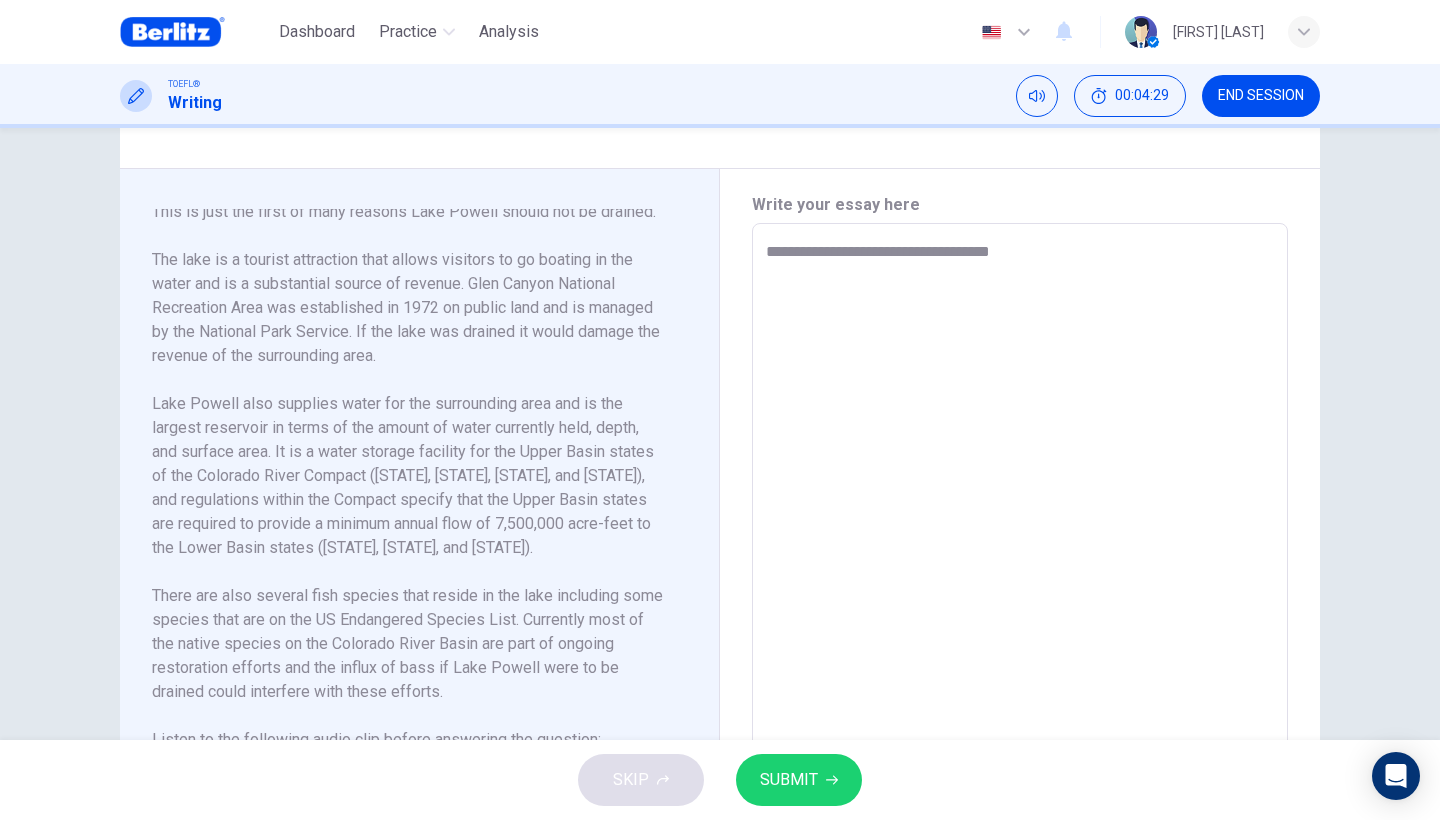 type on "*" 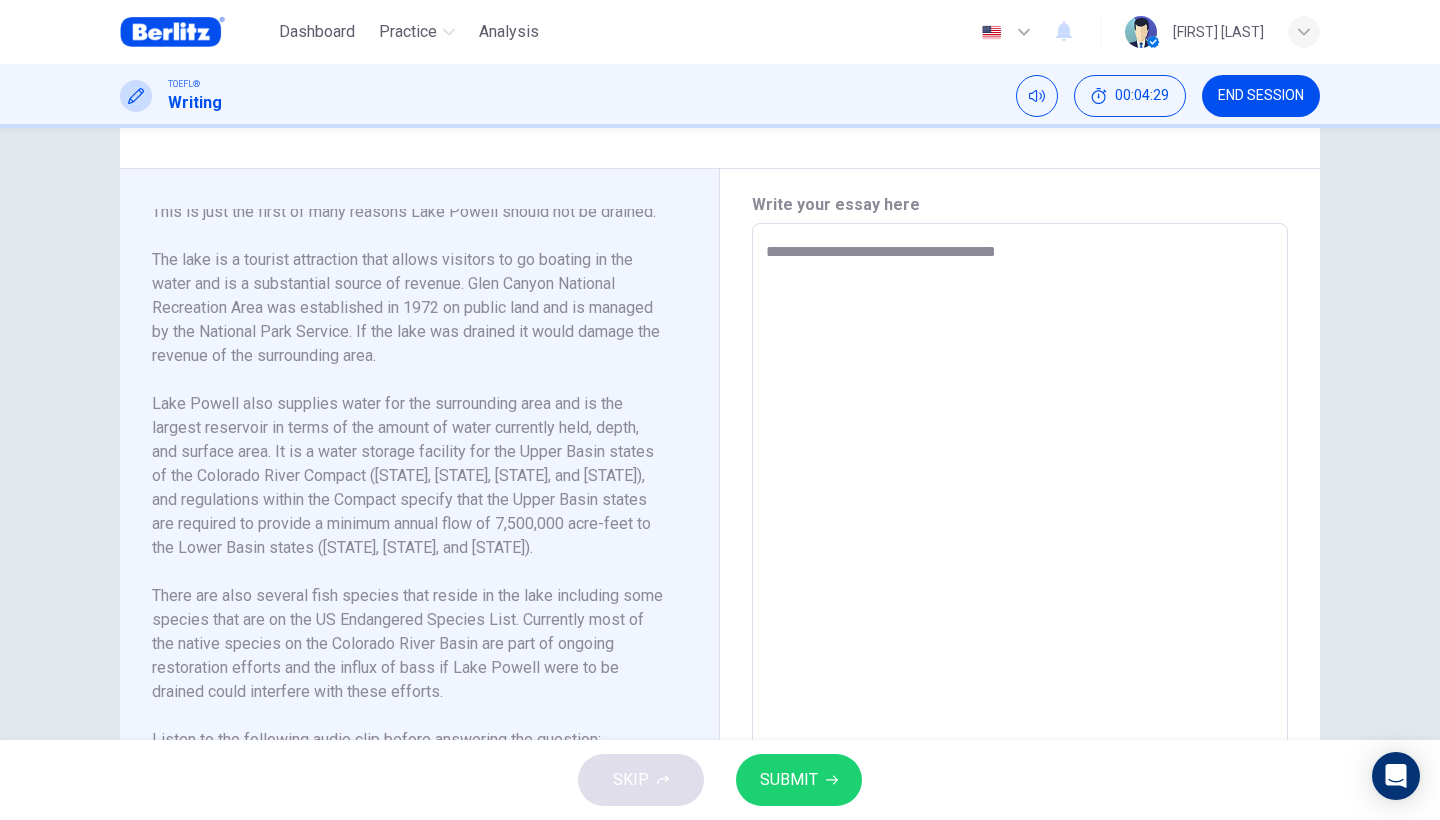 type on "*" 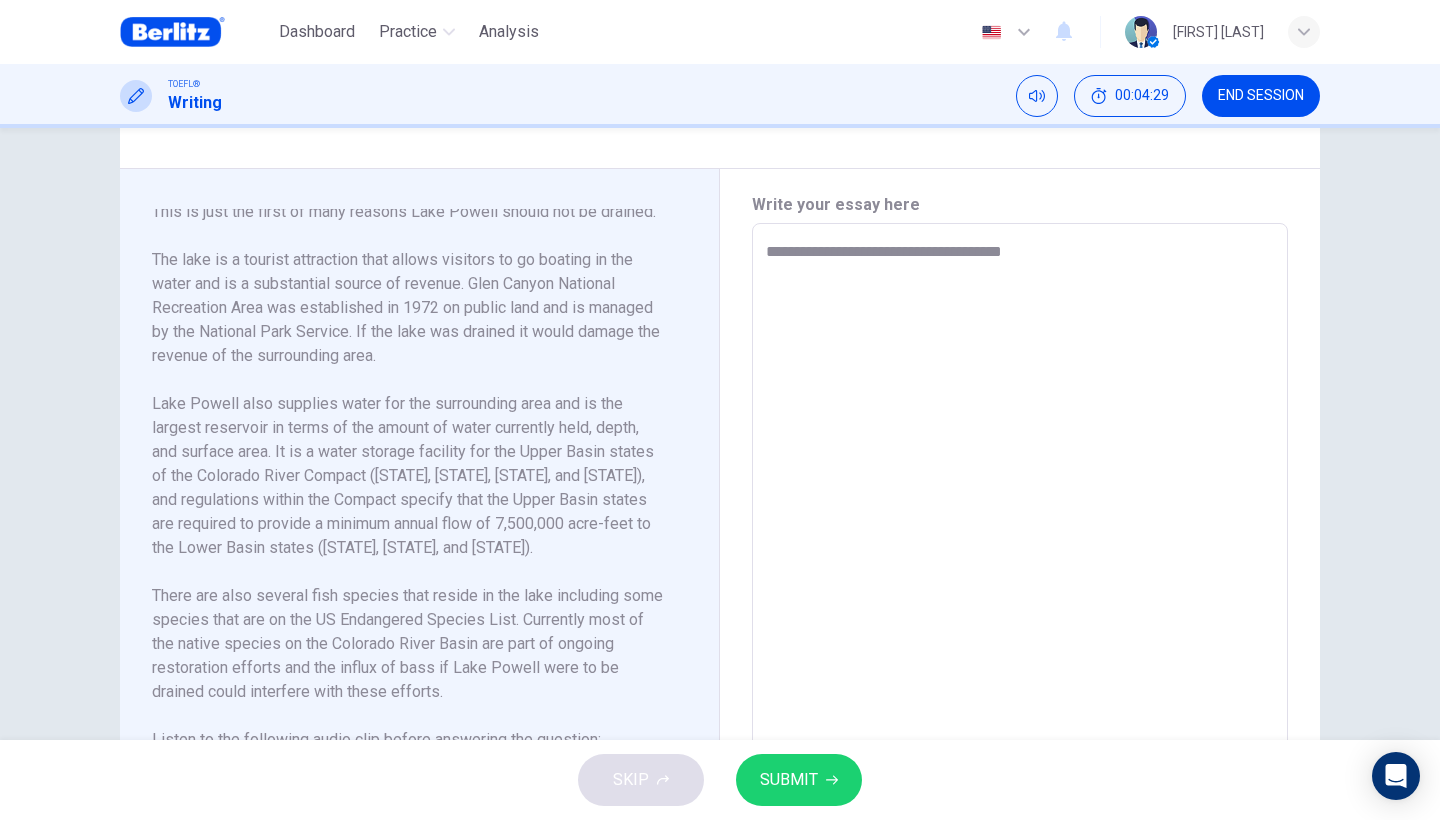 type on "*" 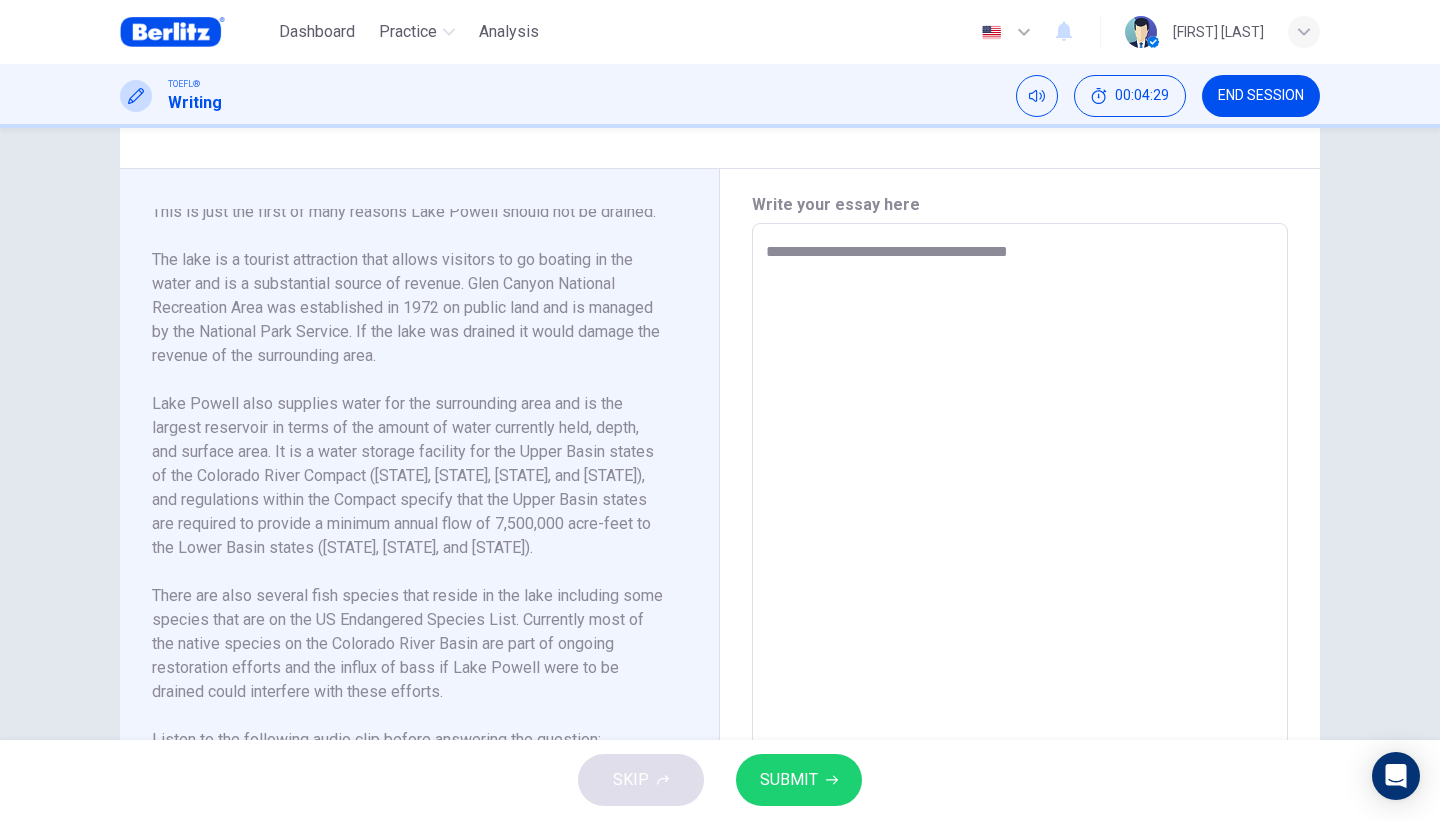 type on "*" 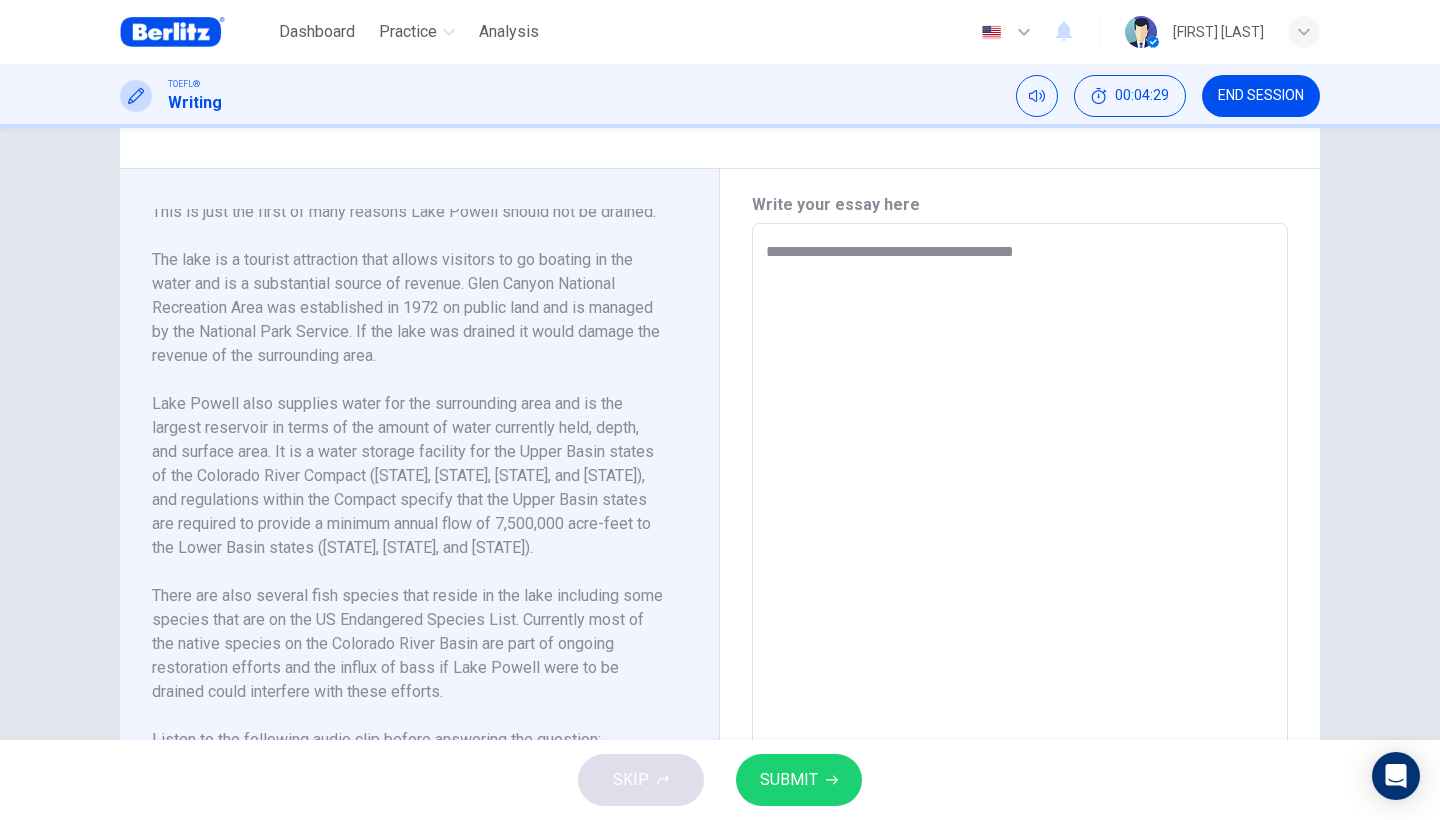 type on "*" 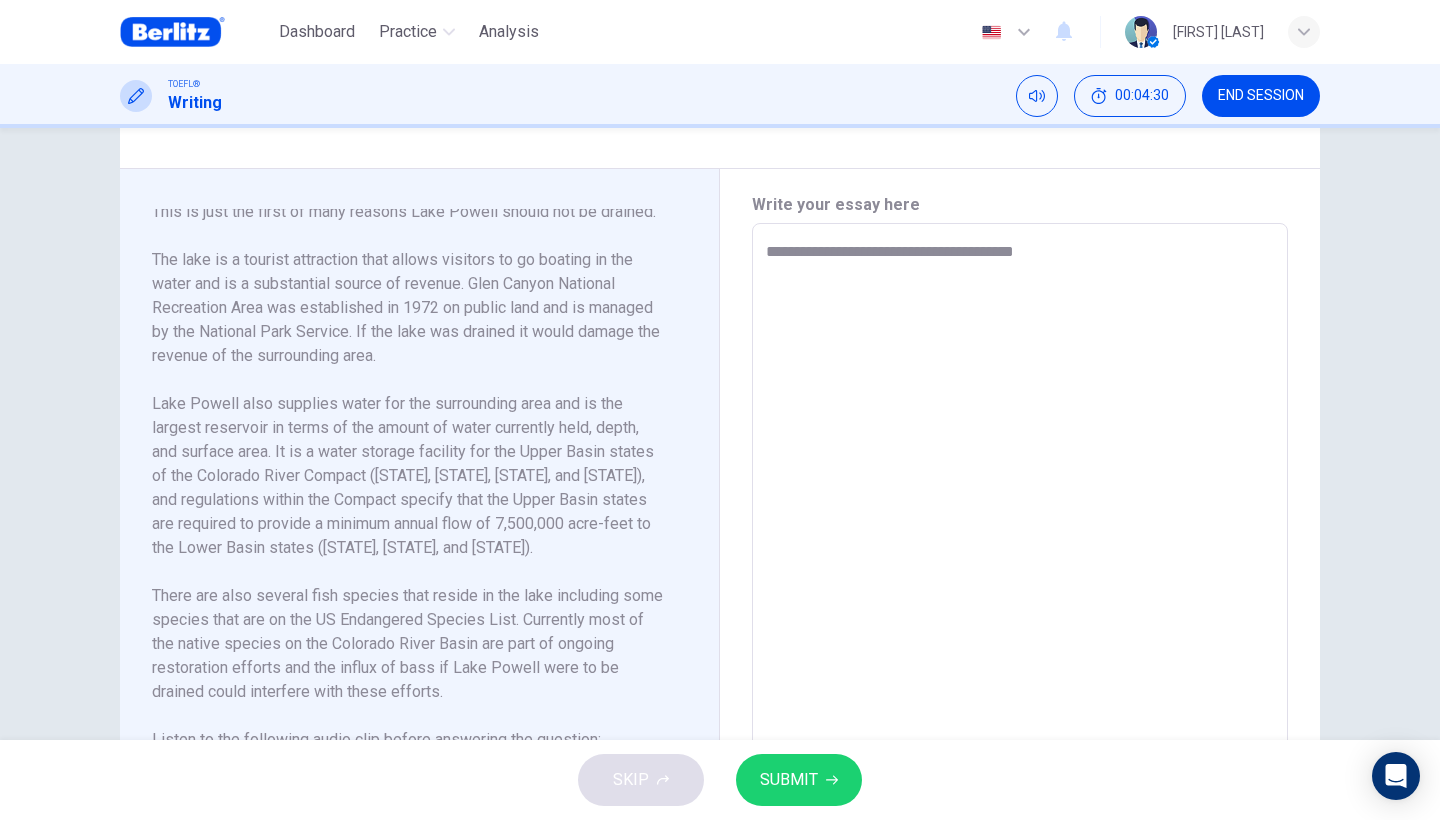 type on "**********" 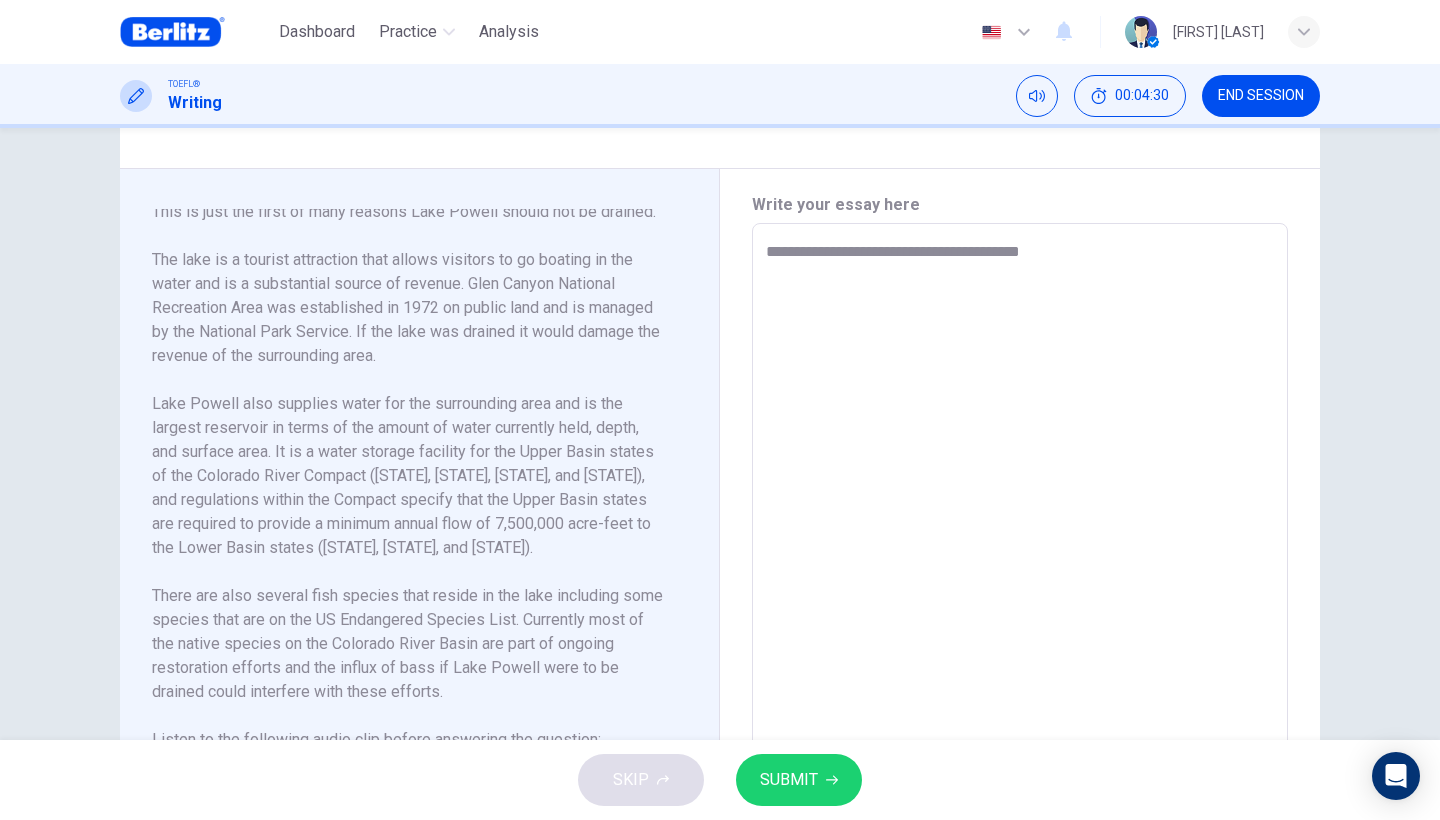 type on "*" 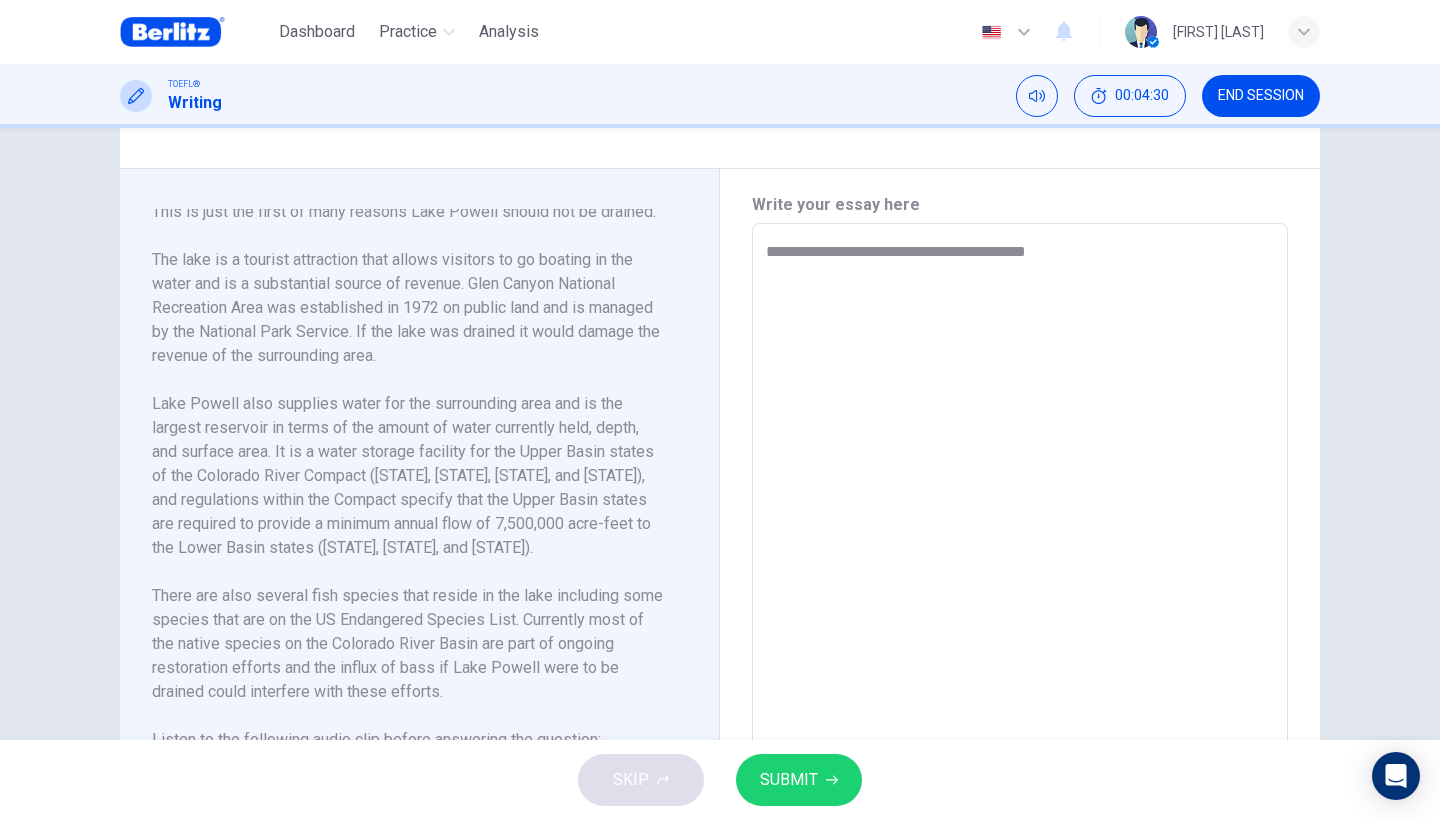 type on "*" 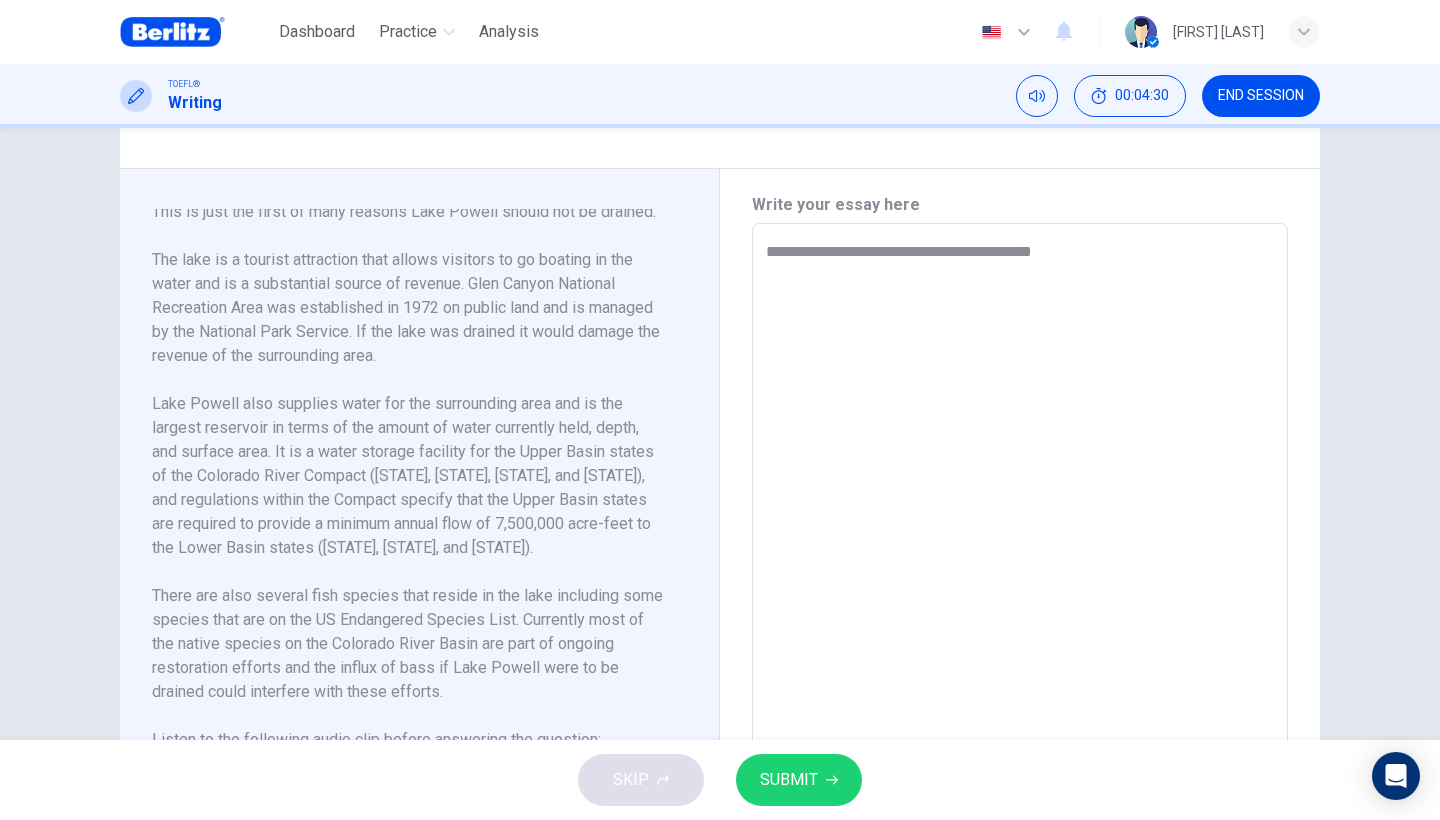 type on "*" 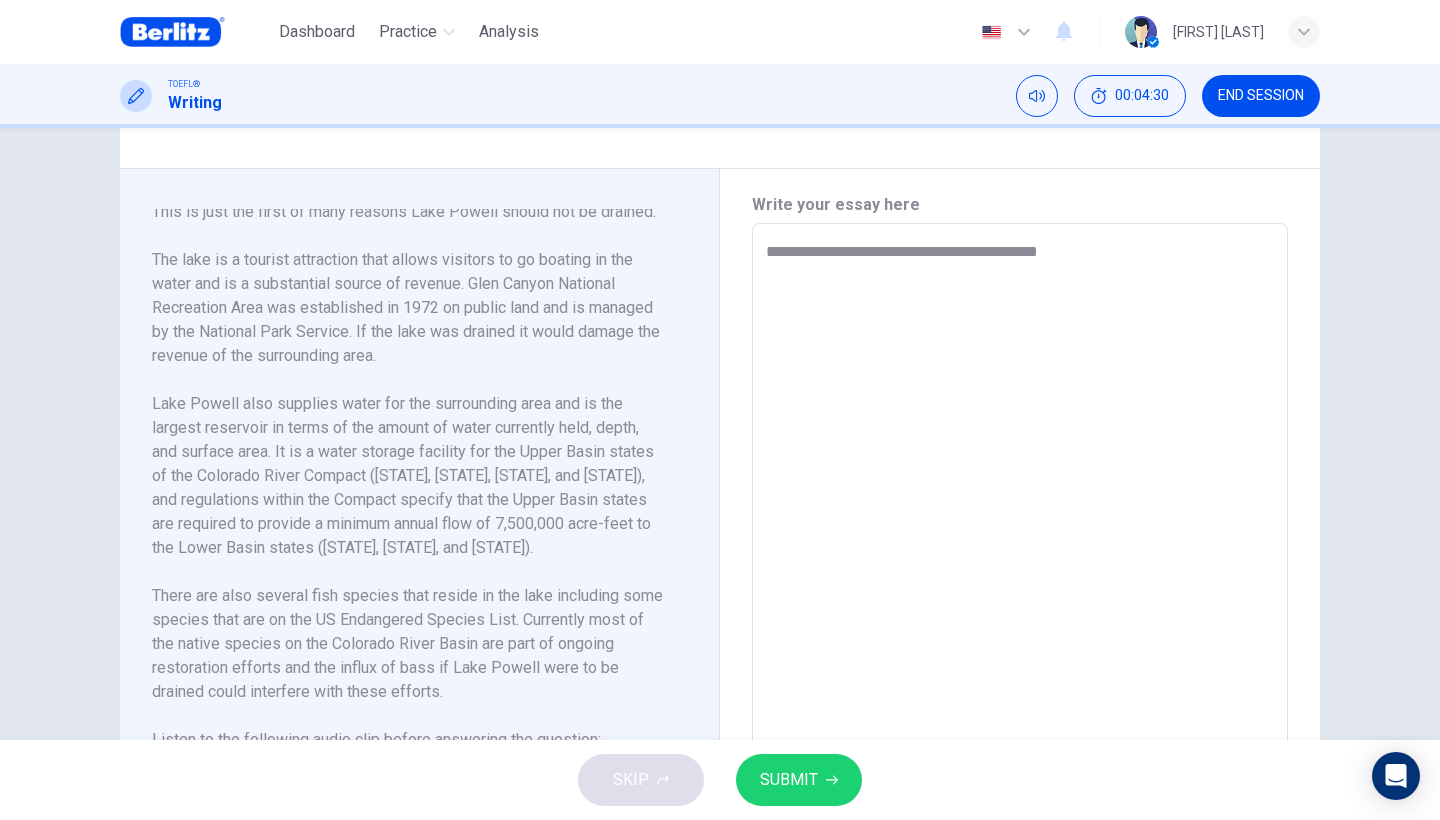 type on "*" 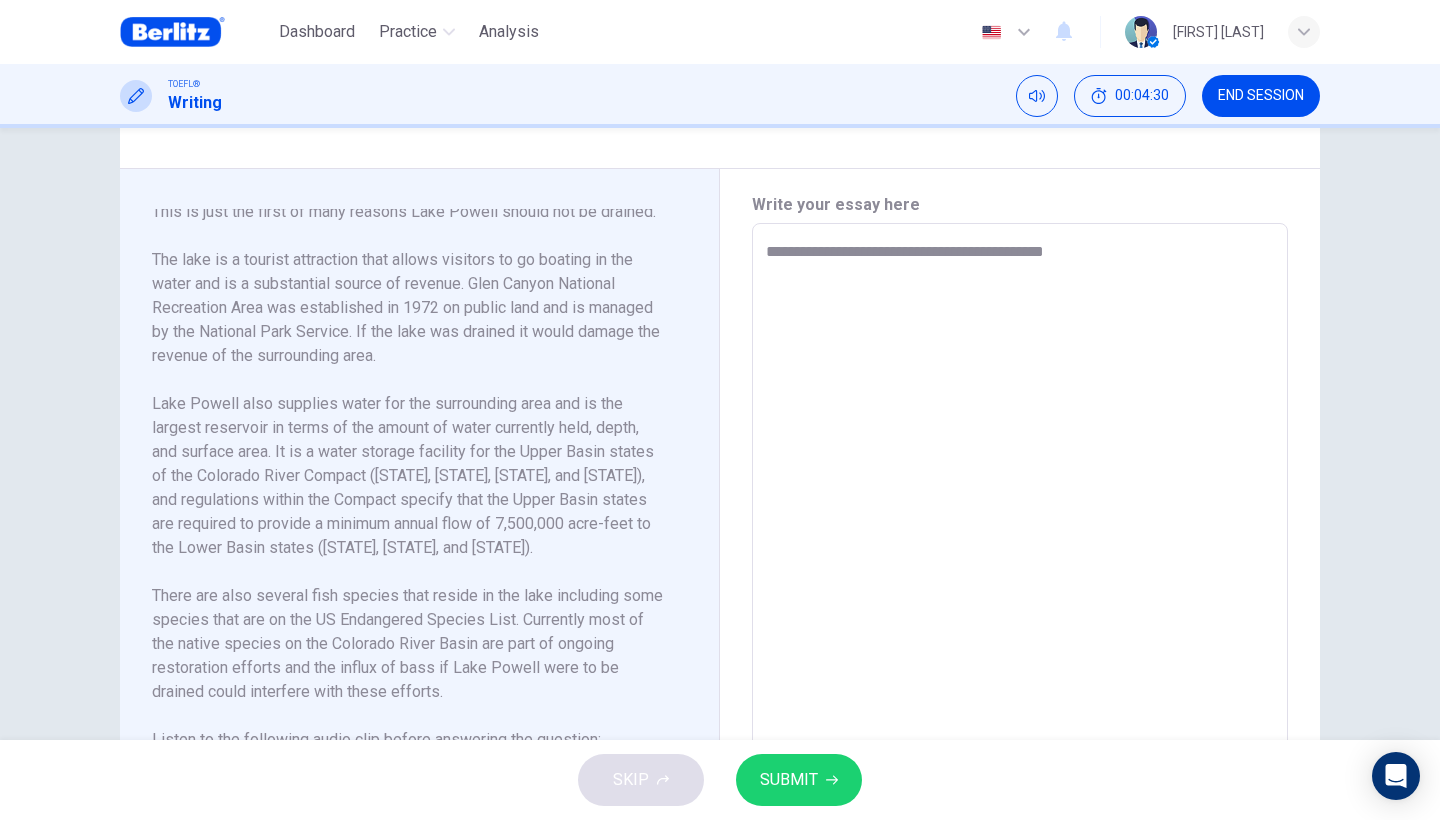 type on "*" 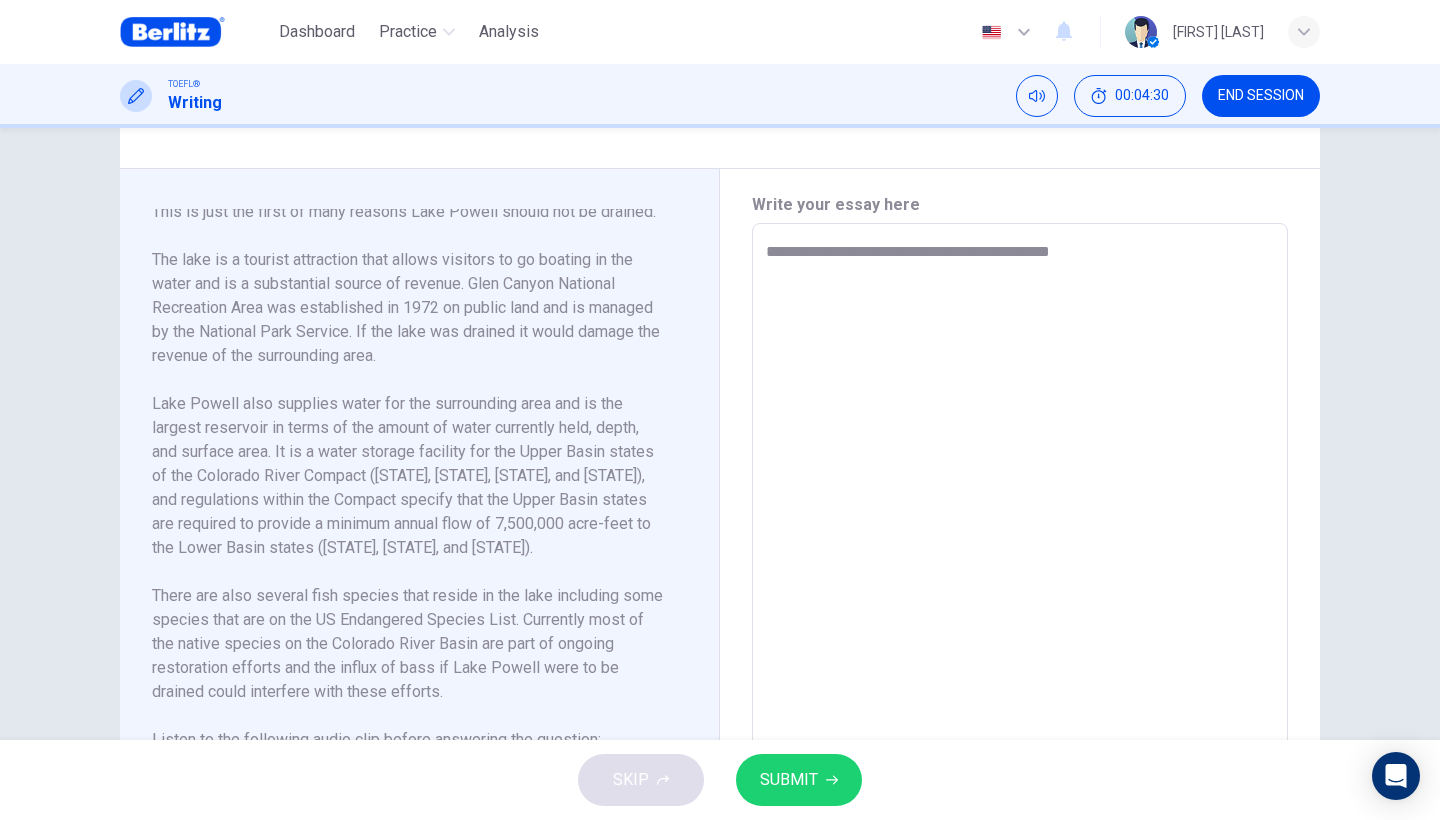 type on "*" 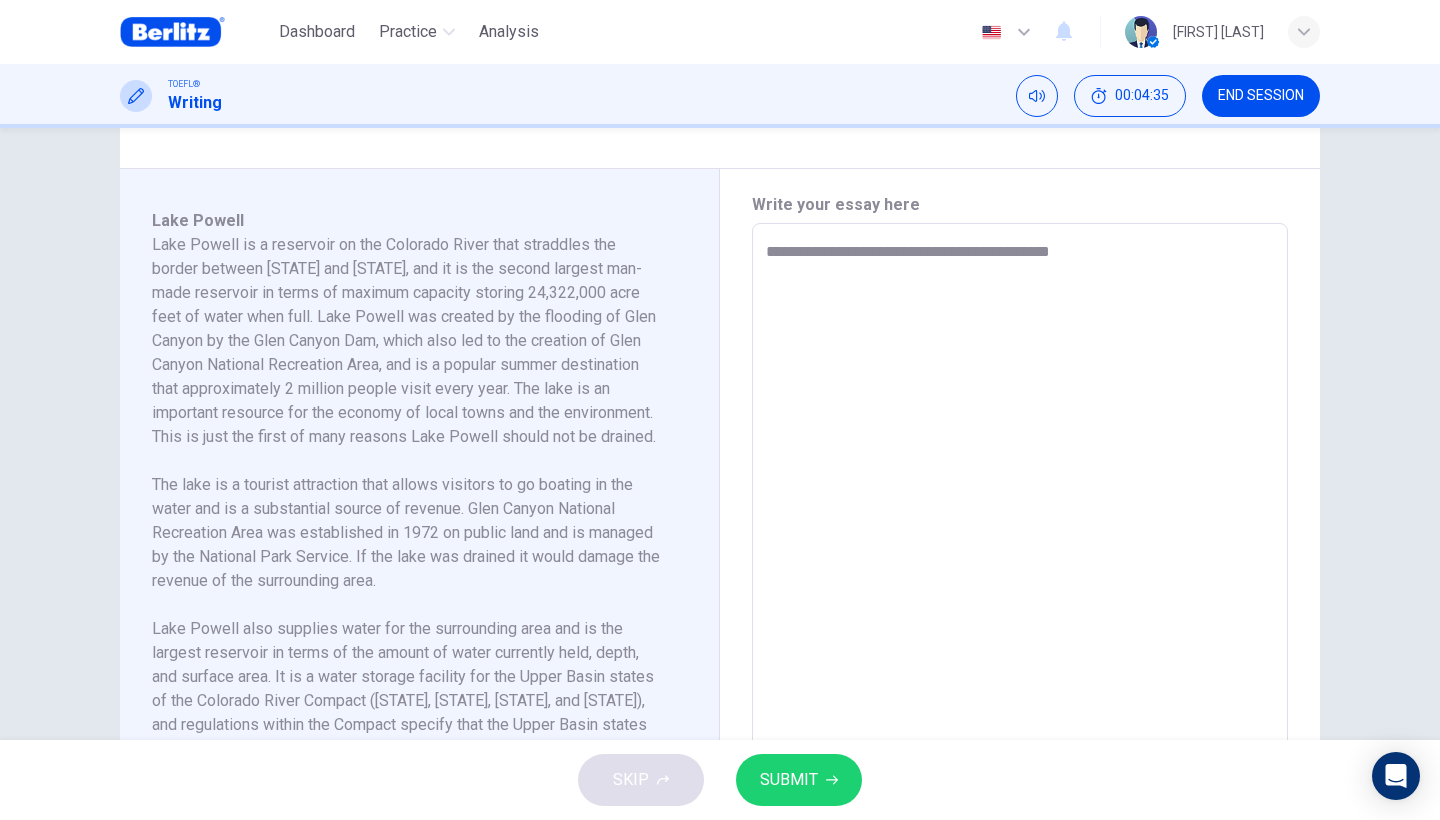 type on "**********" 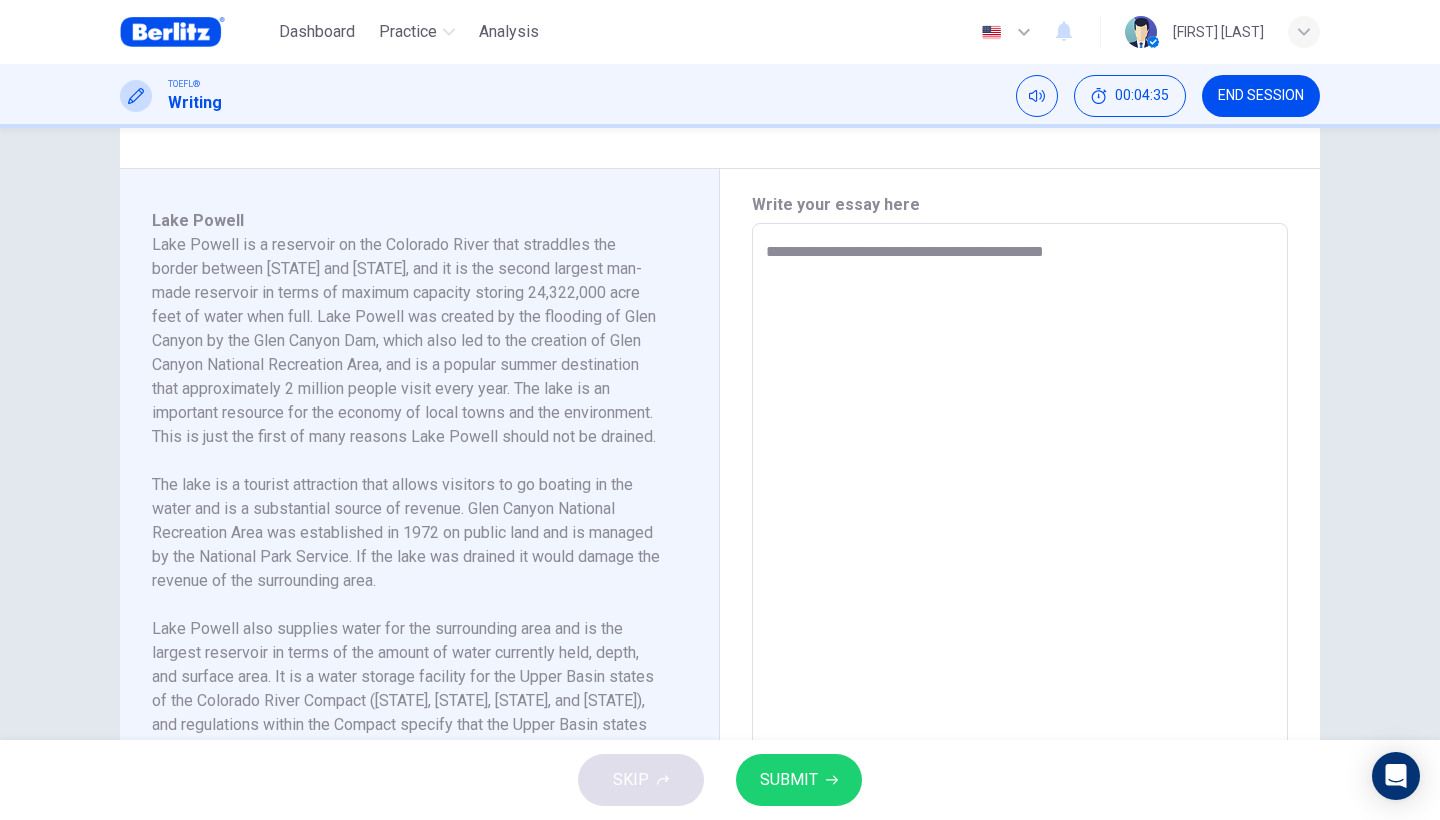type on "*" 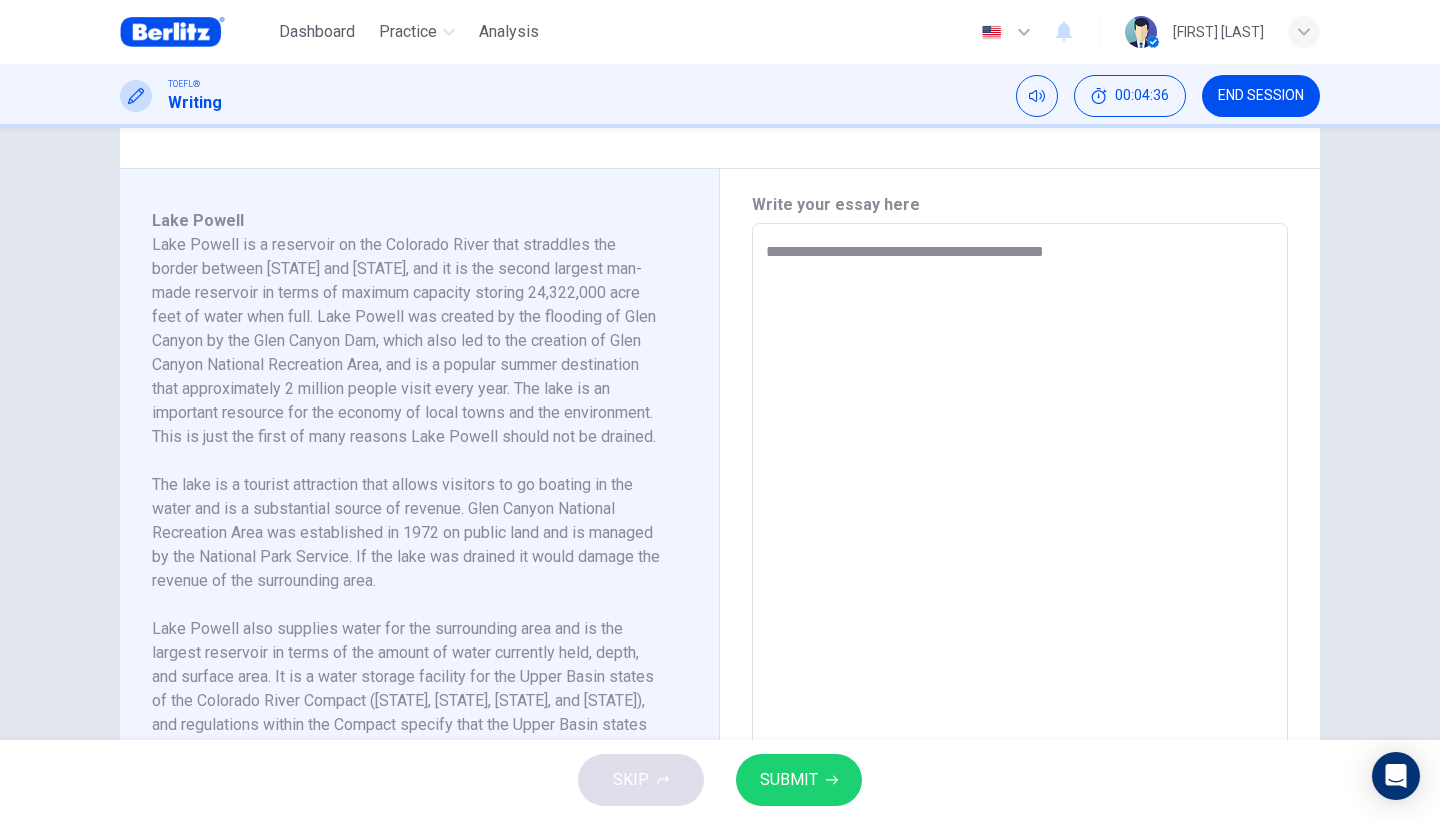 scroll, scrollTop: -1, scrollLeft: 0, axis: vertical 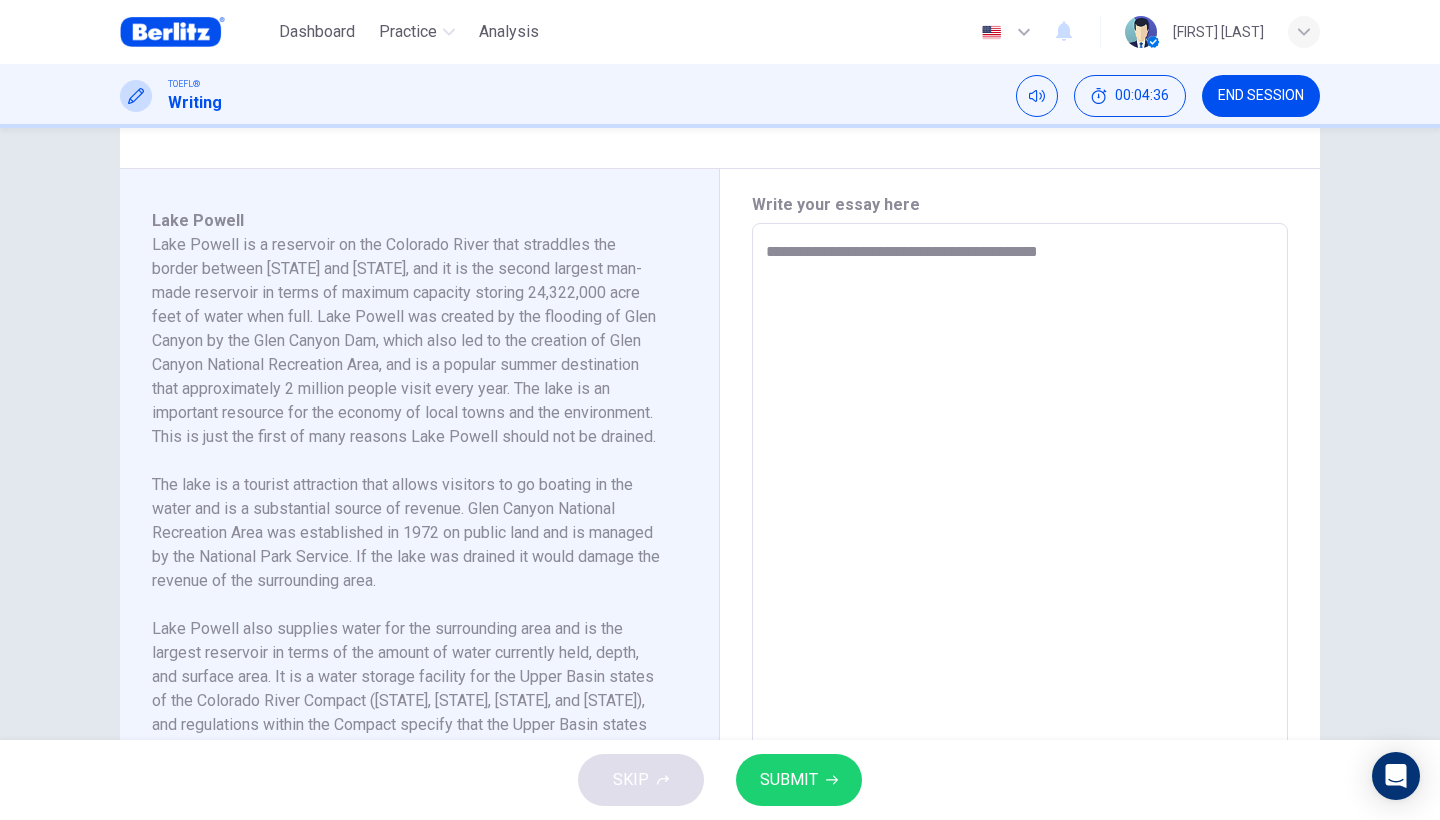 type on "*" 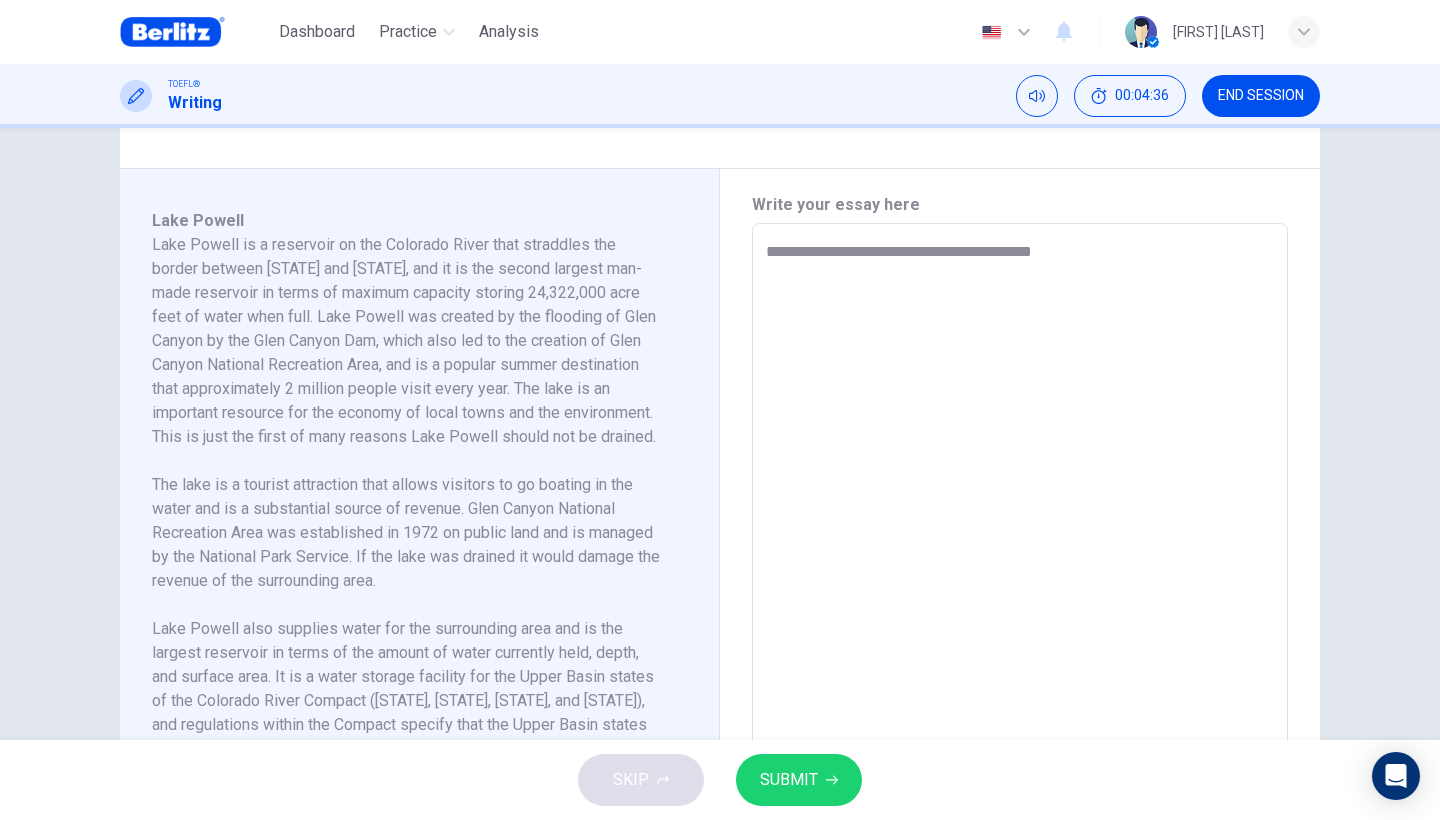 type on "*" 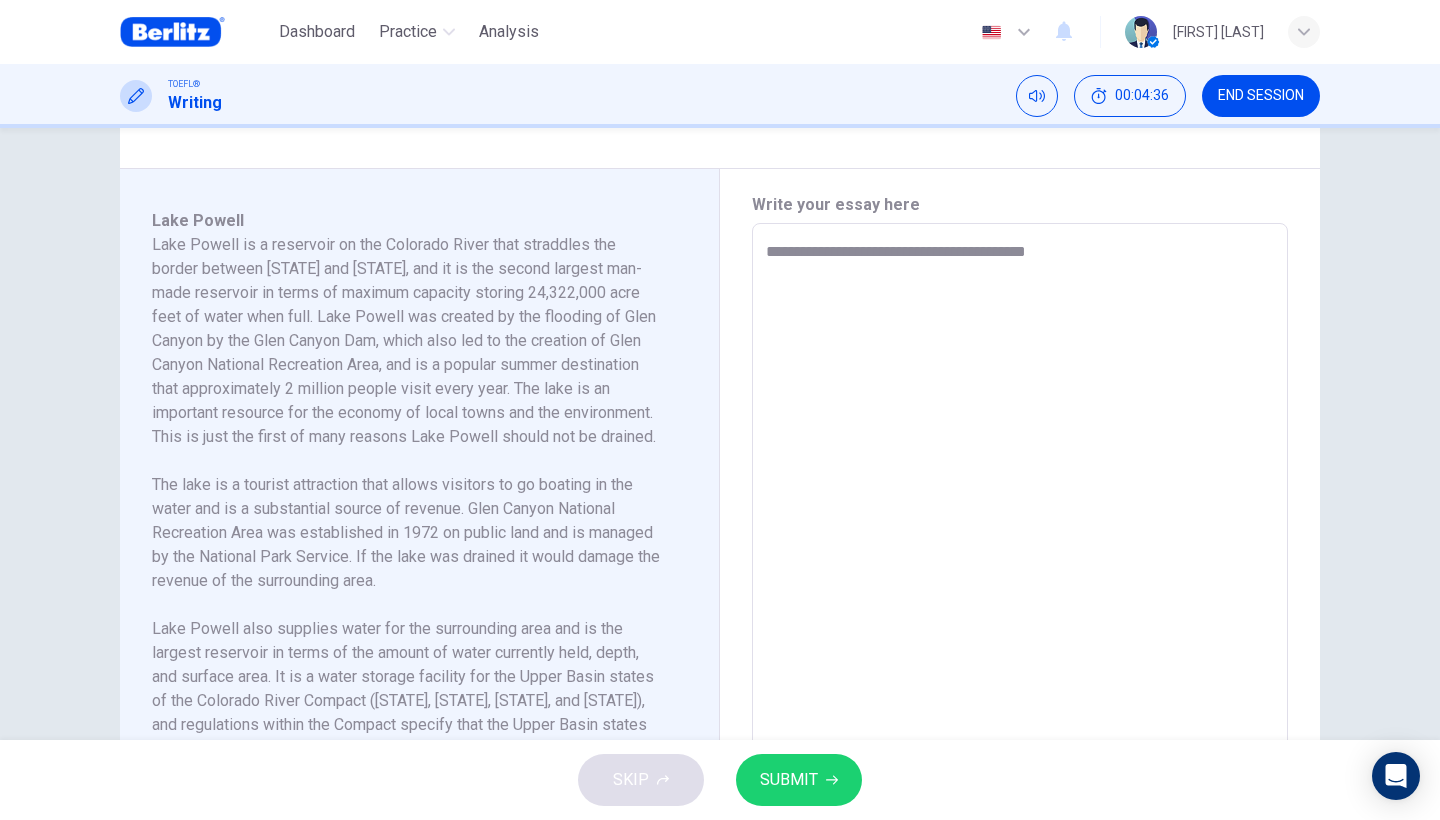 type on "*" 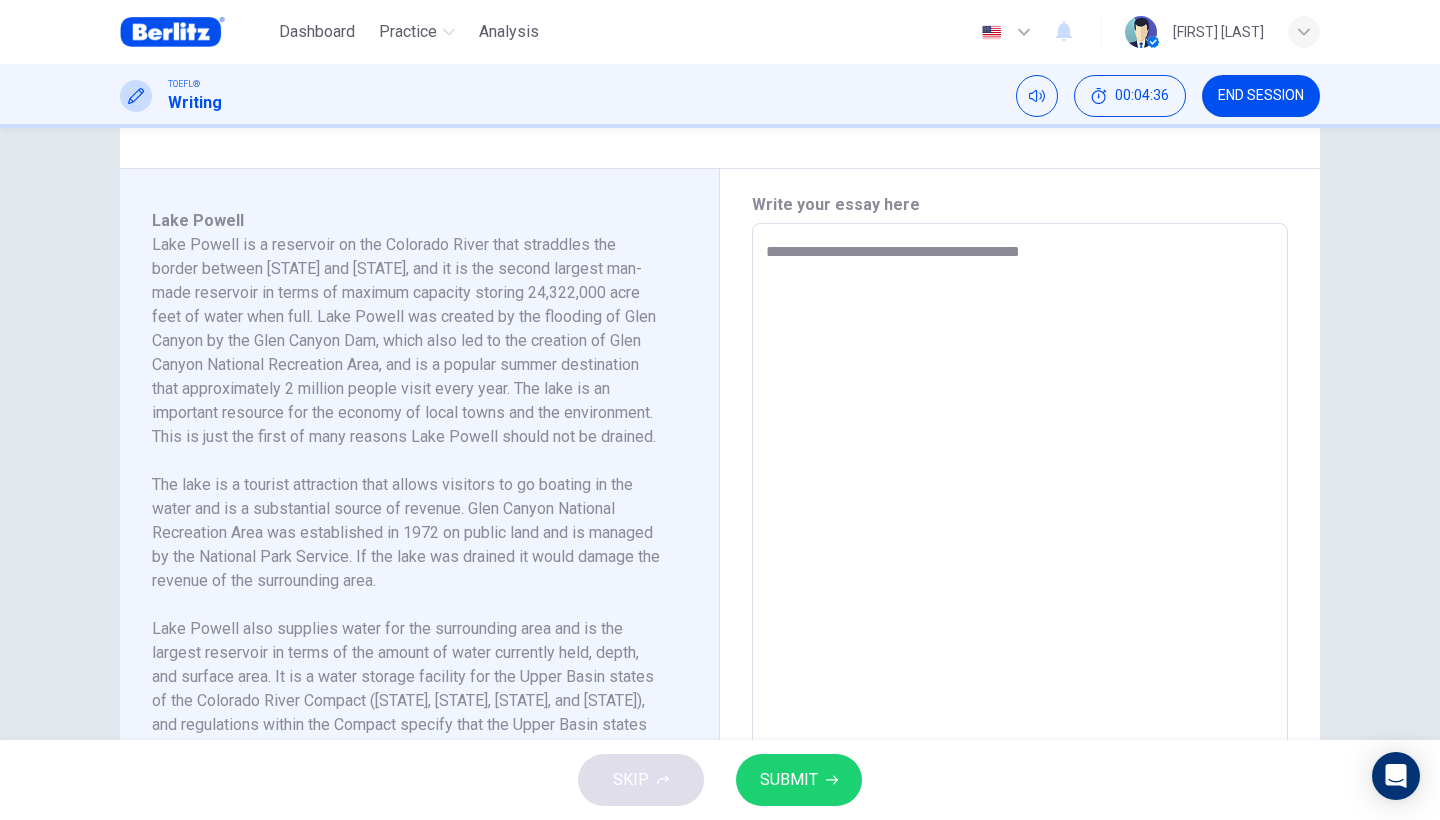 type on "*" 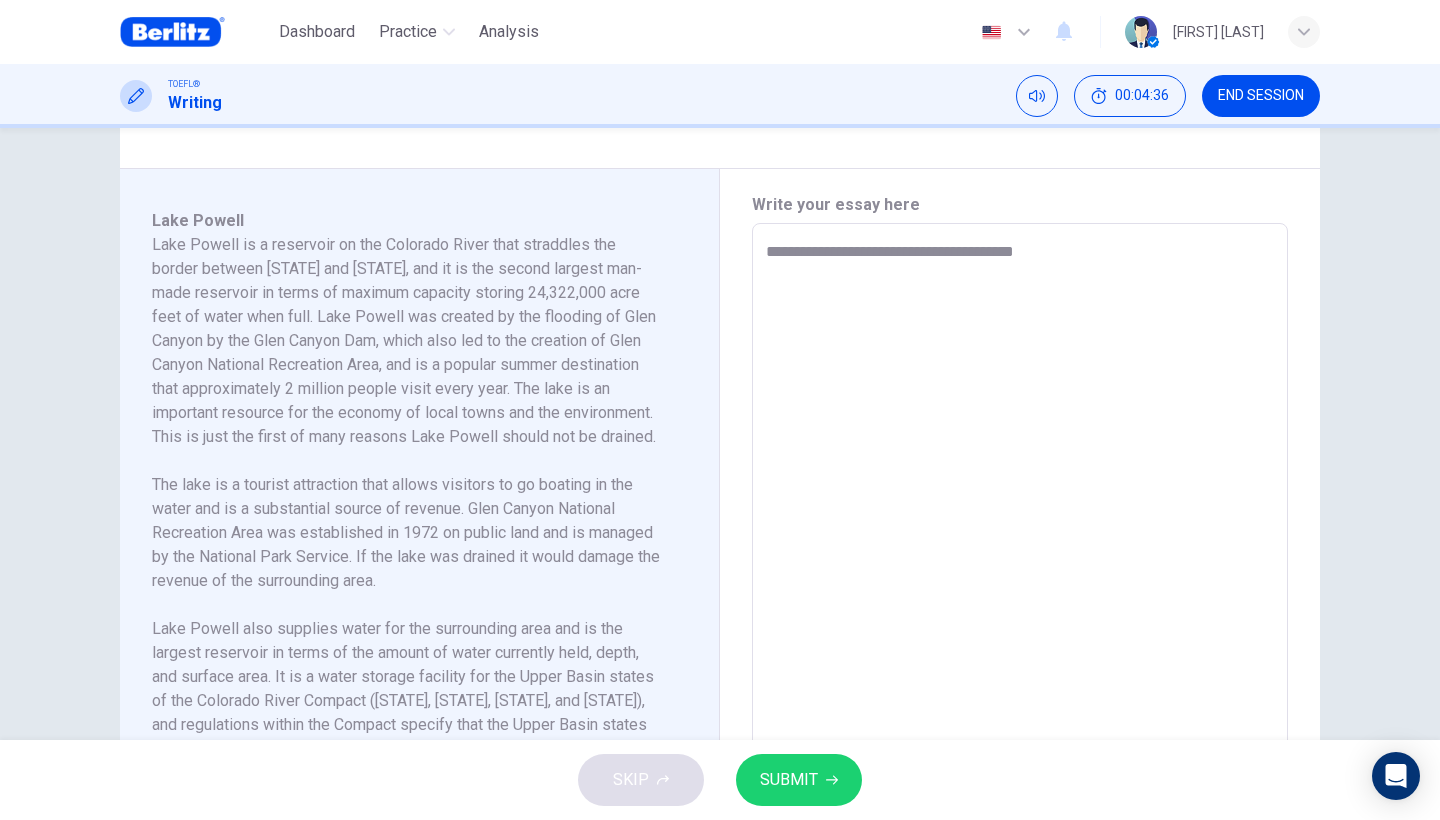 type on "*" 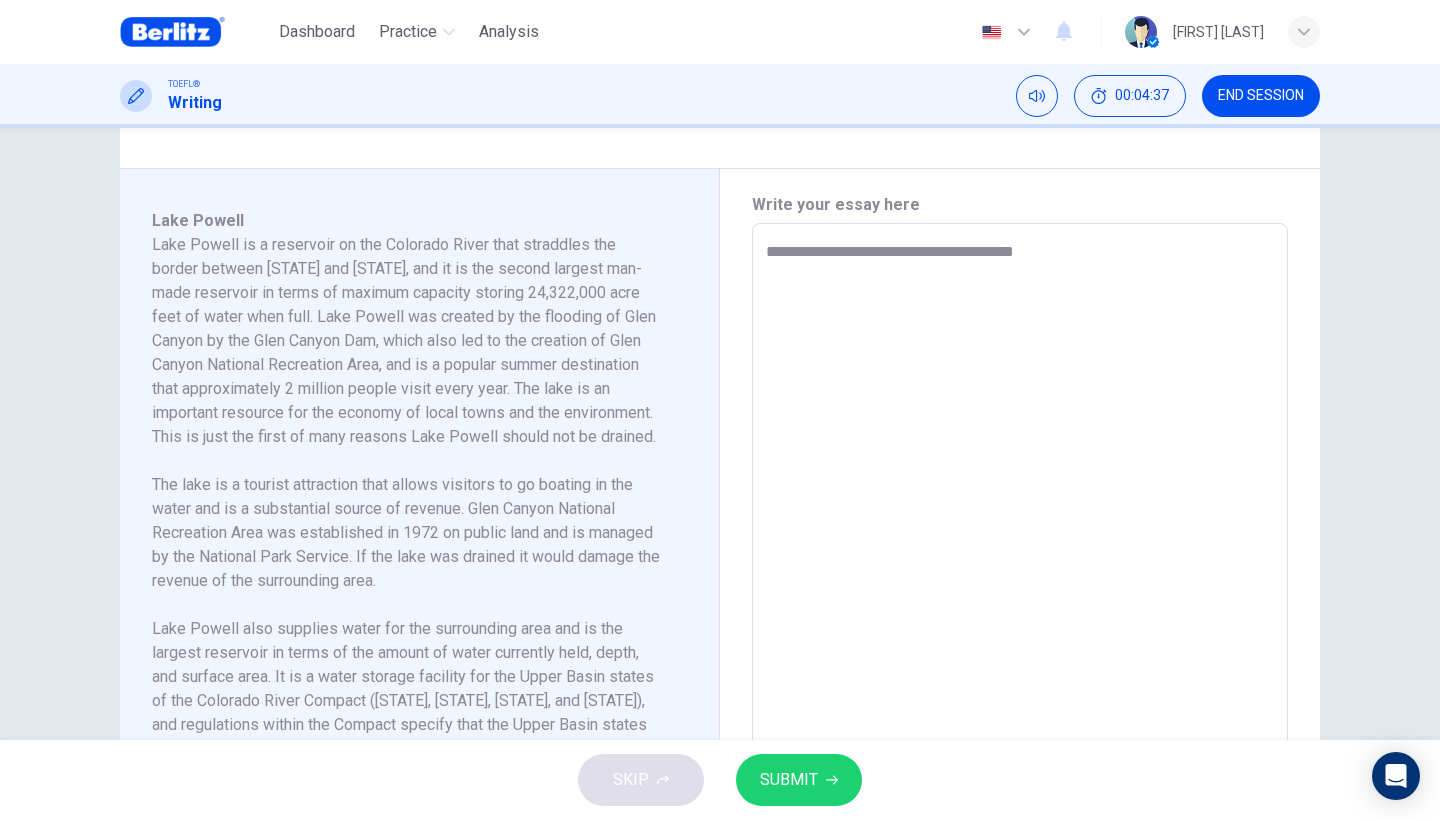 type on "**********" 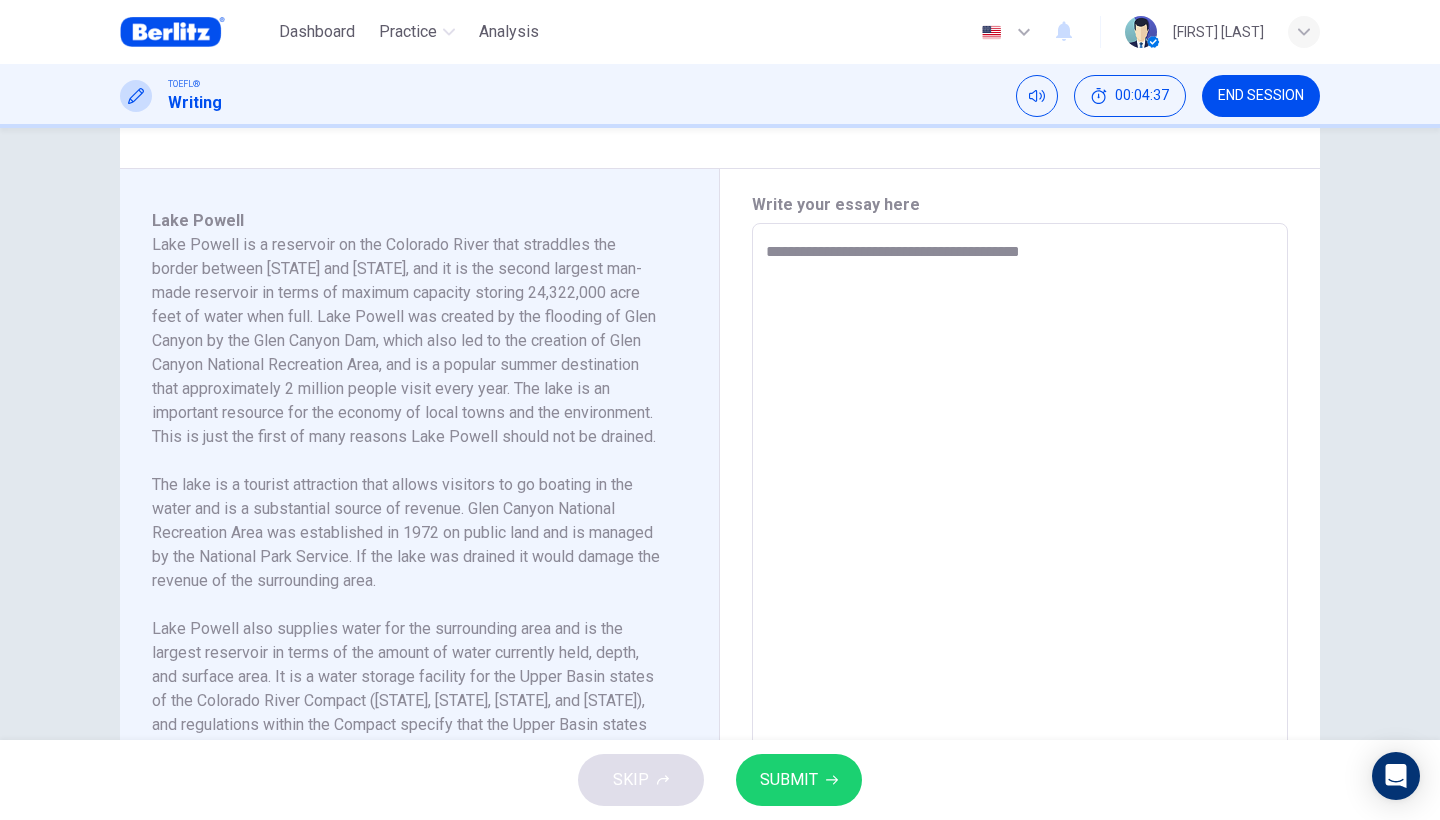 type on "*" 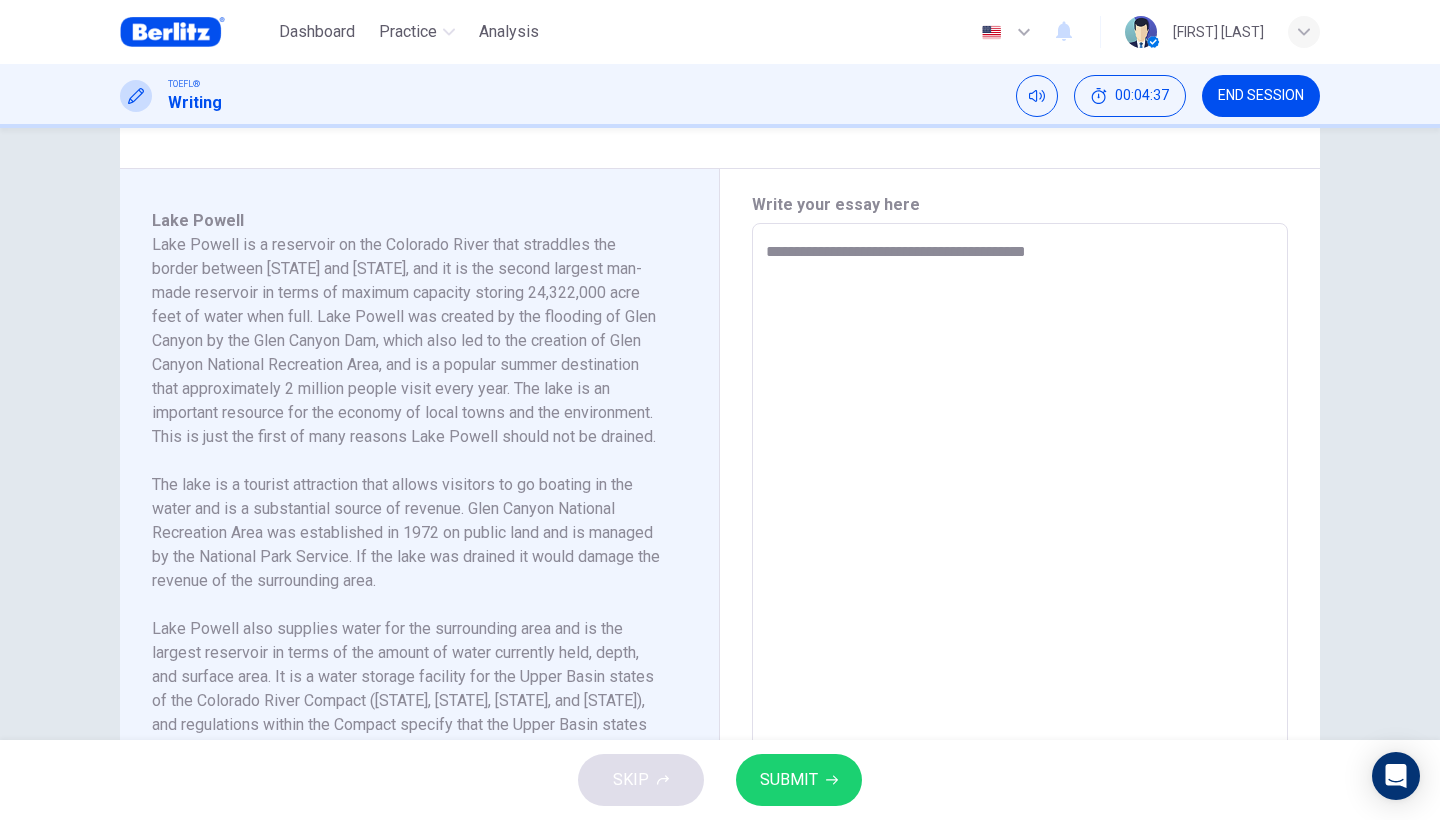 type on "*" 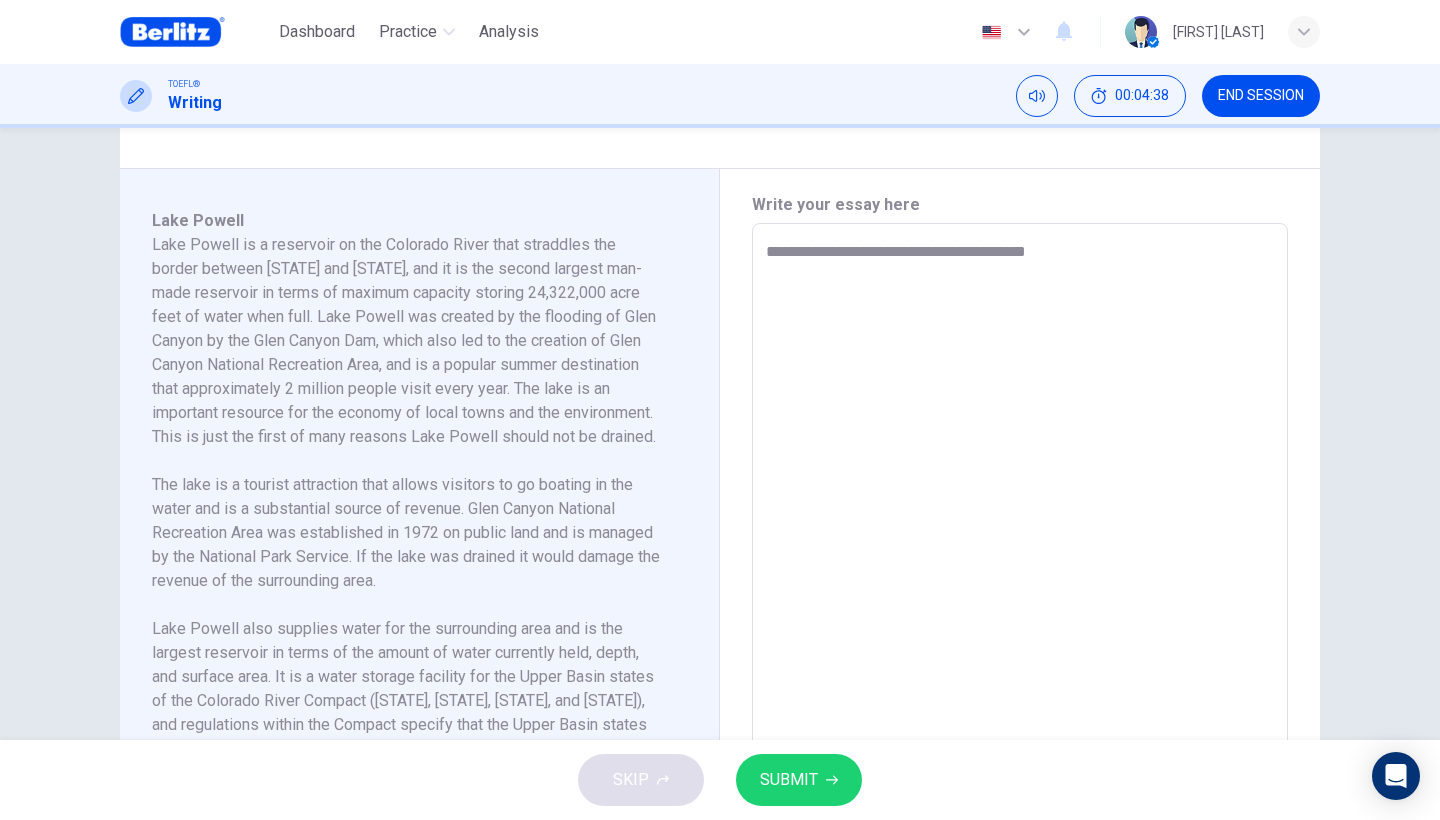 type on "**********" 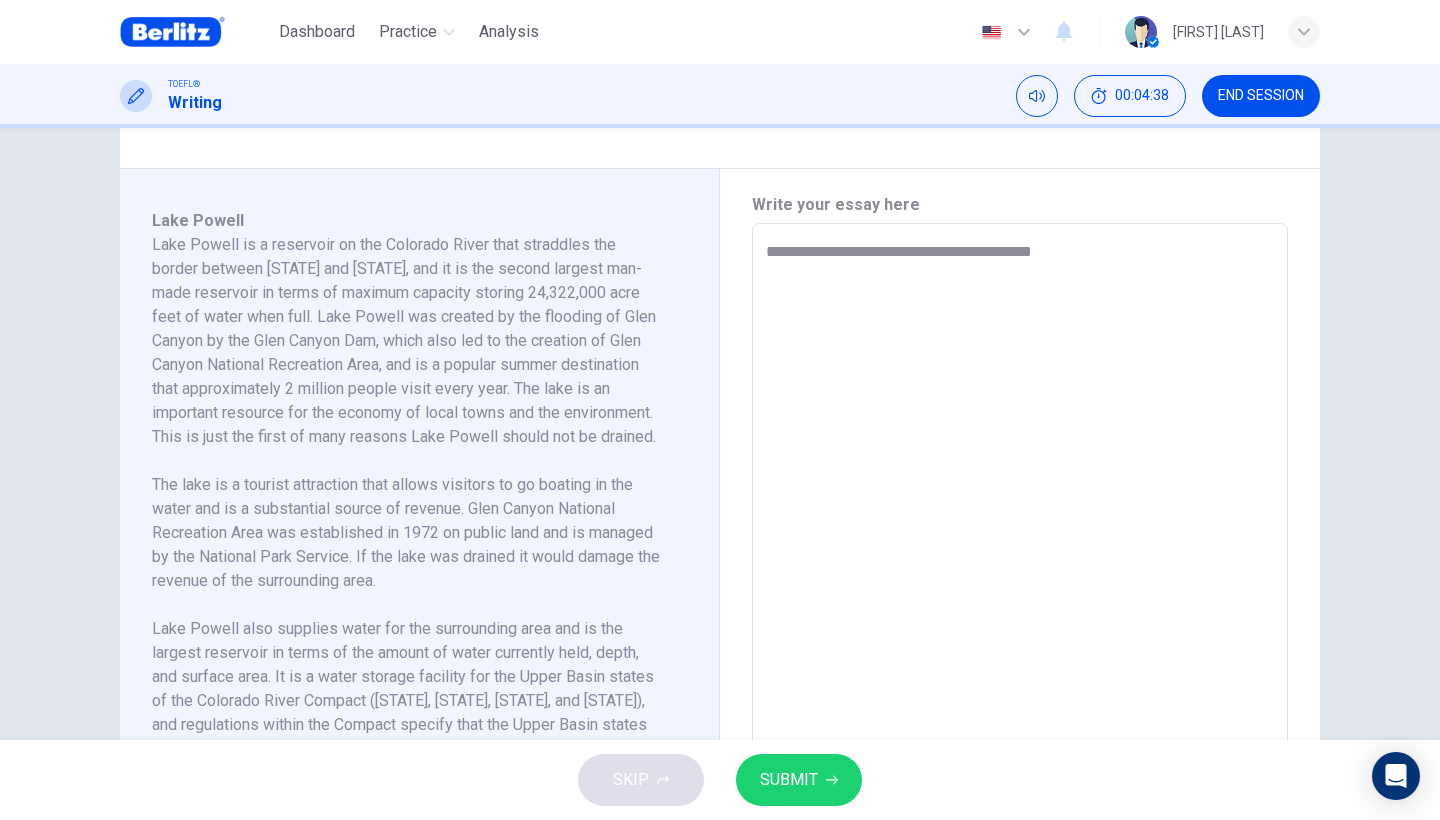 type on "*" 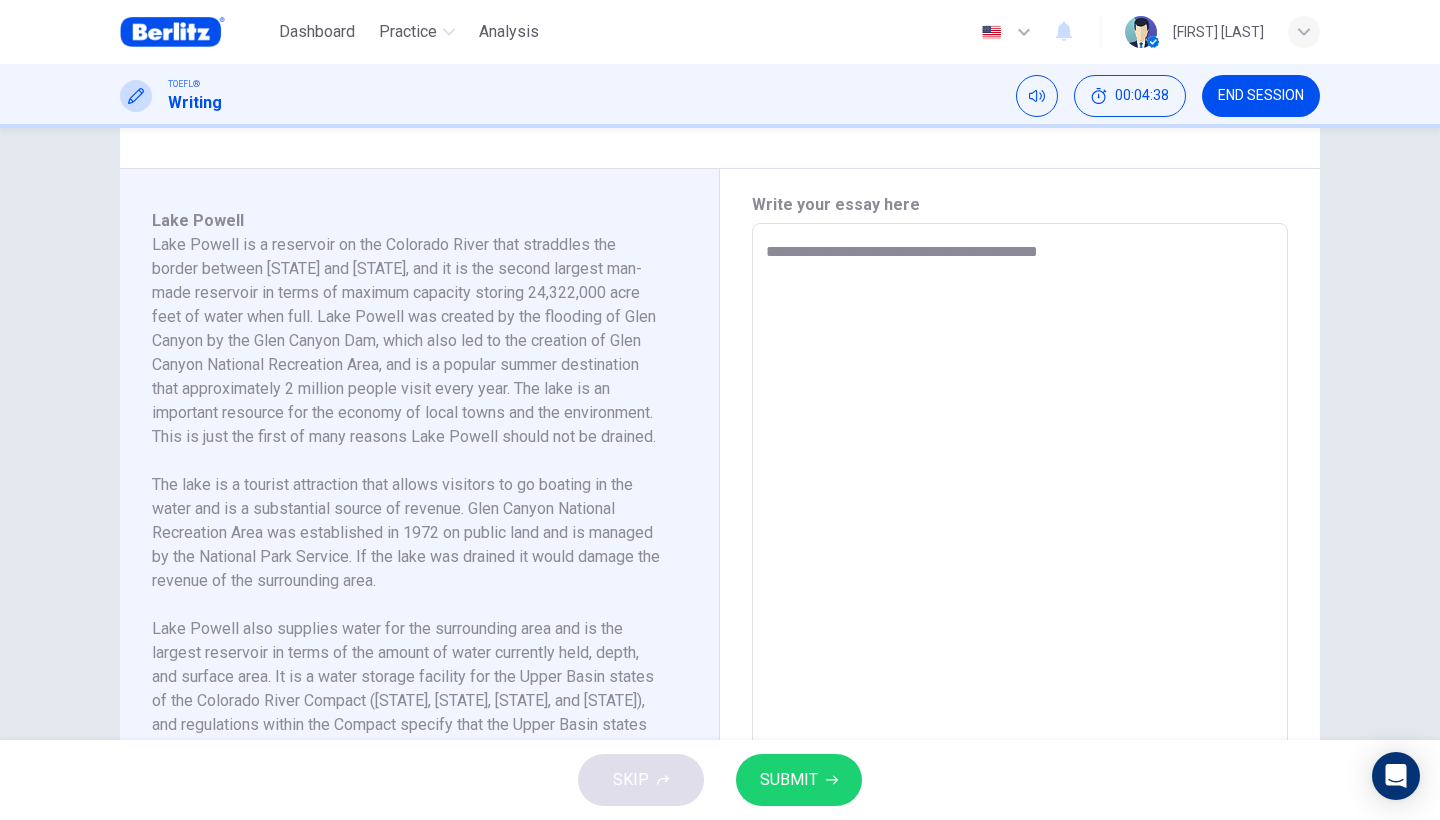 type on "*" 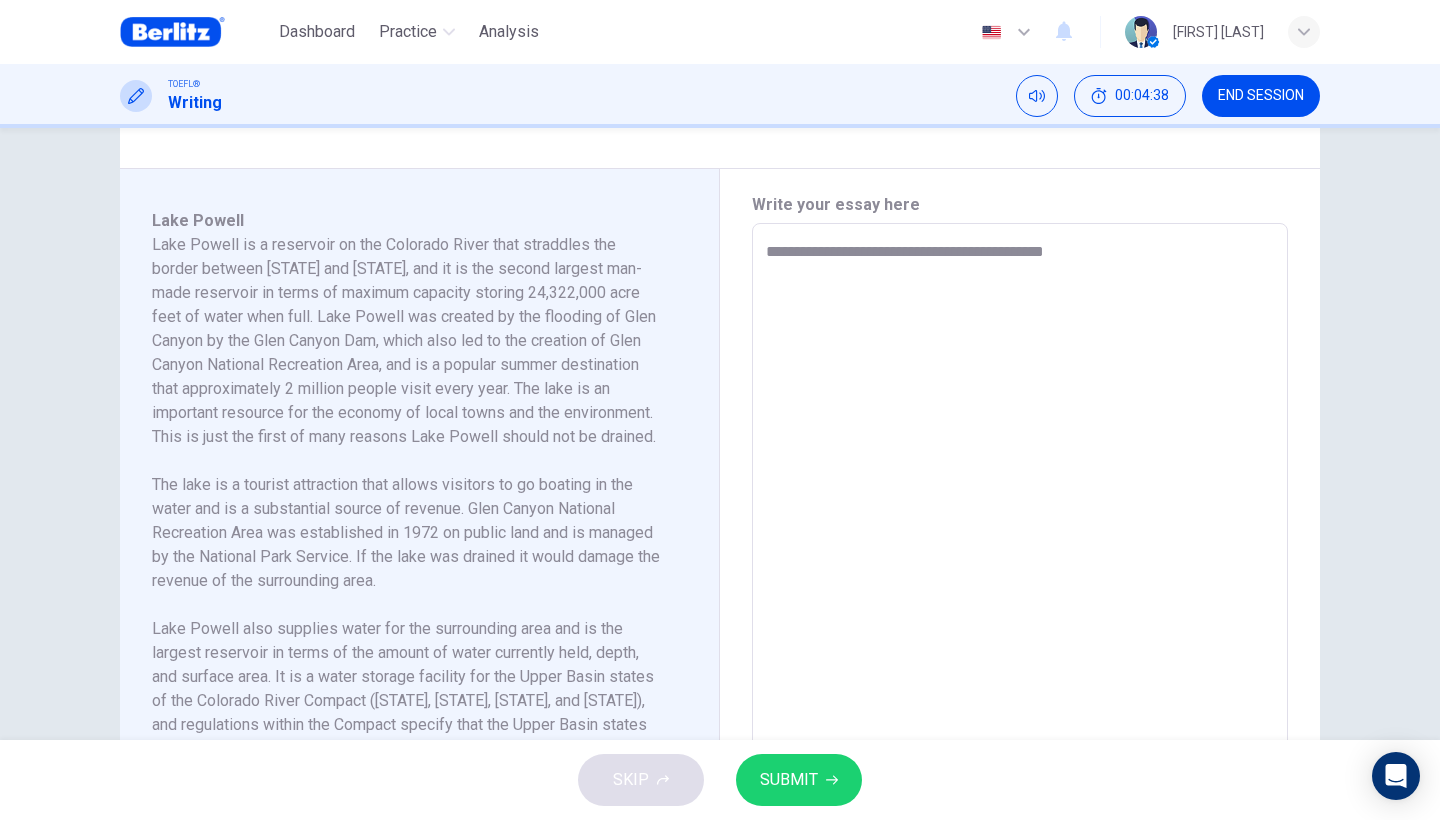 type on "*" 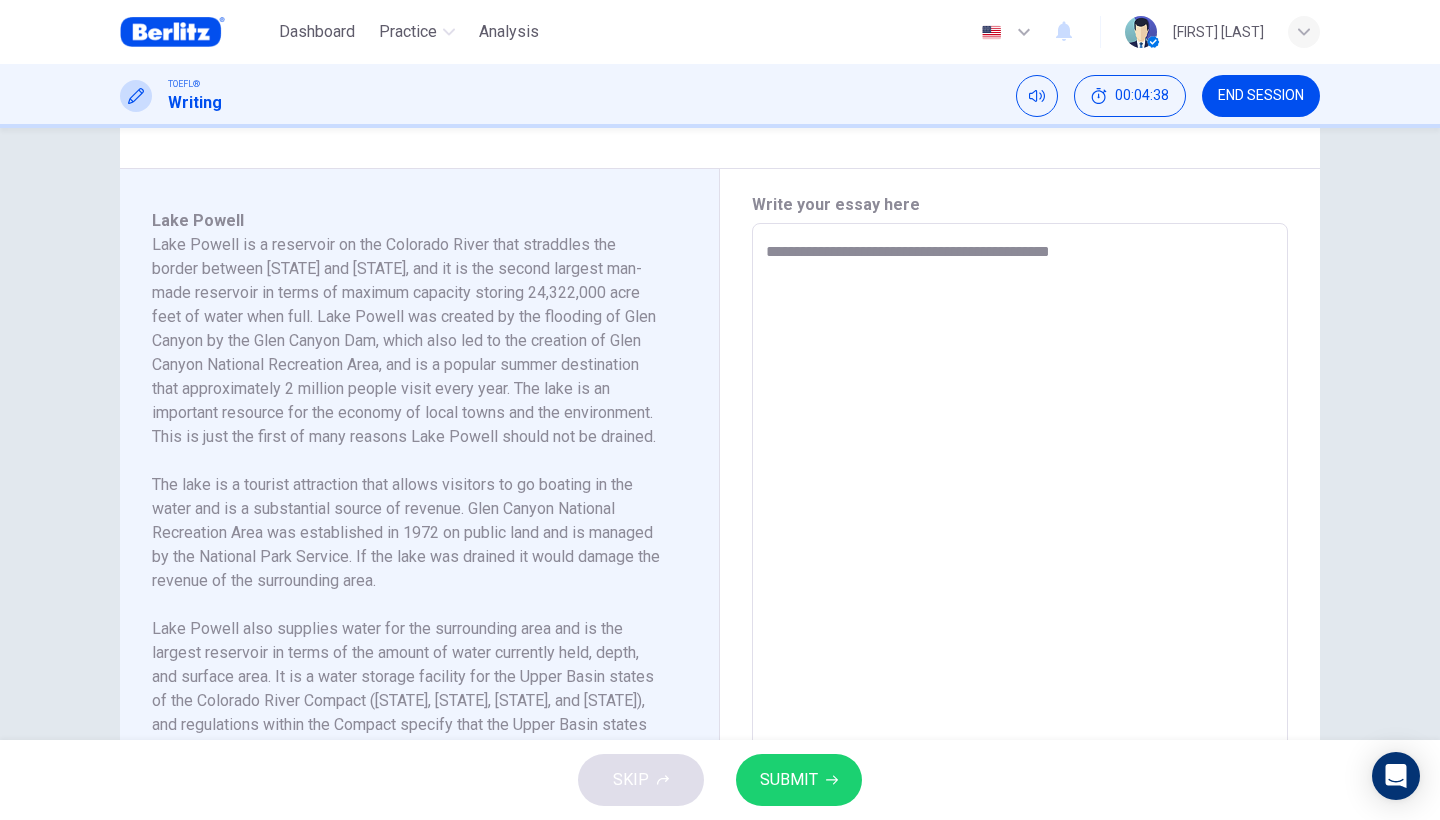 type on "*" 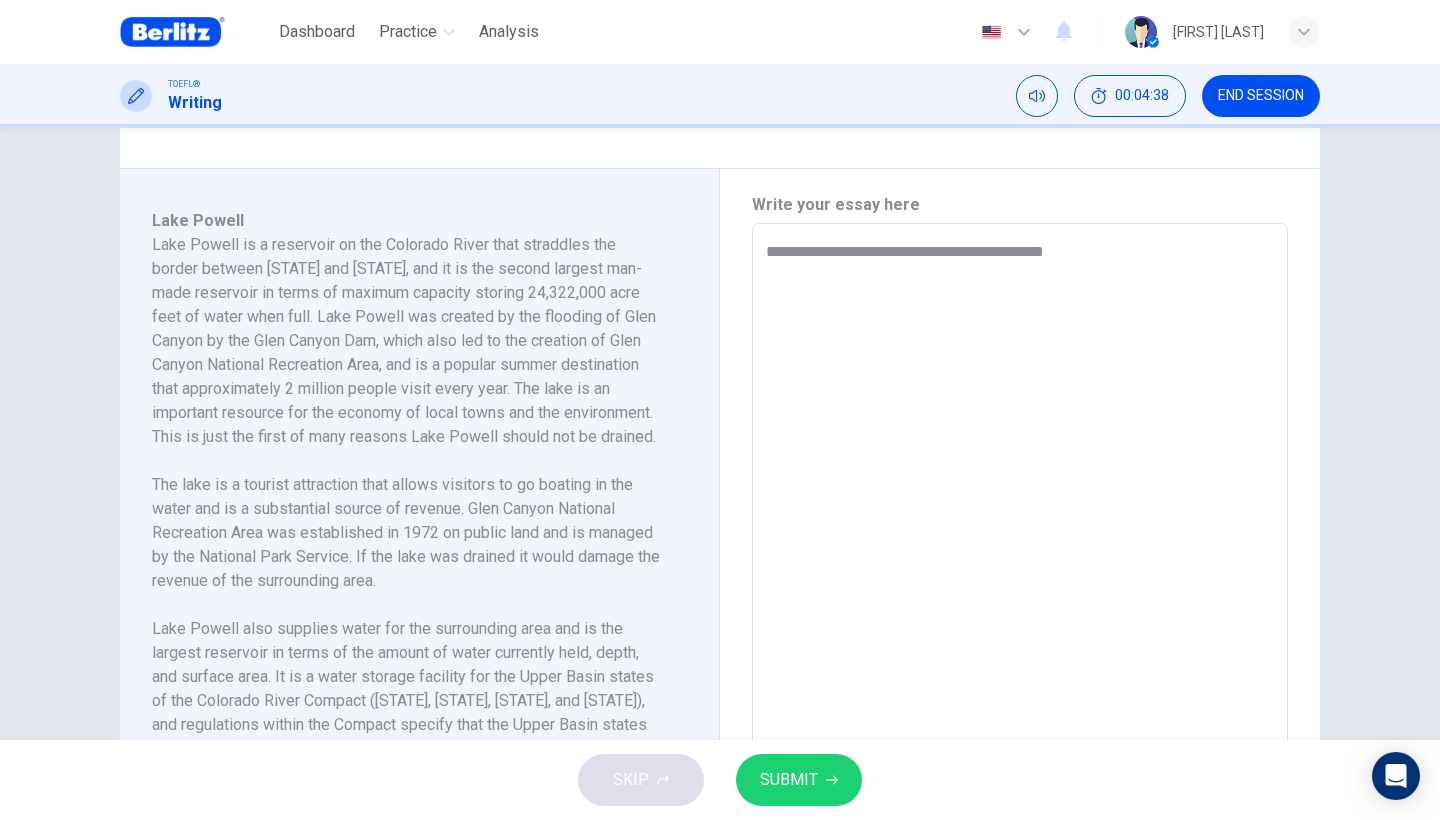 type on "*" 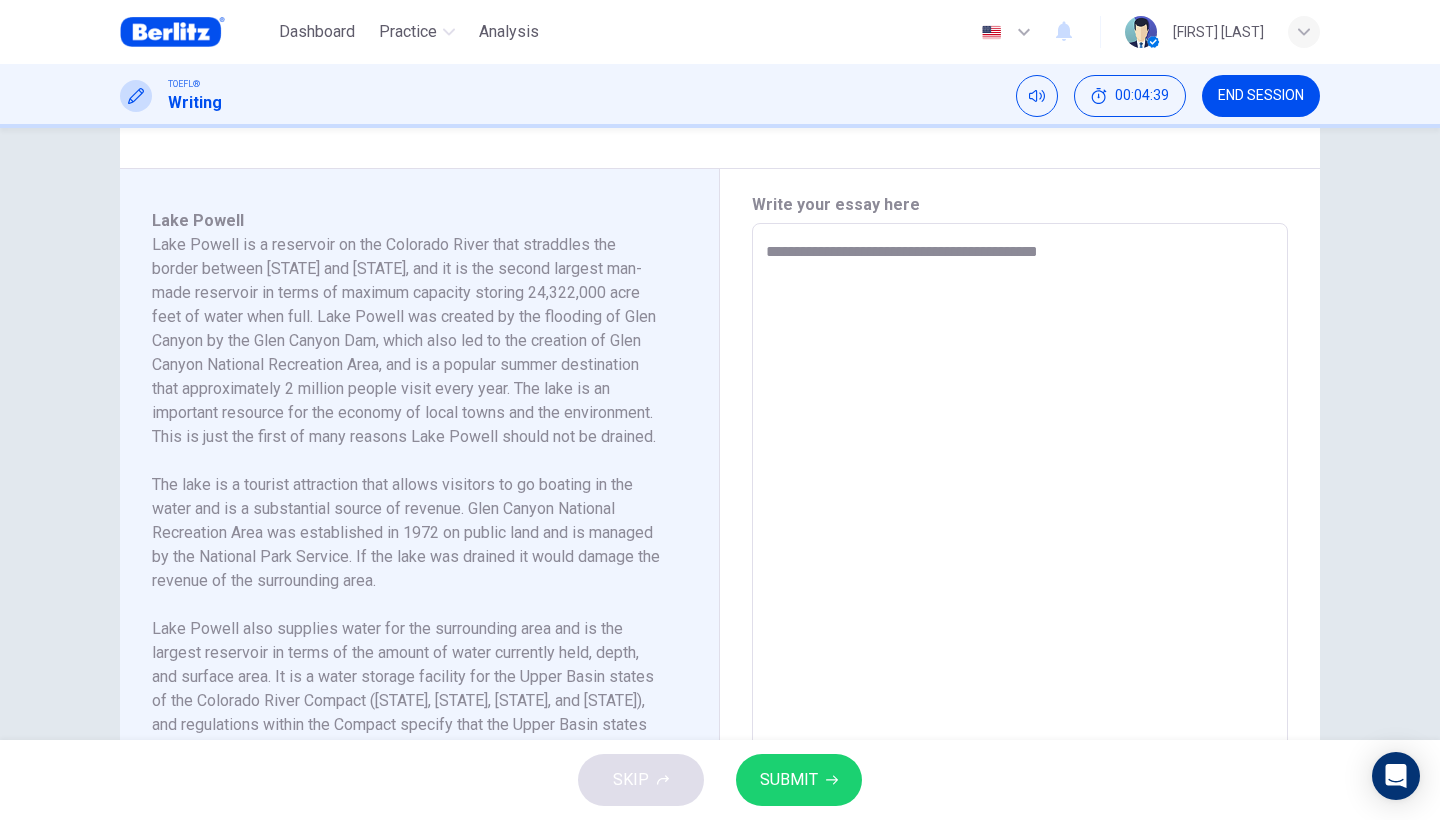 type on "*" 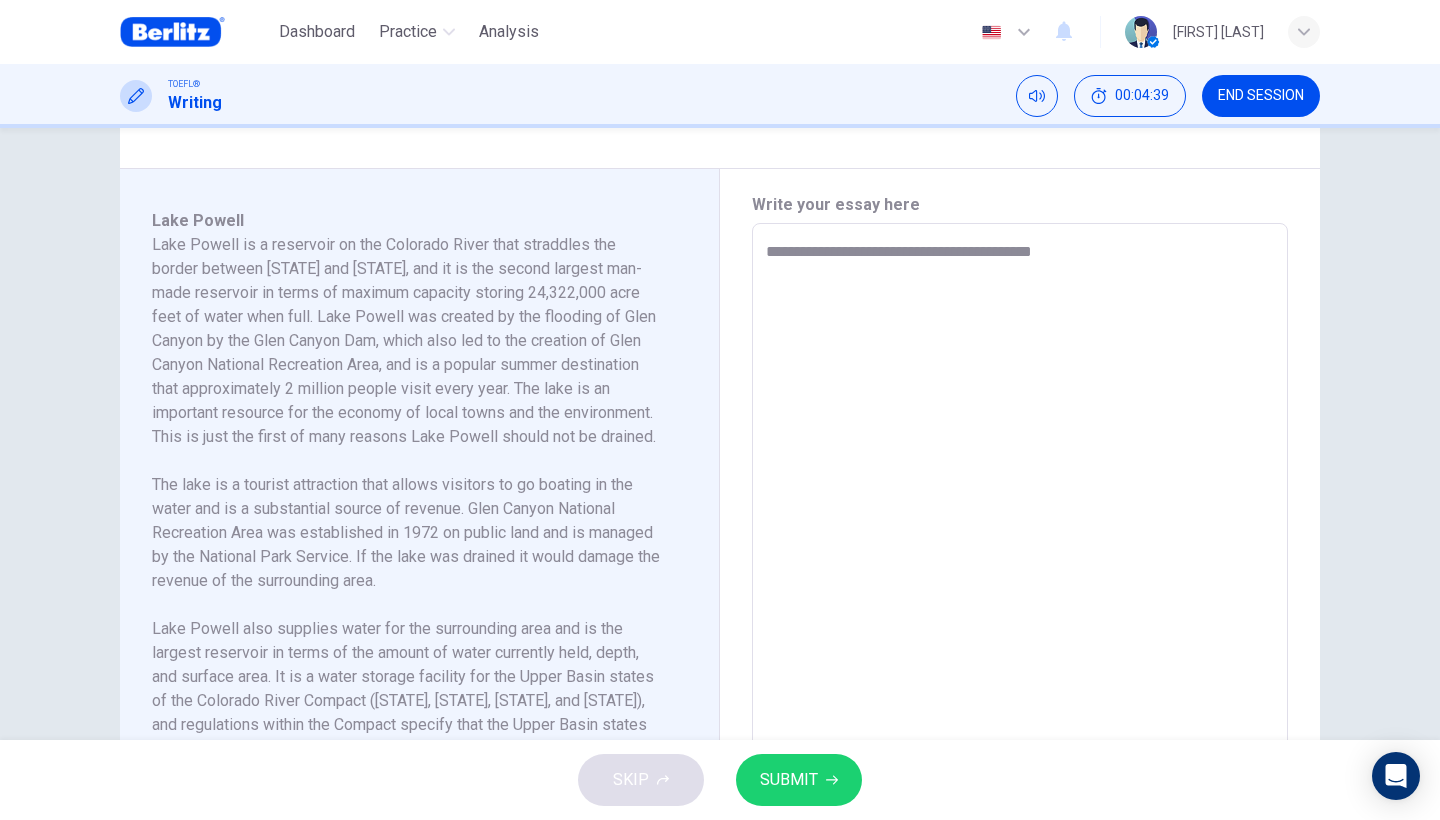 type on "*" 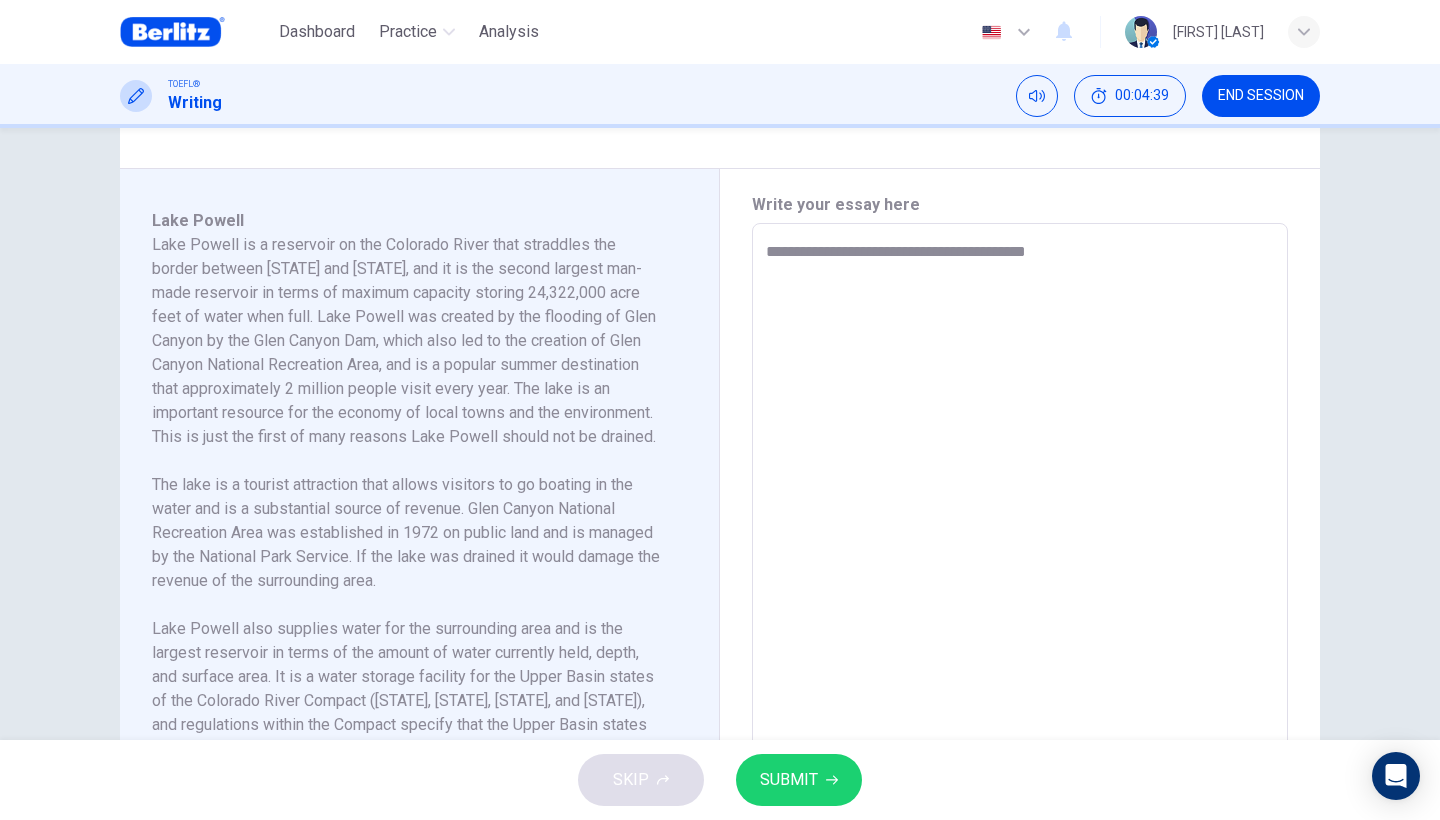 type on "*" 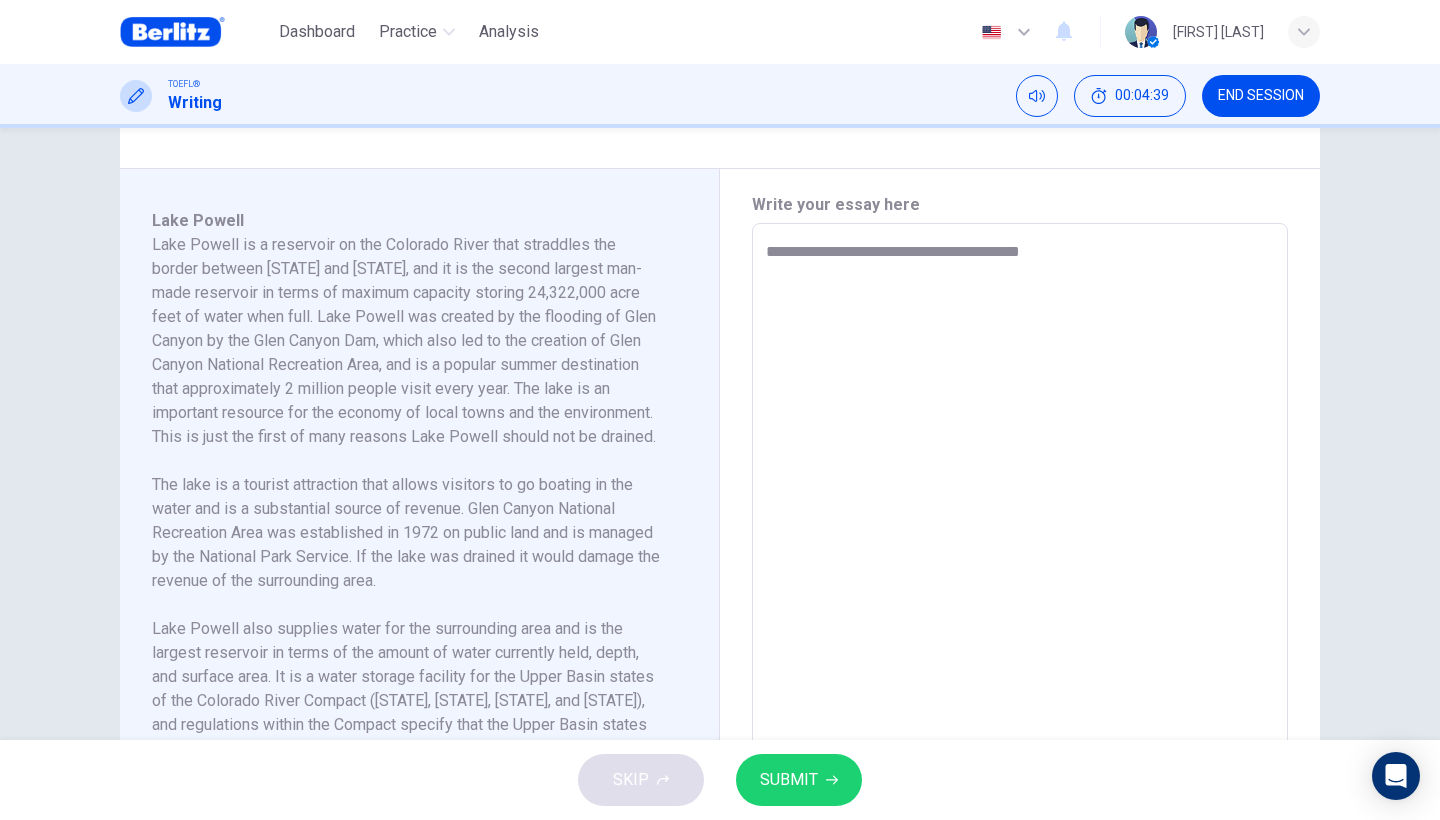 type on "*" 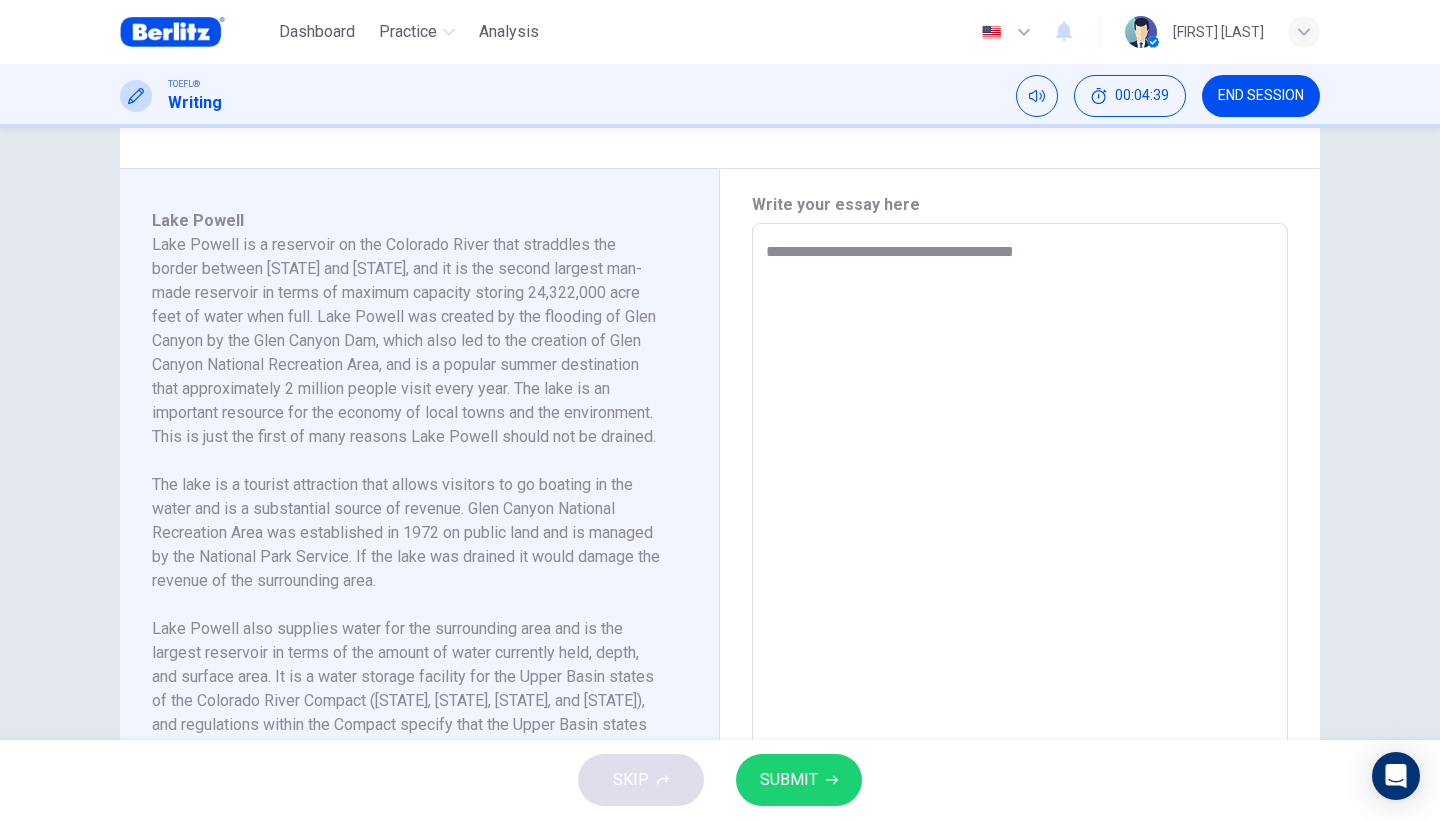 type on "*" 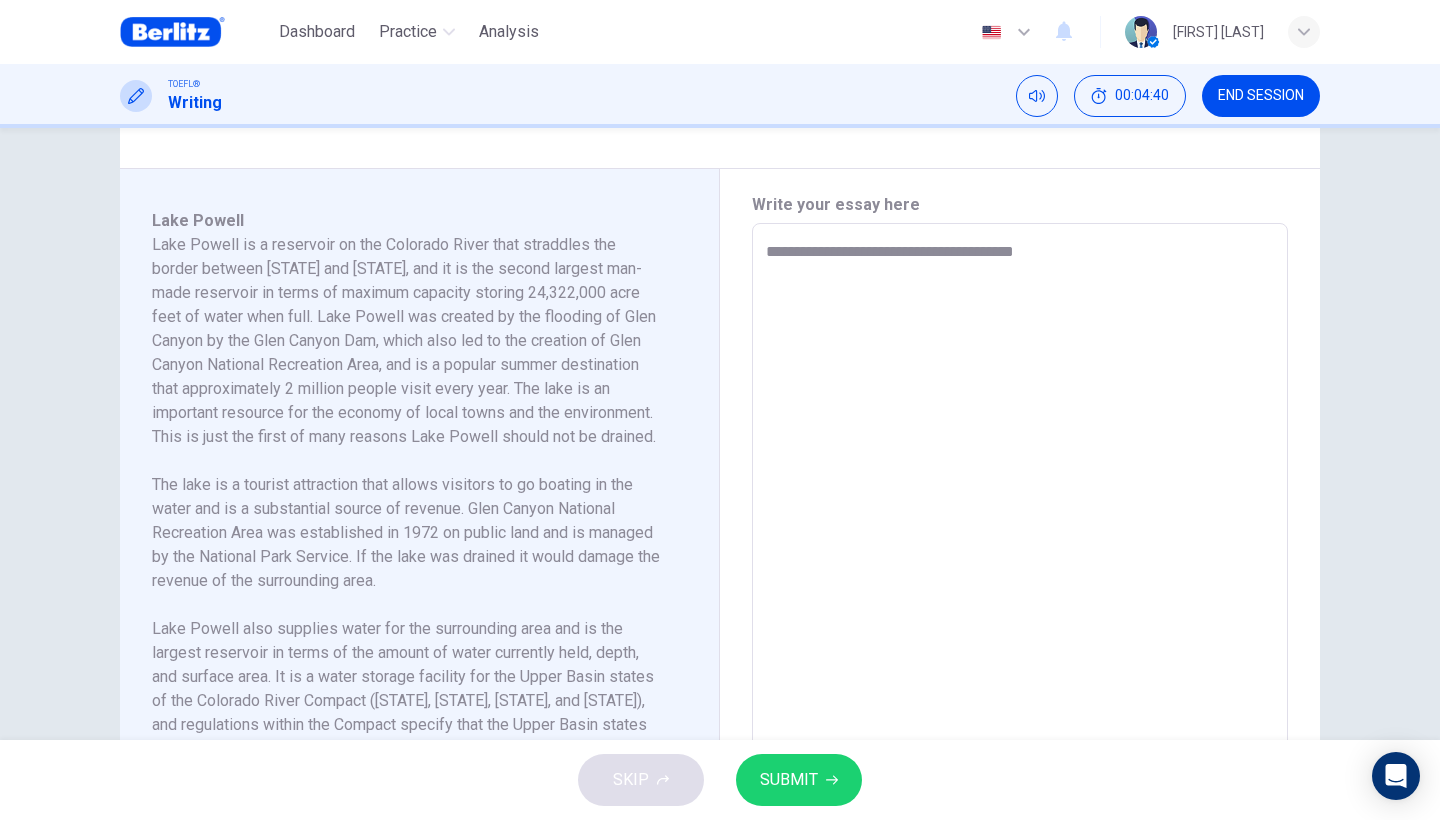 type on "**********" 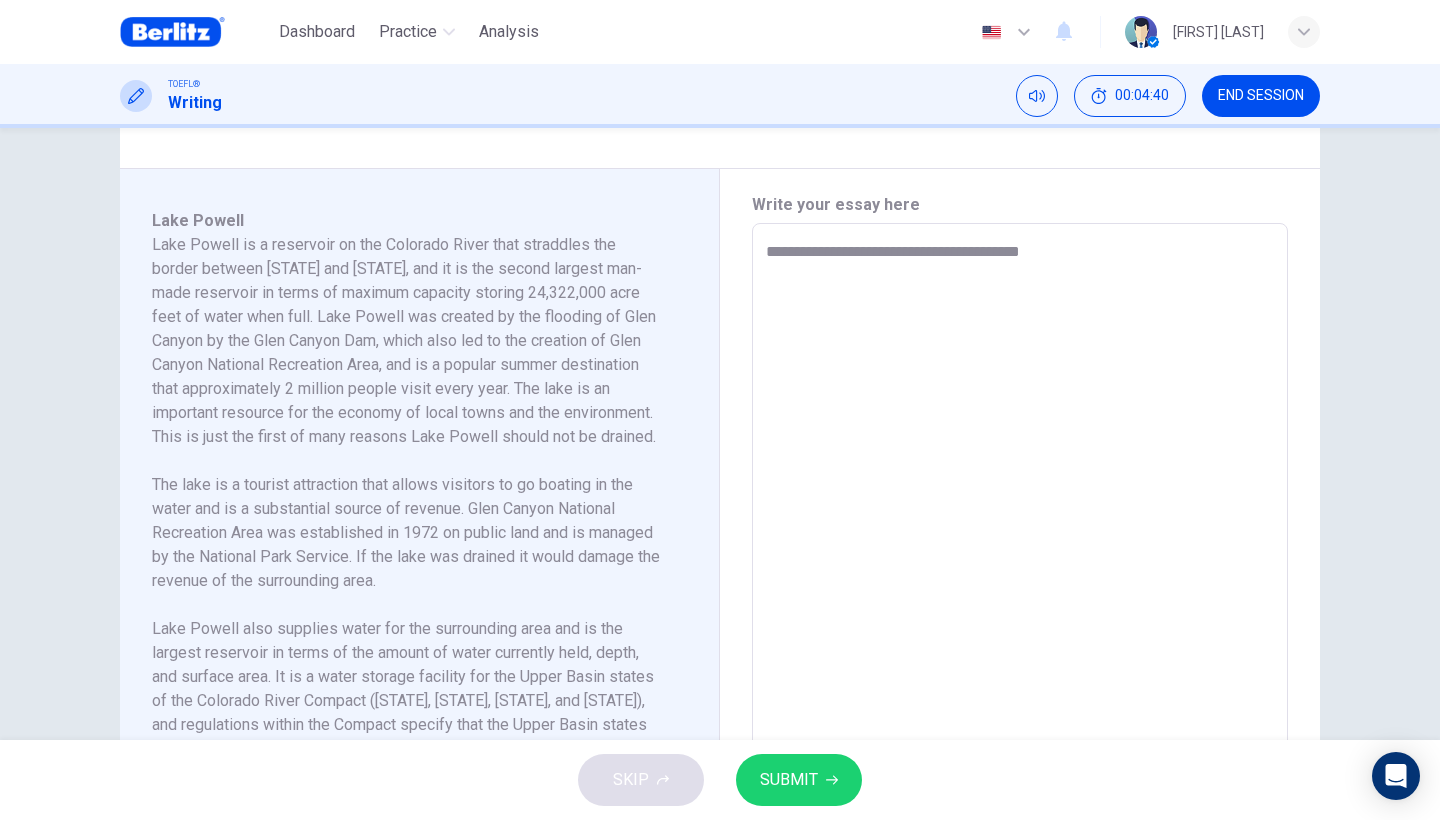 type on "*" 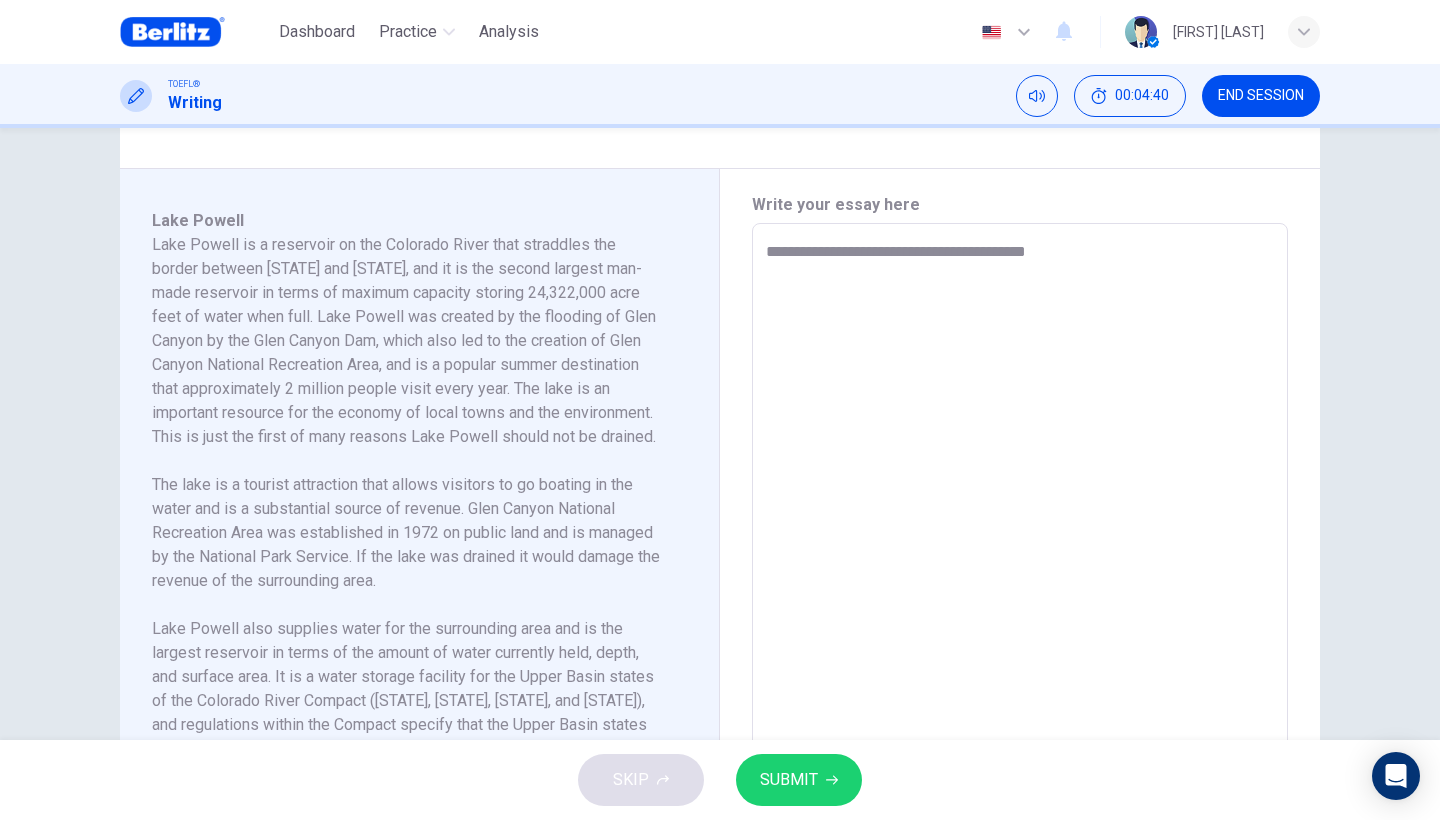 type on "*" 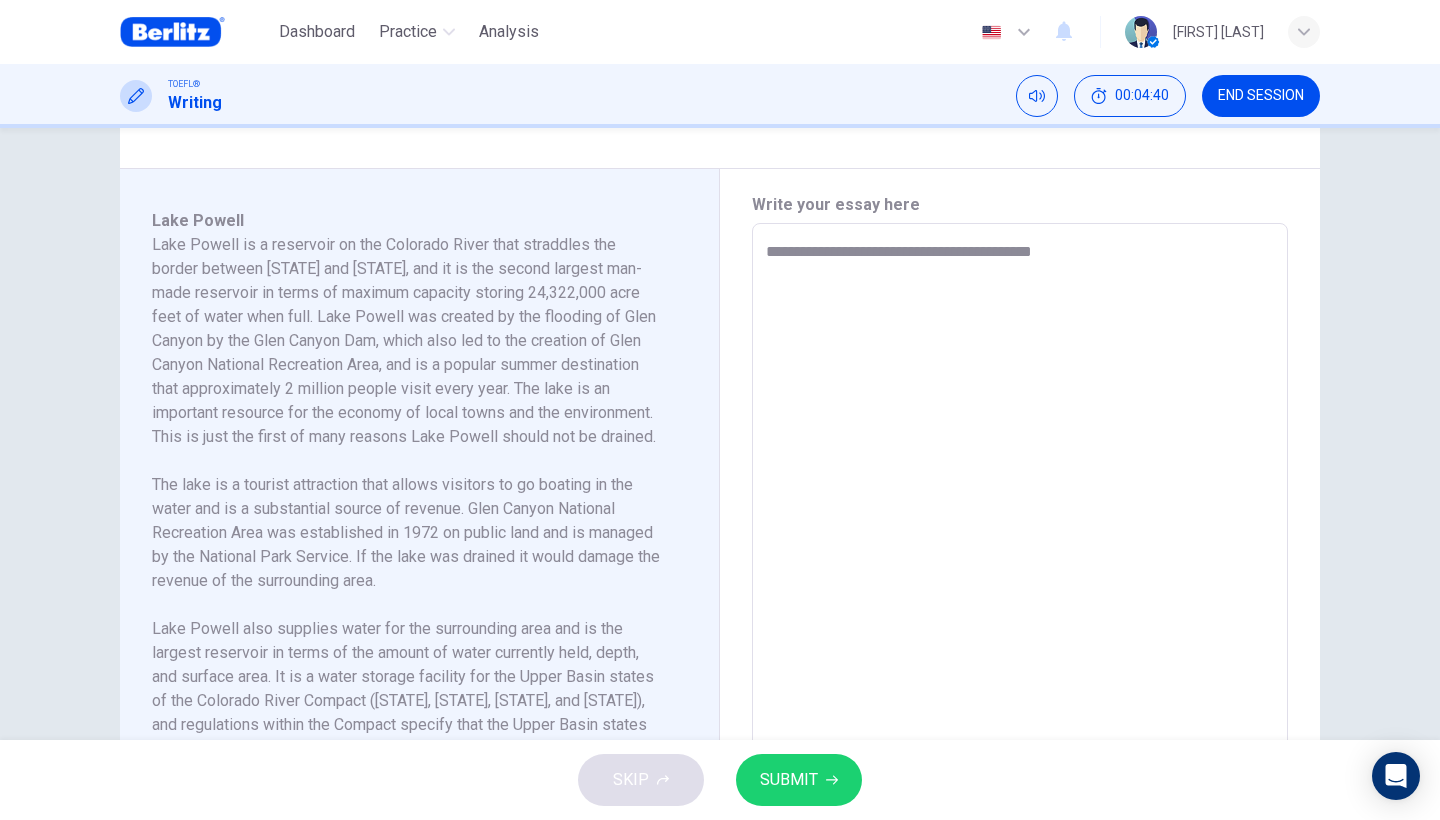 type on "*" 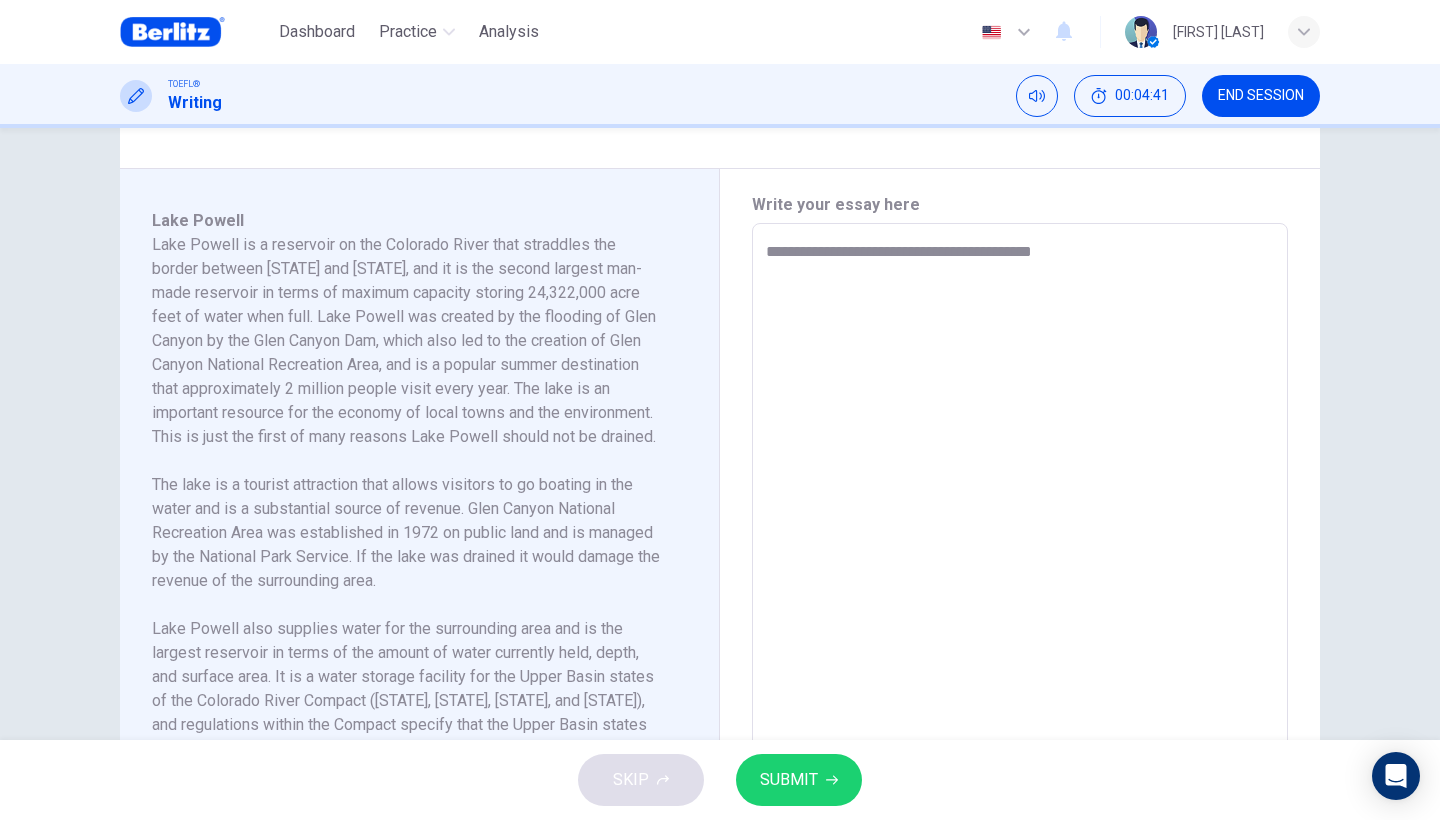 type on "**********" 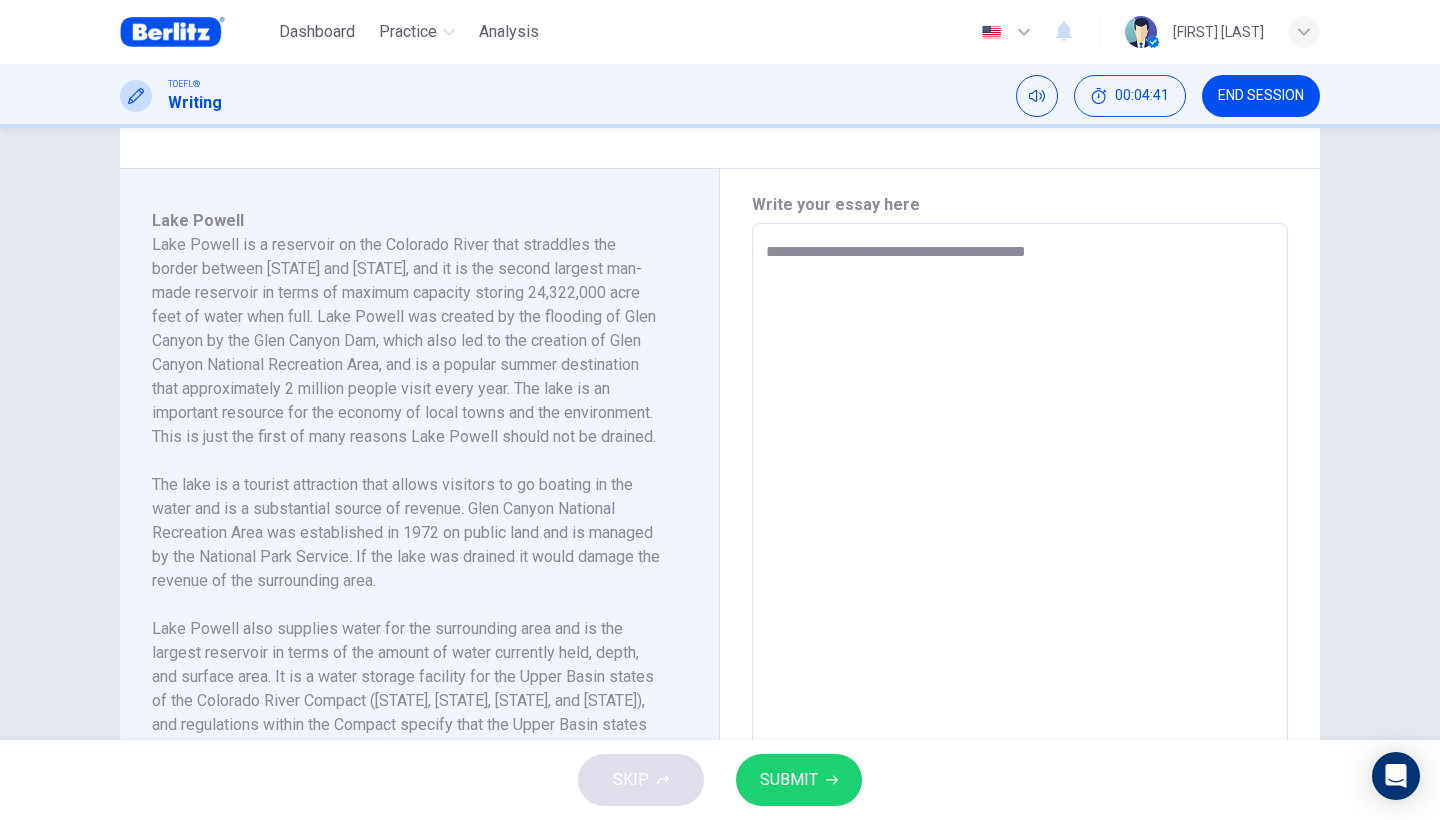 type on "*" 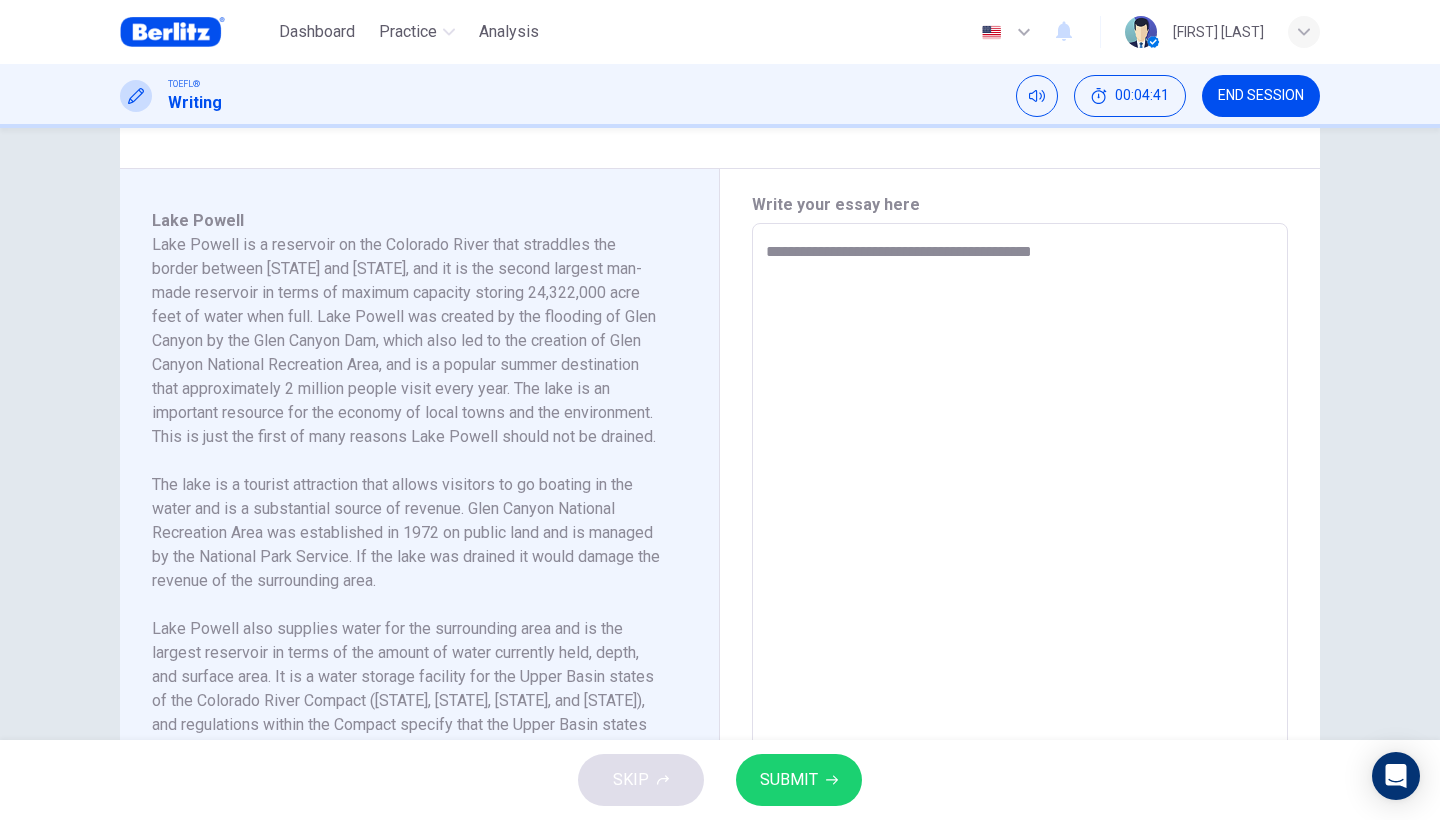 type on "*" 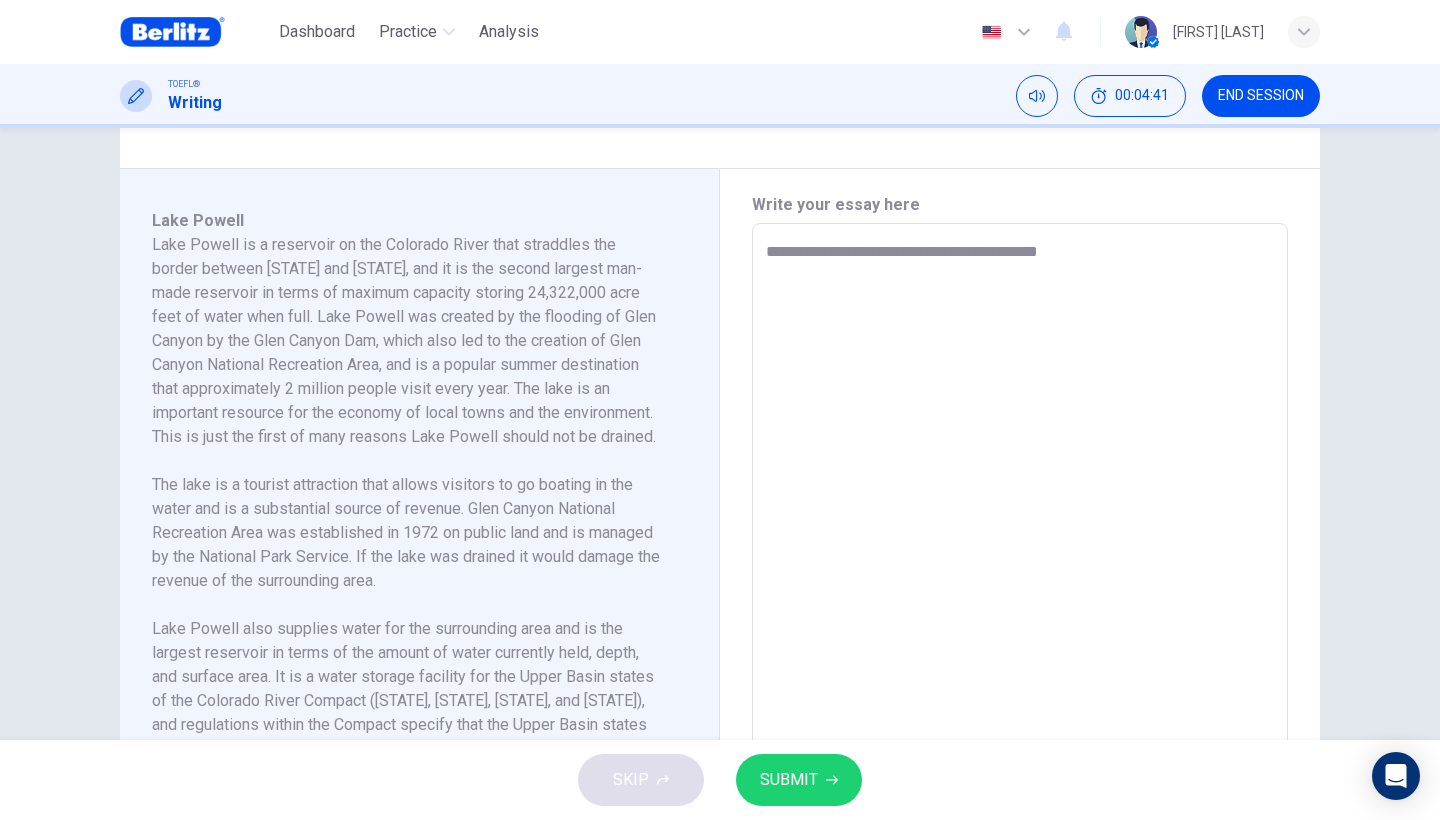 type on "*" 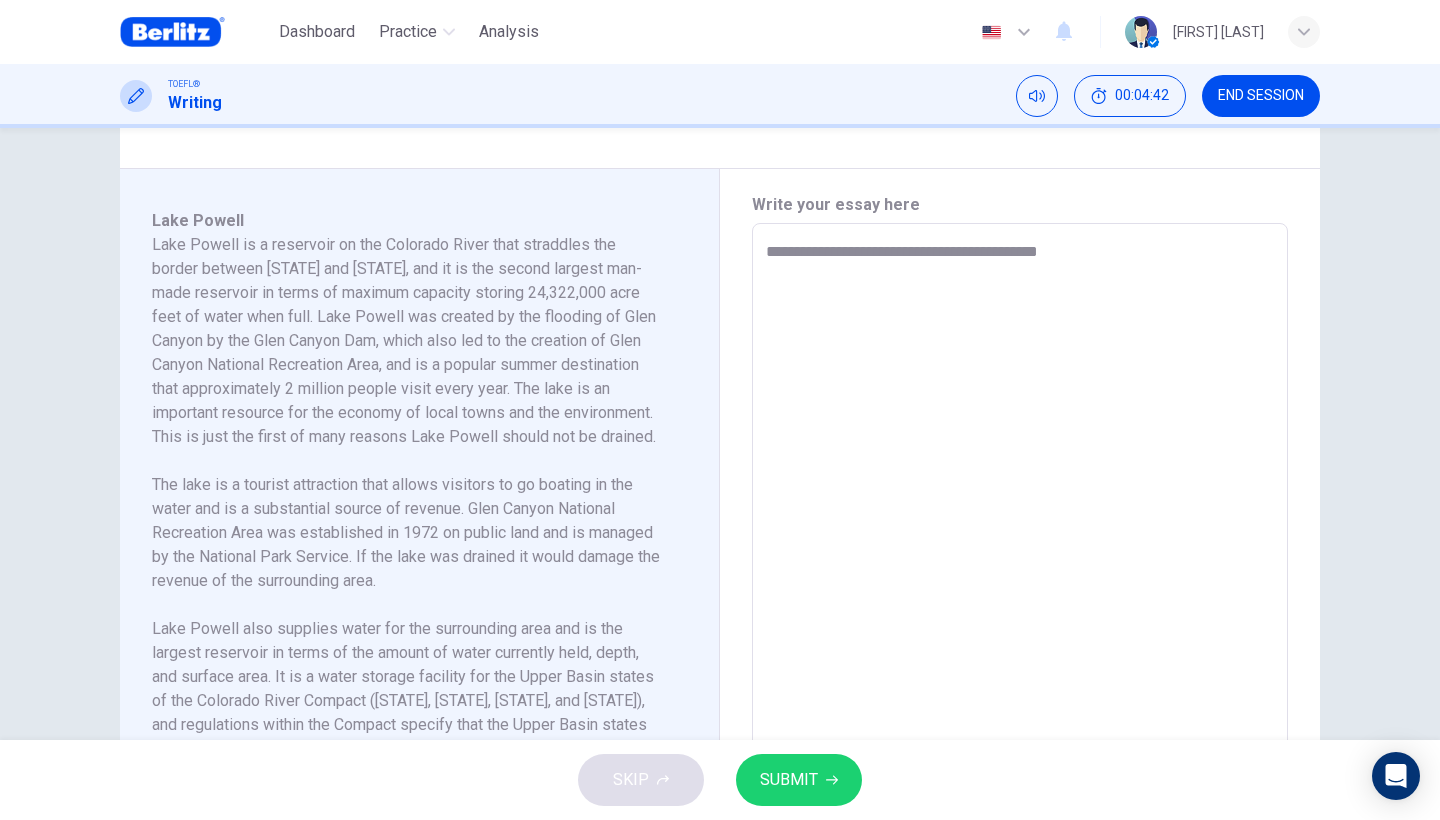 type on "**********" 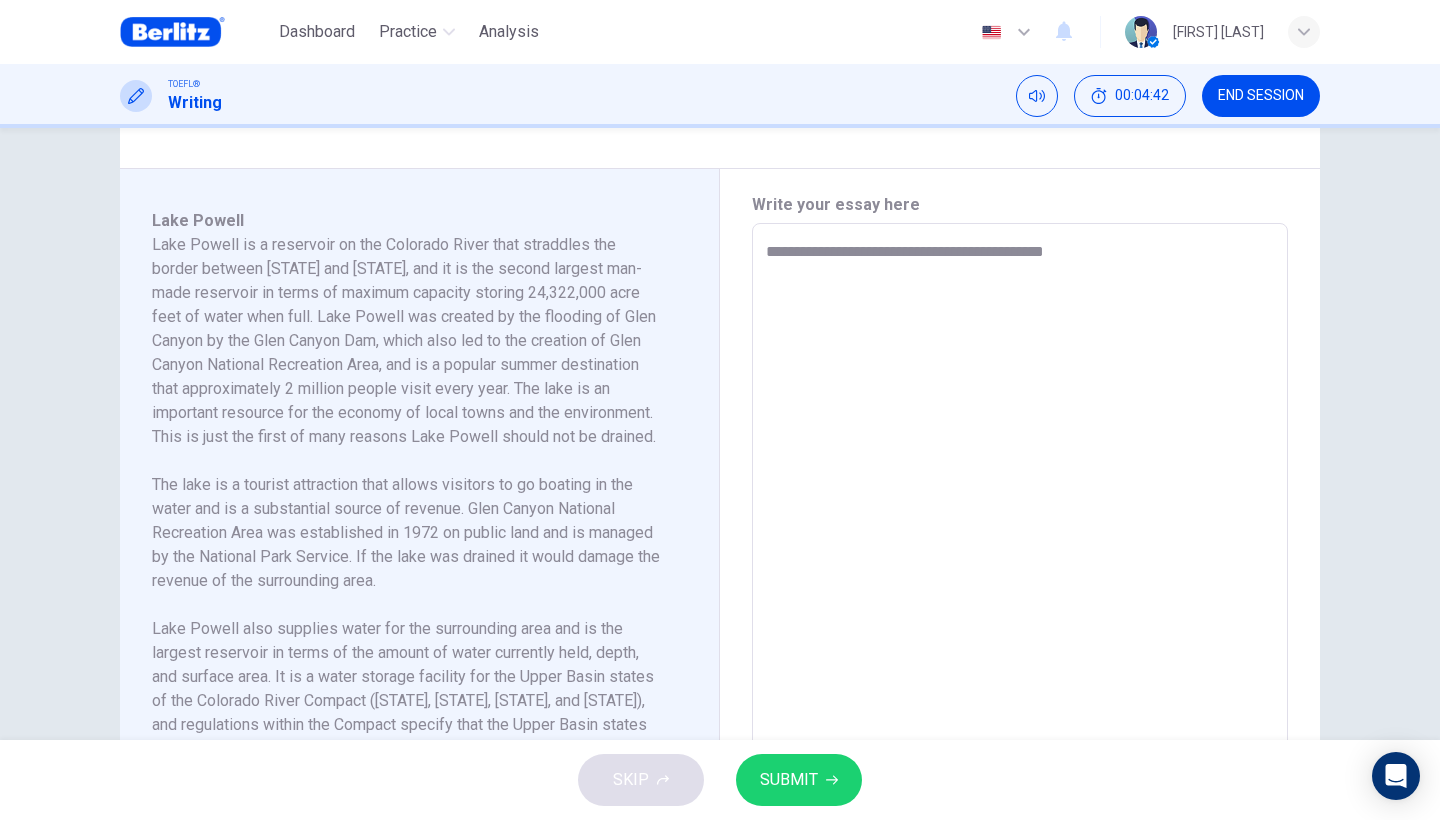 type on "*" 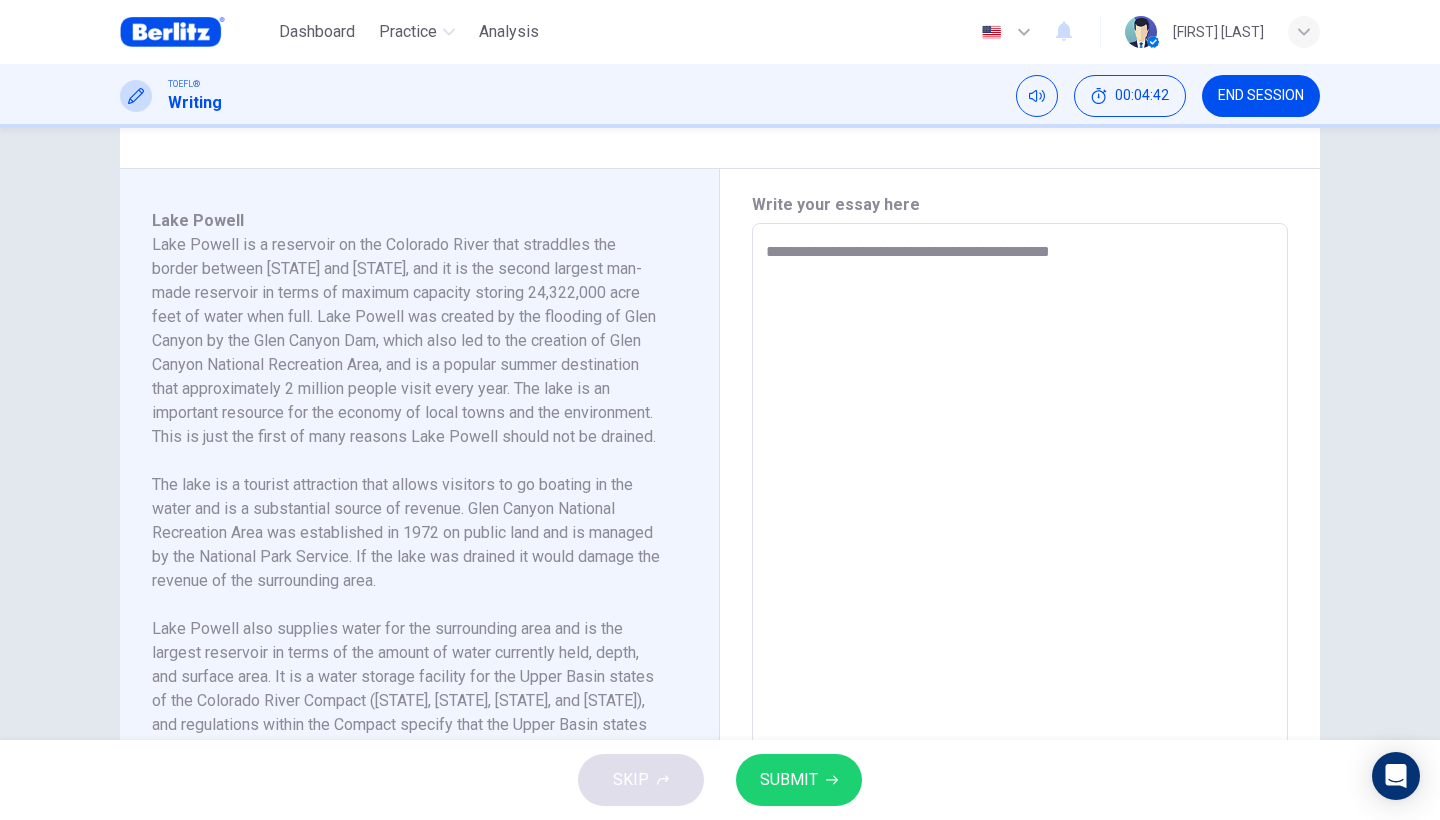 type on "*" 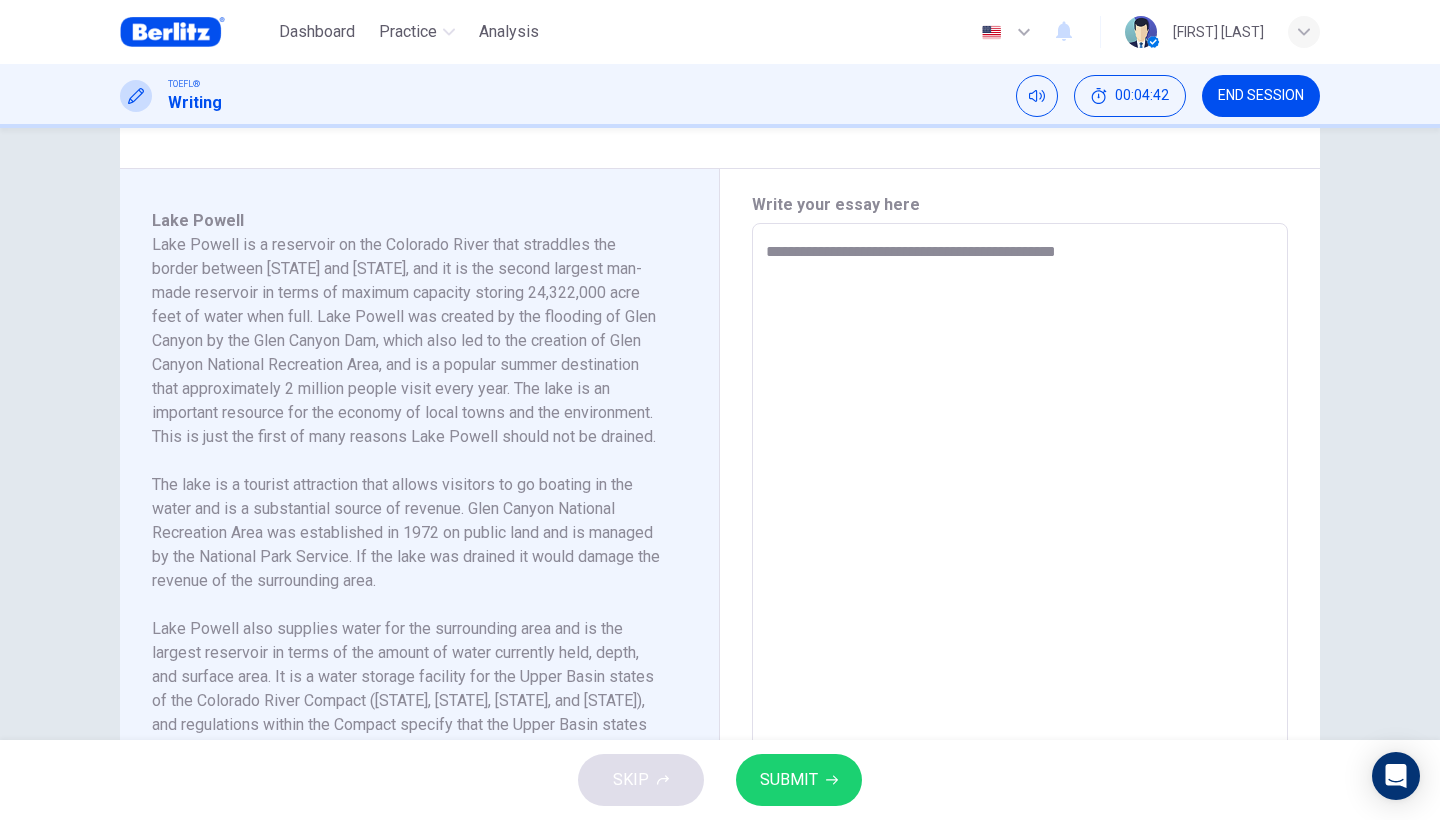 type on "*" 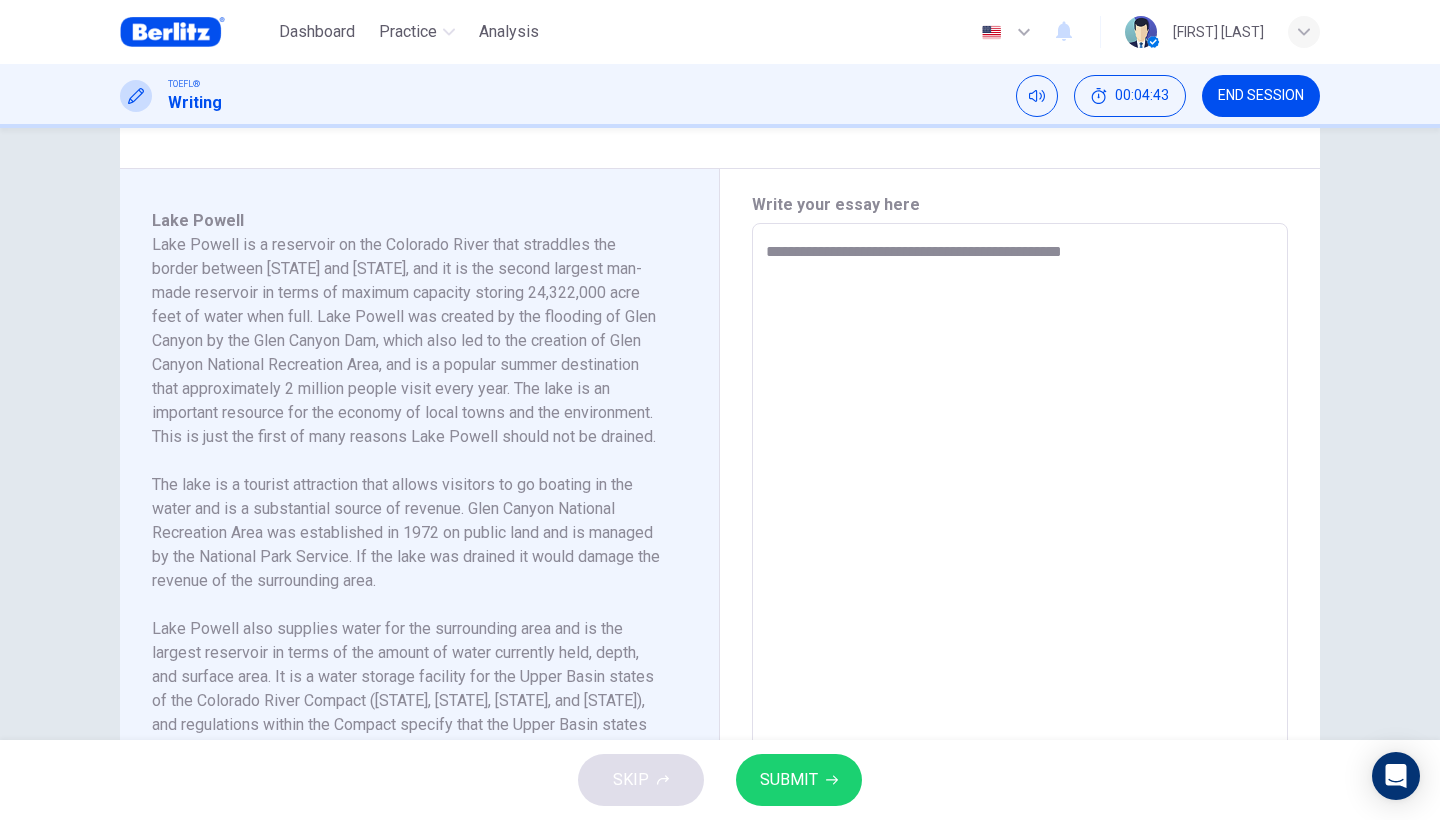 type on "*" 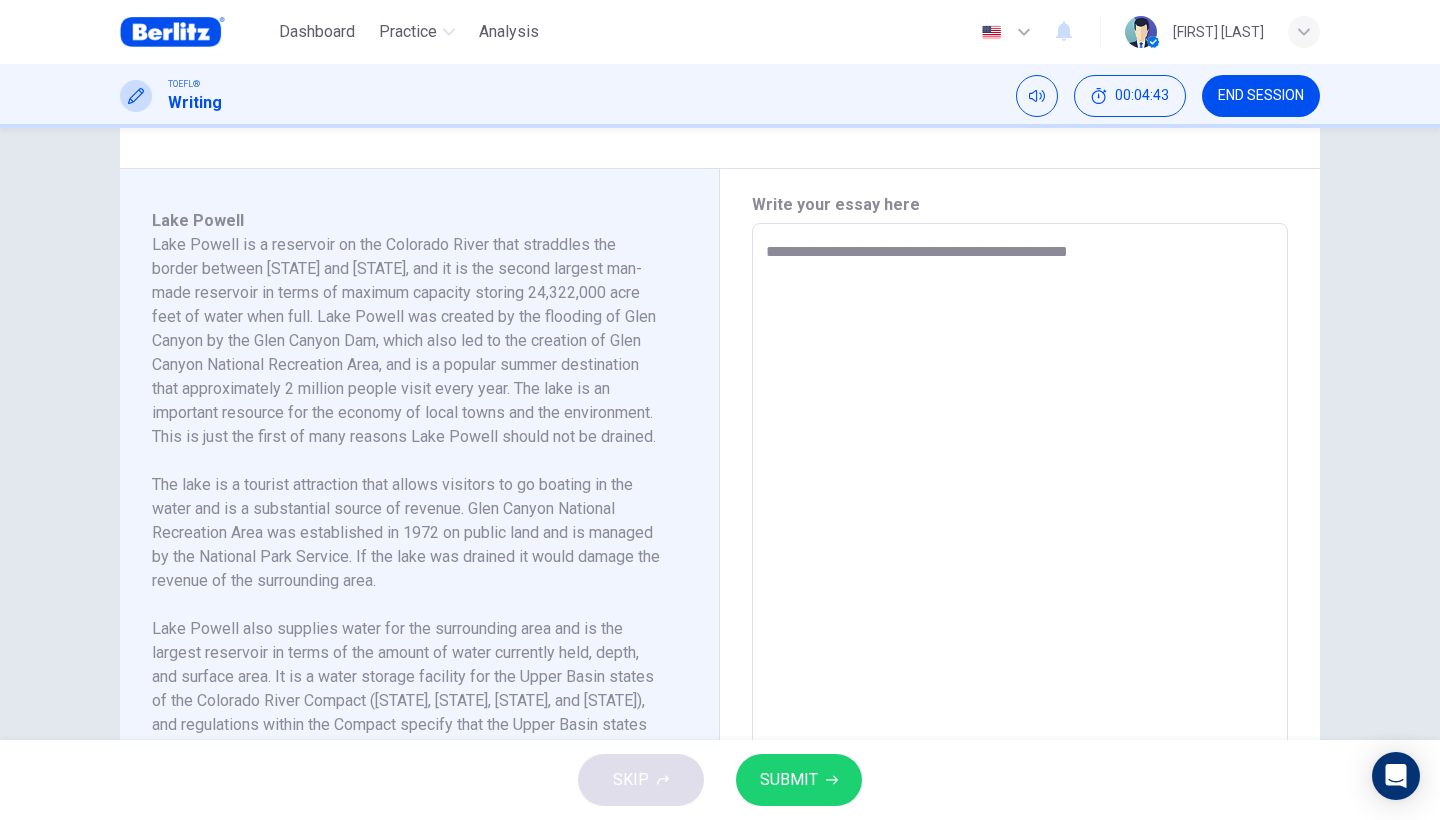 type on "*" 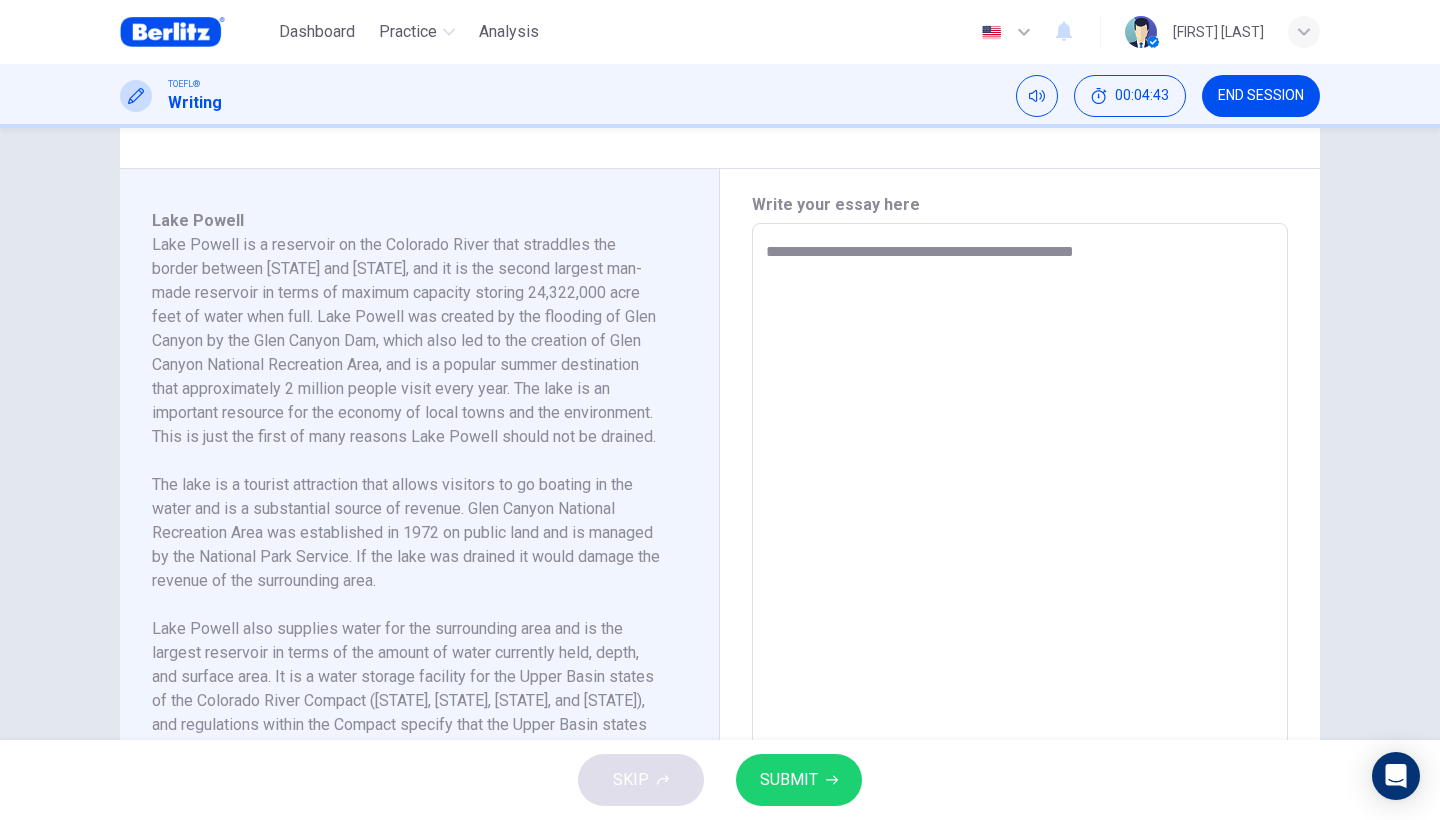 type on "*" 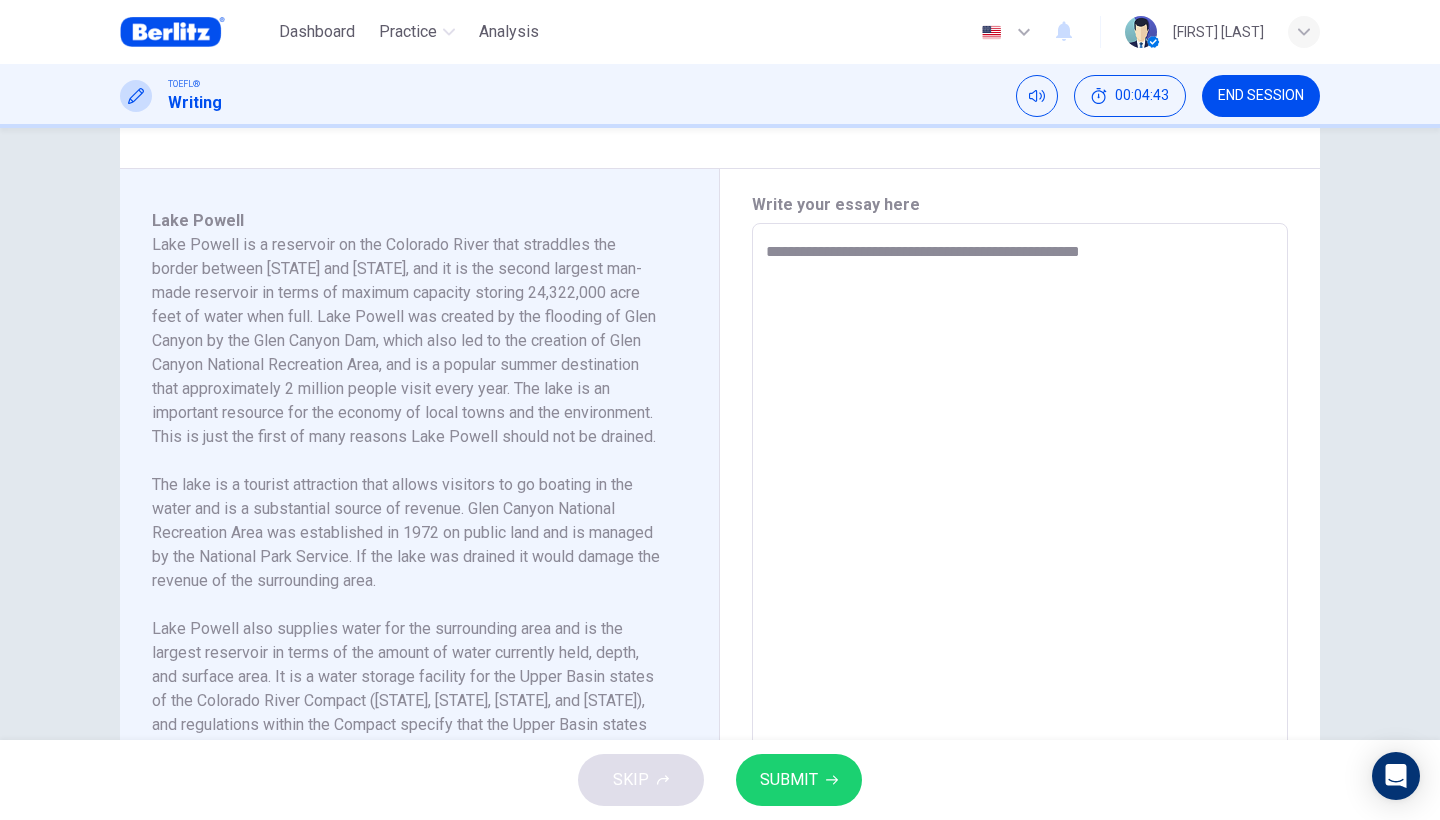 type on "*" 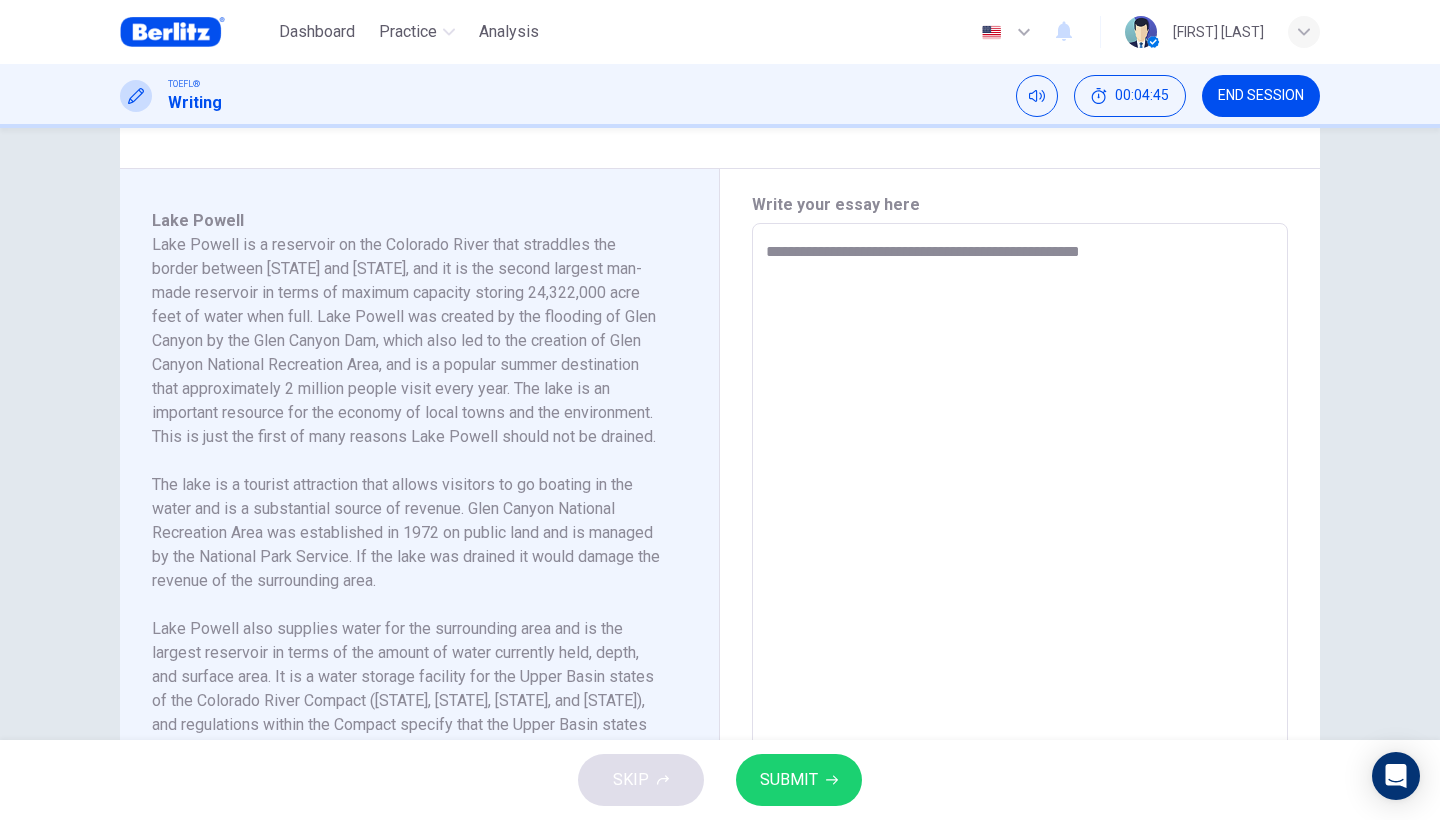 type on "**********" 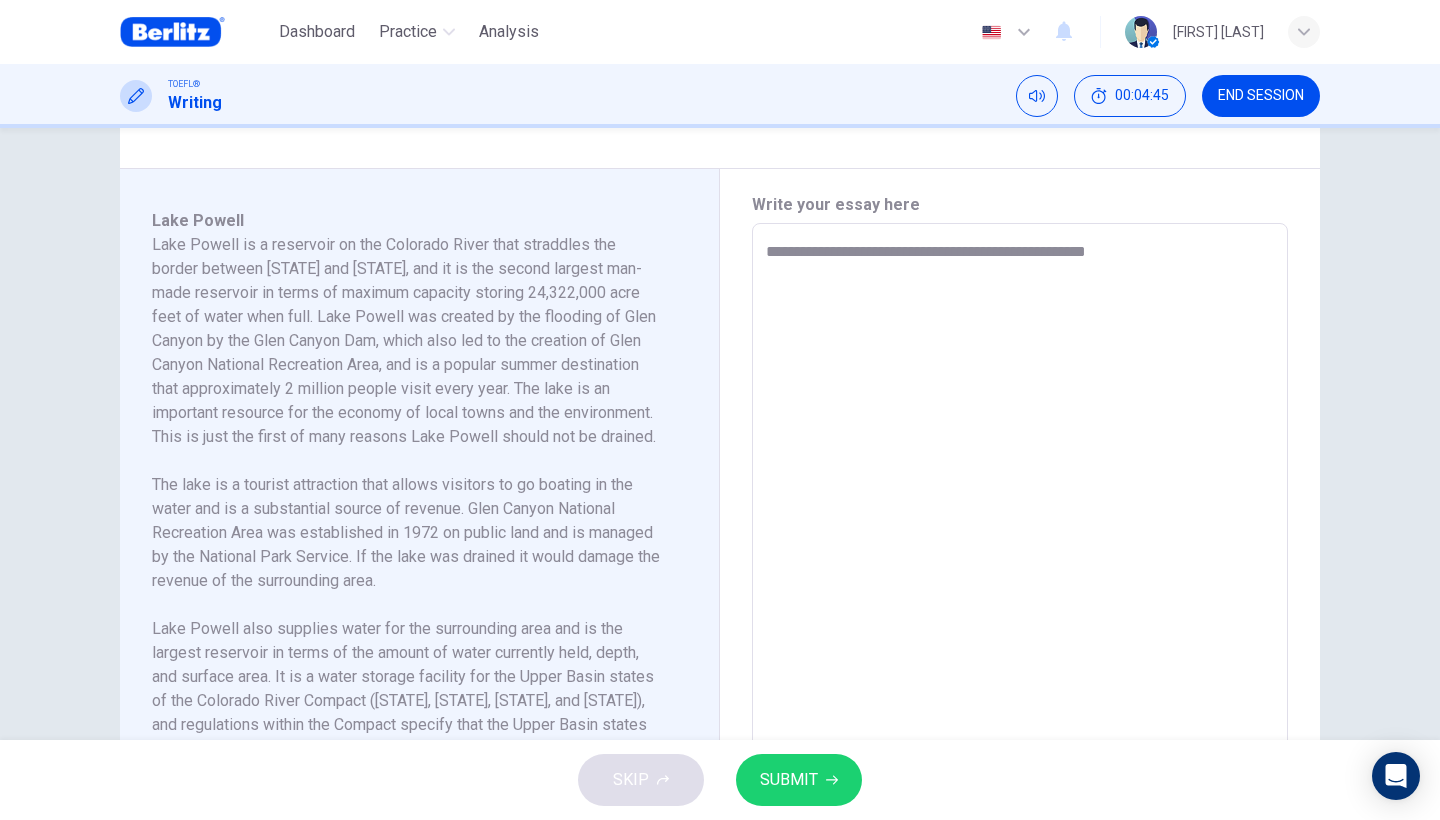 type on "*" 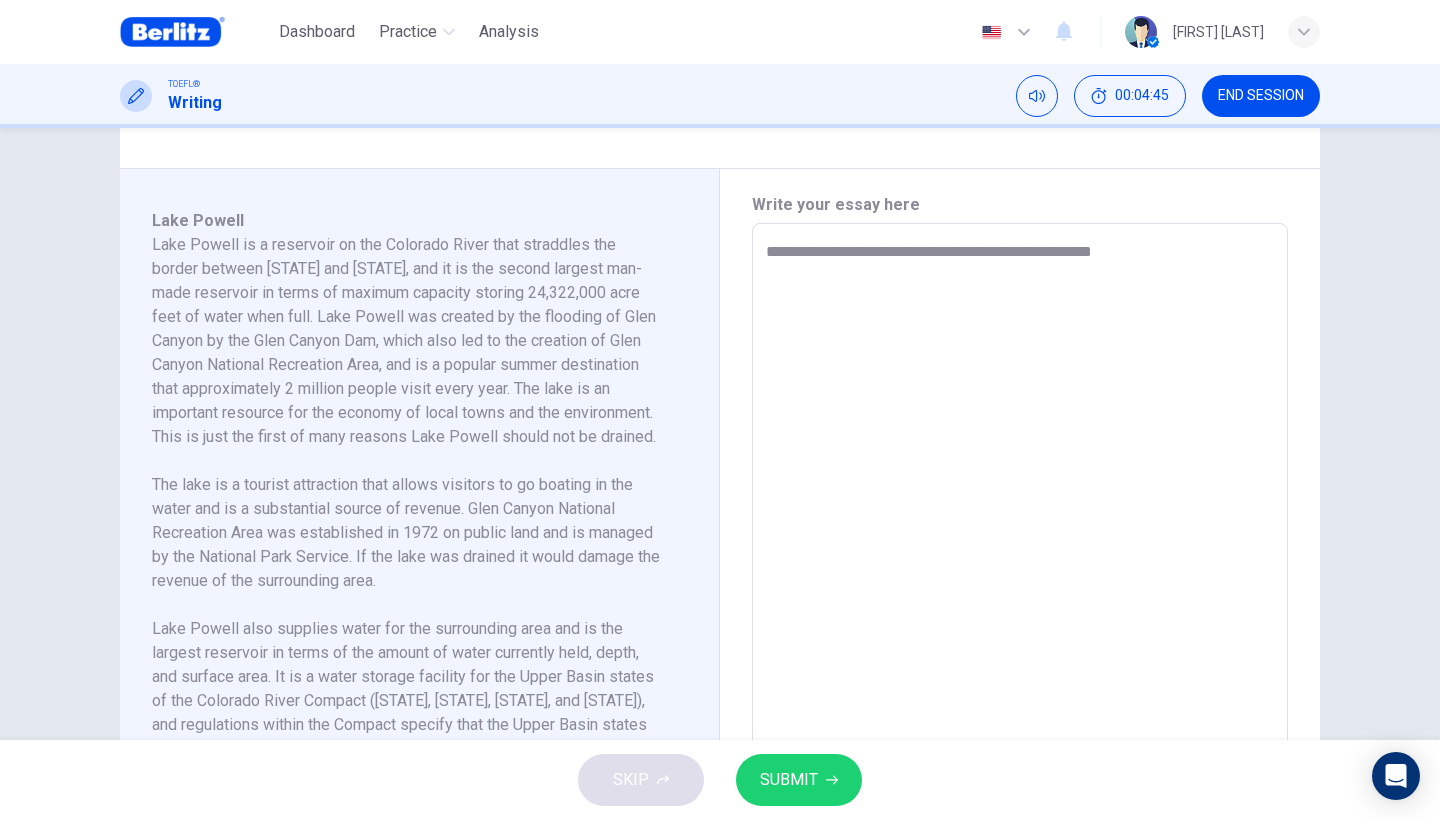 type on "*" 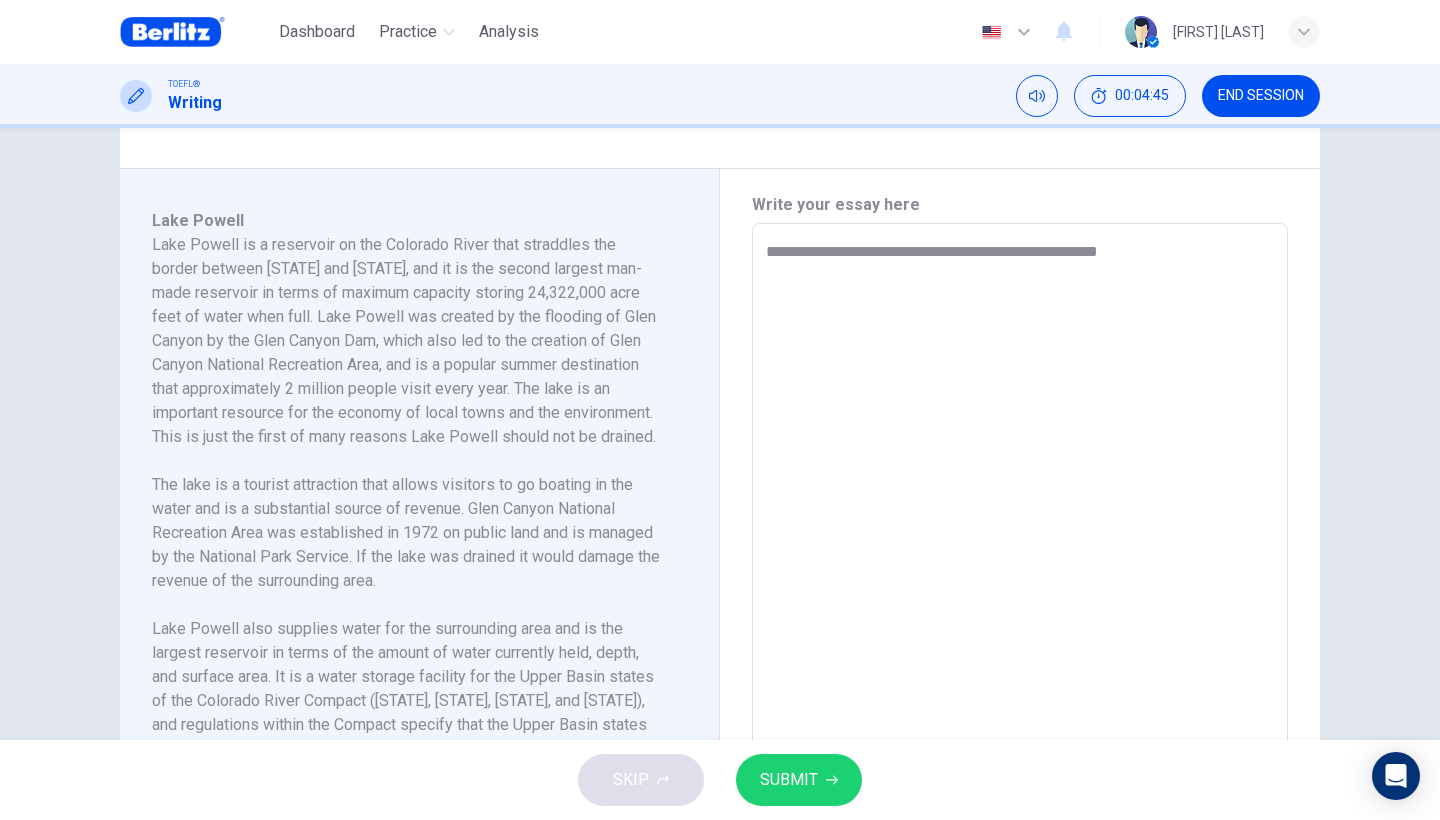 type on "*" 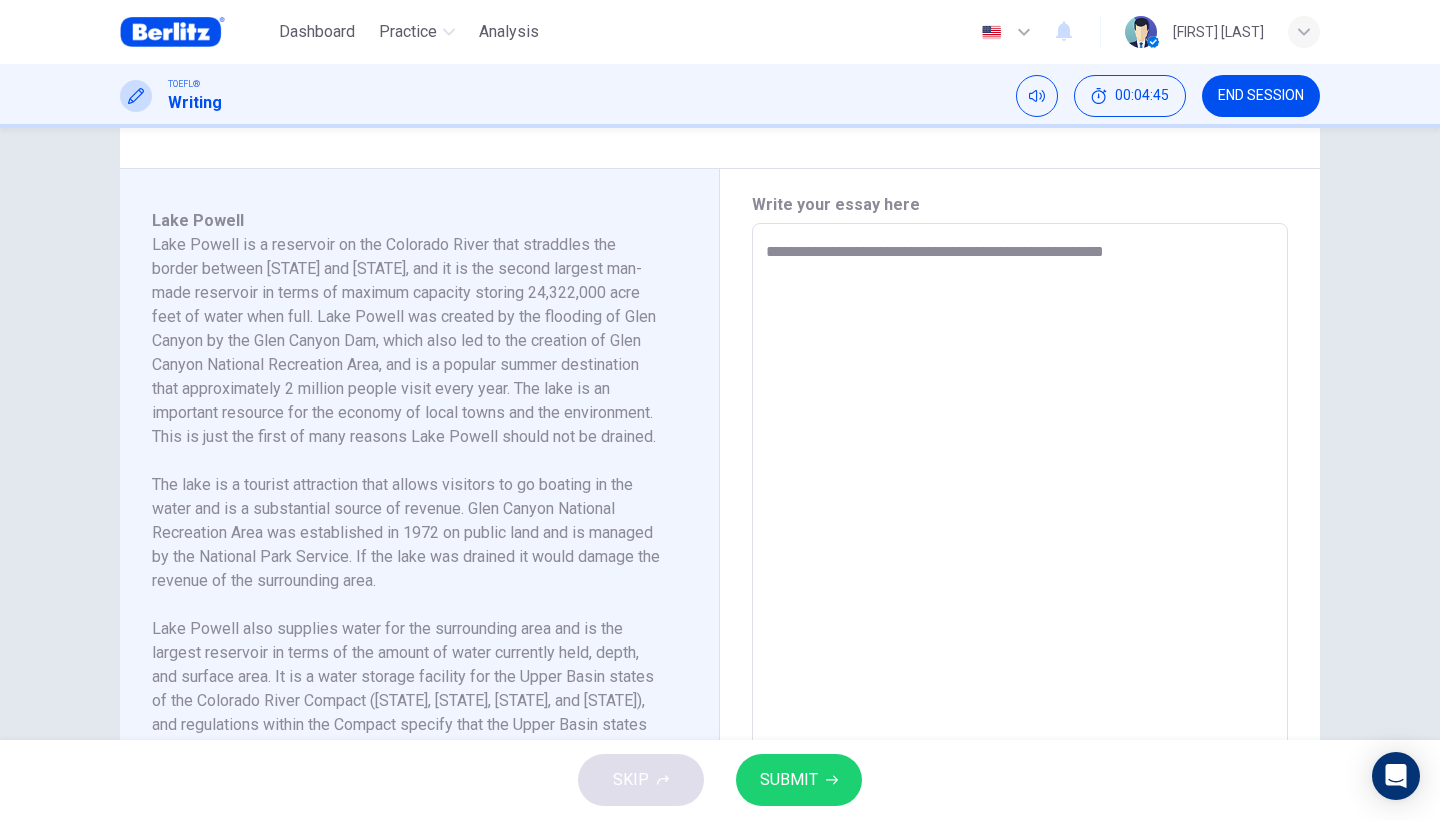 type on "*" 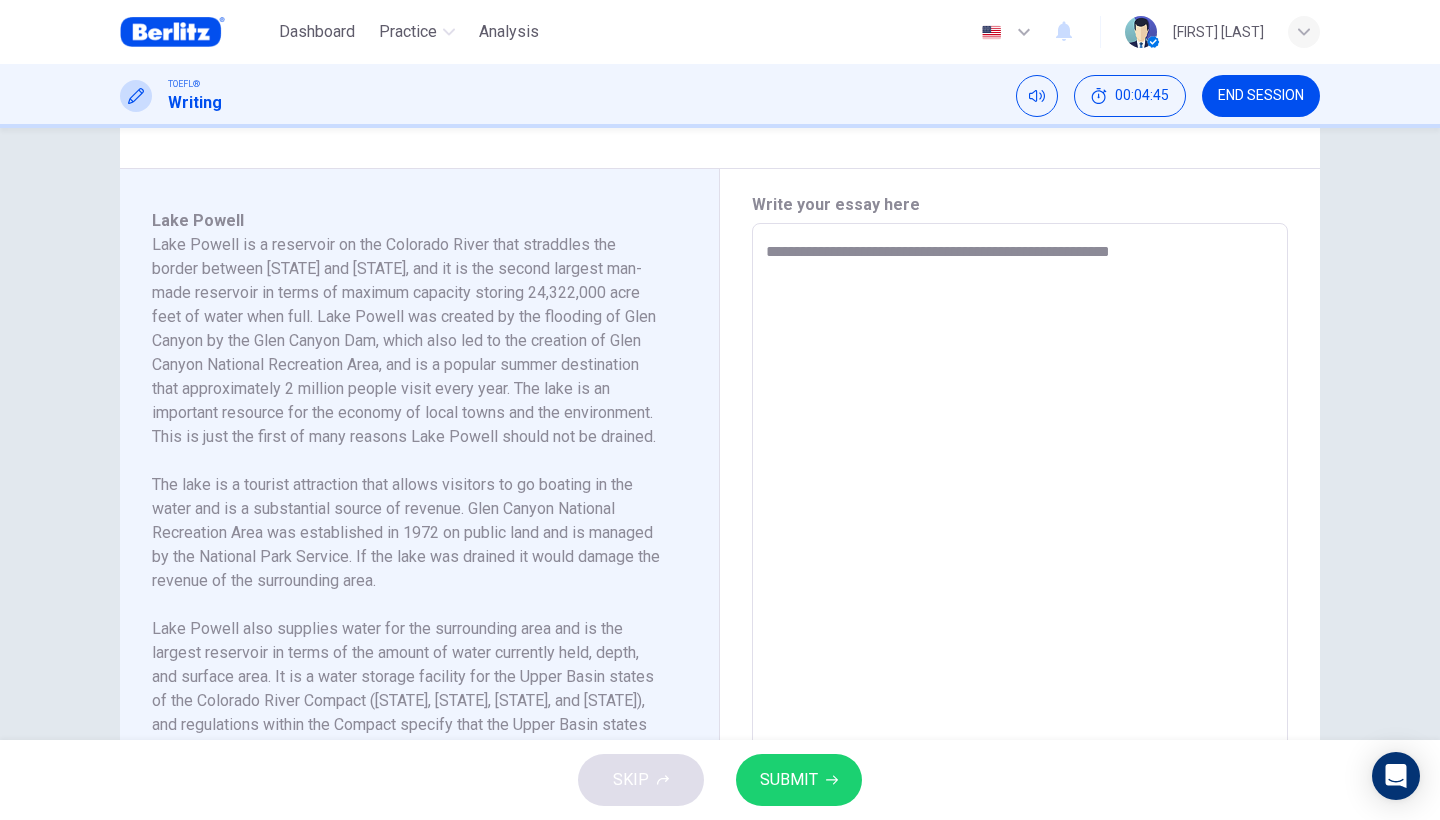 type on "*" 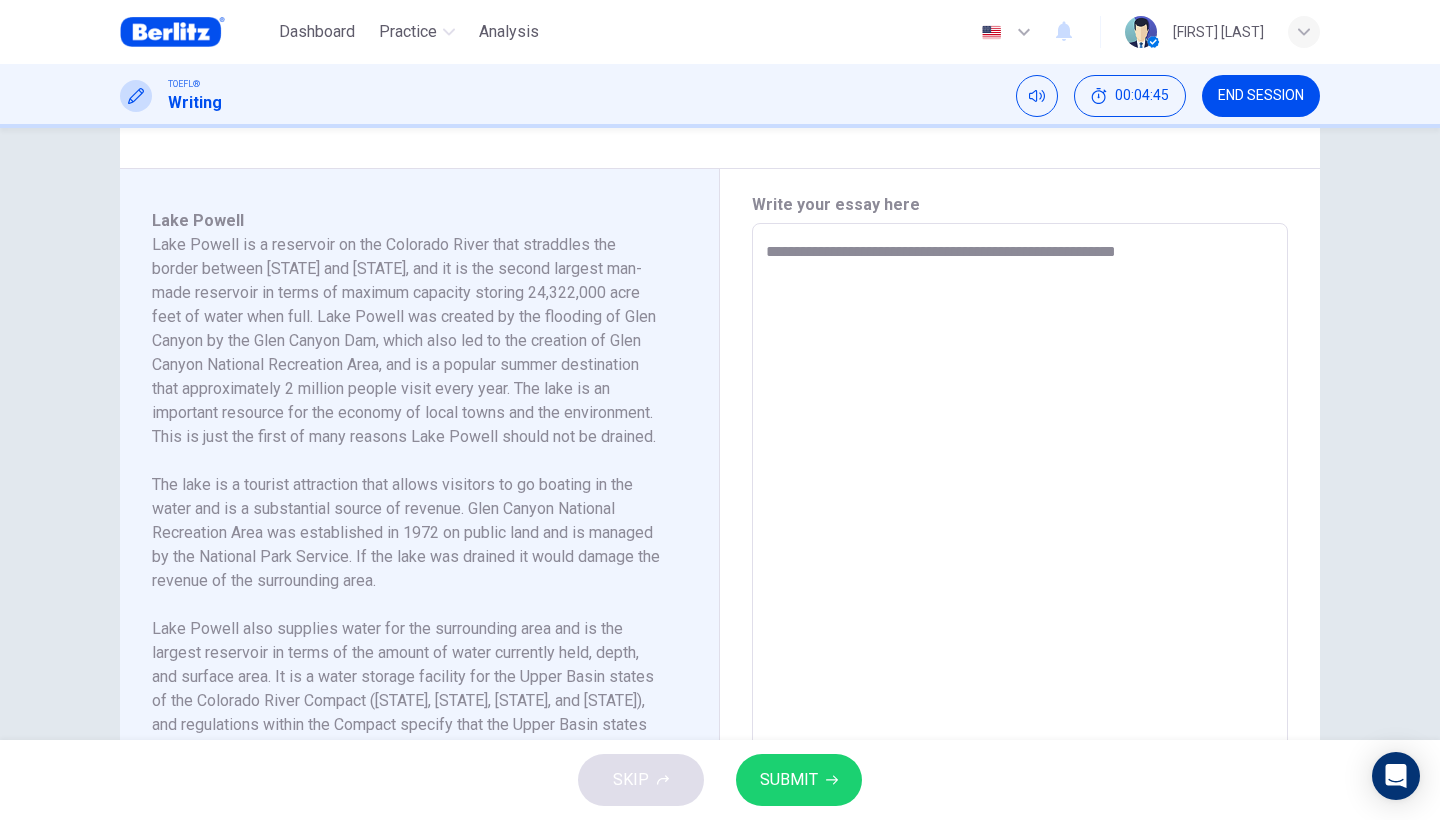 type on "*" 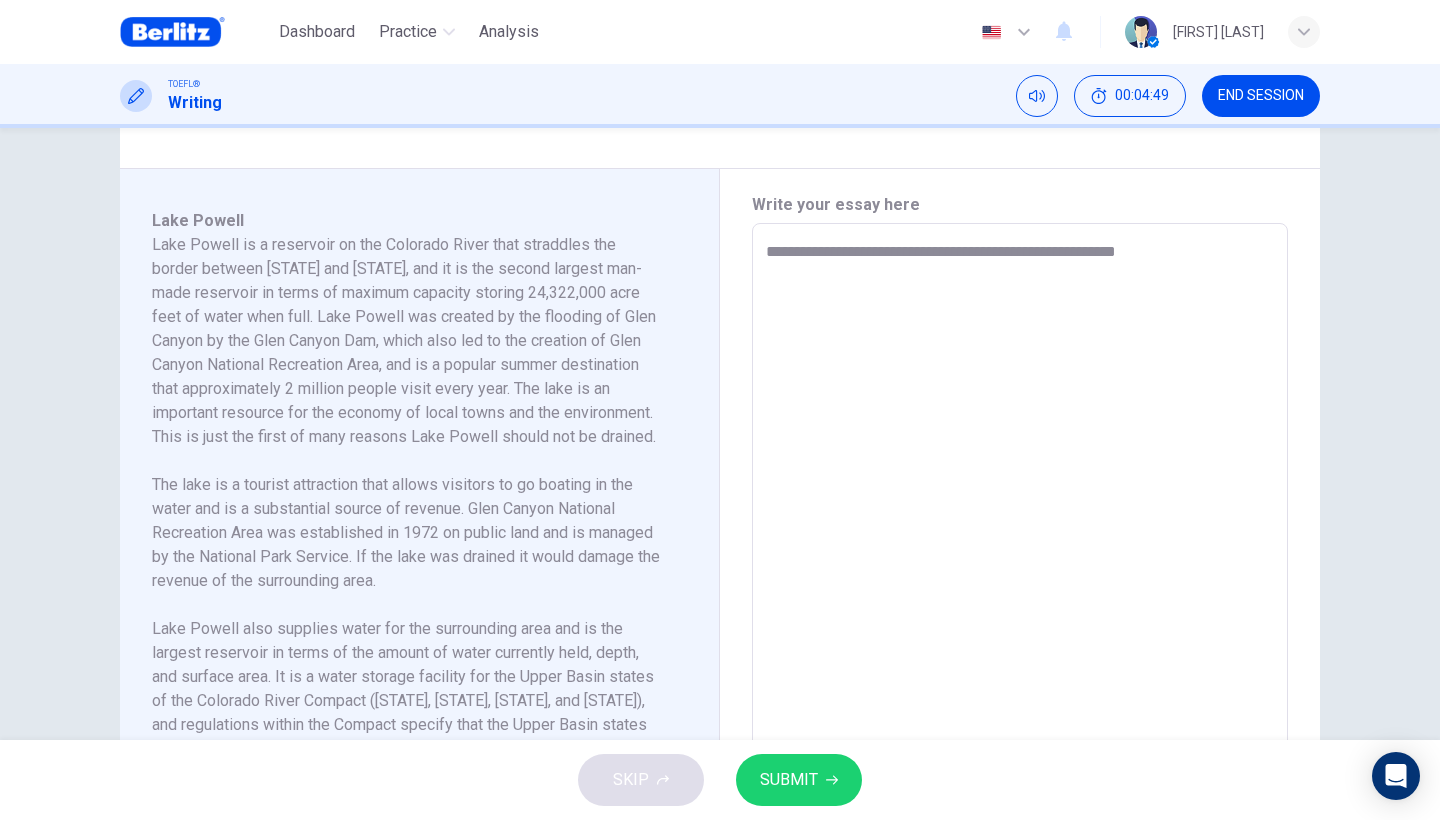 type on "**********" 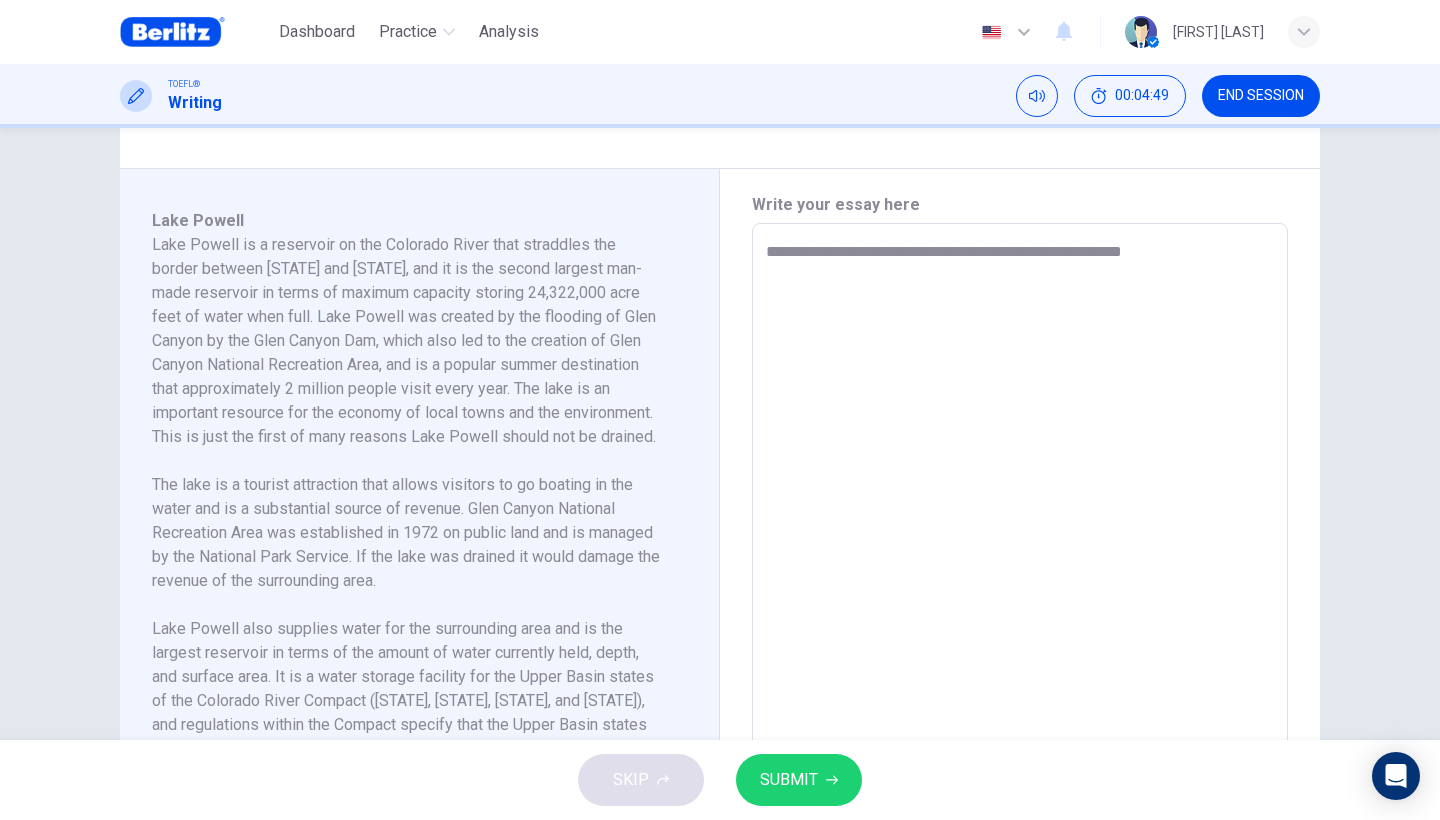 type on "*" 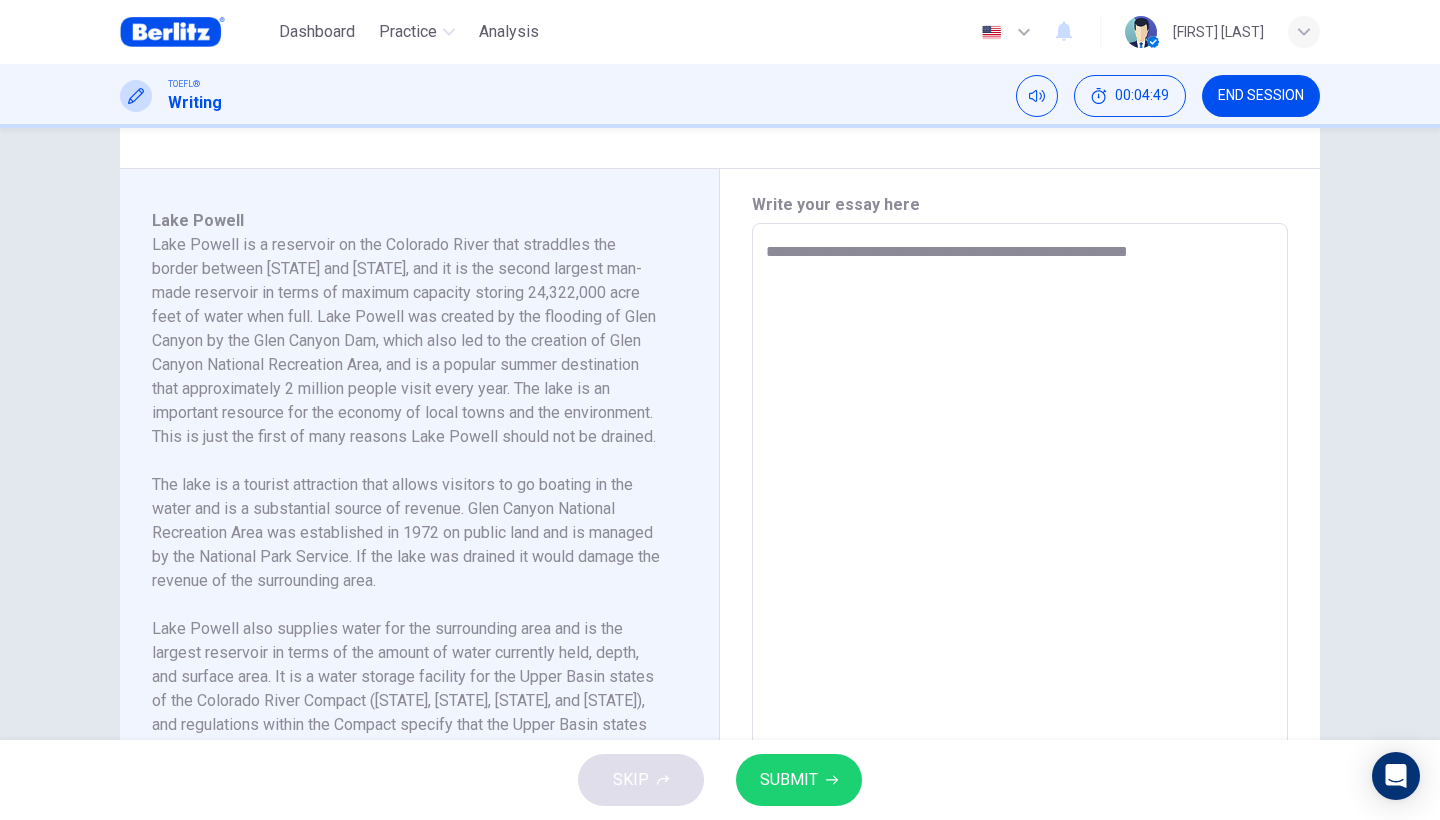 type on "*" 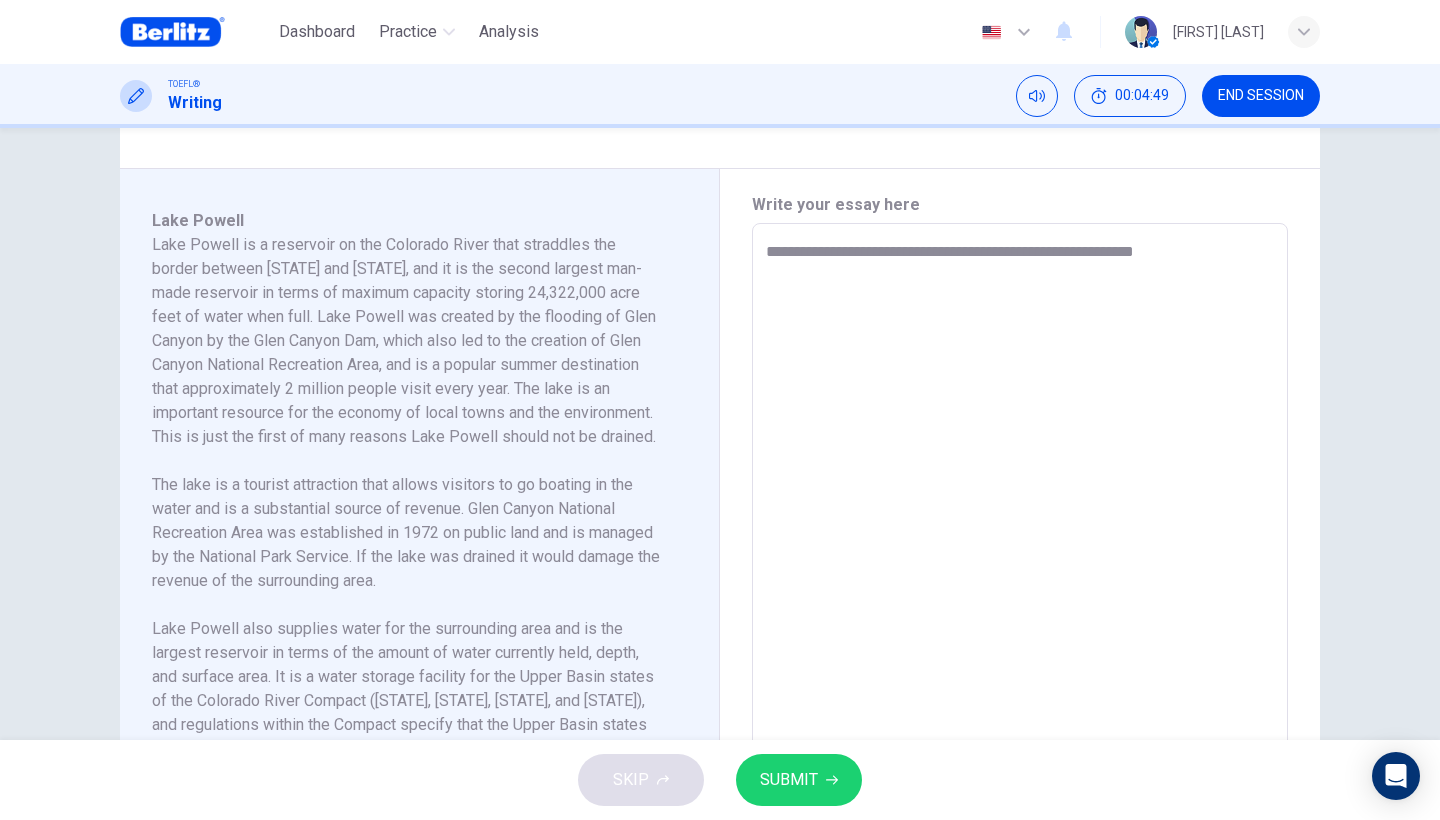 type on "*" 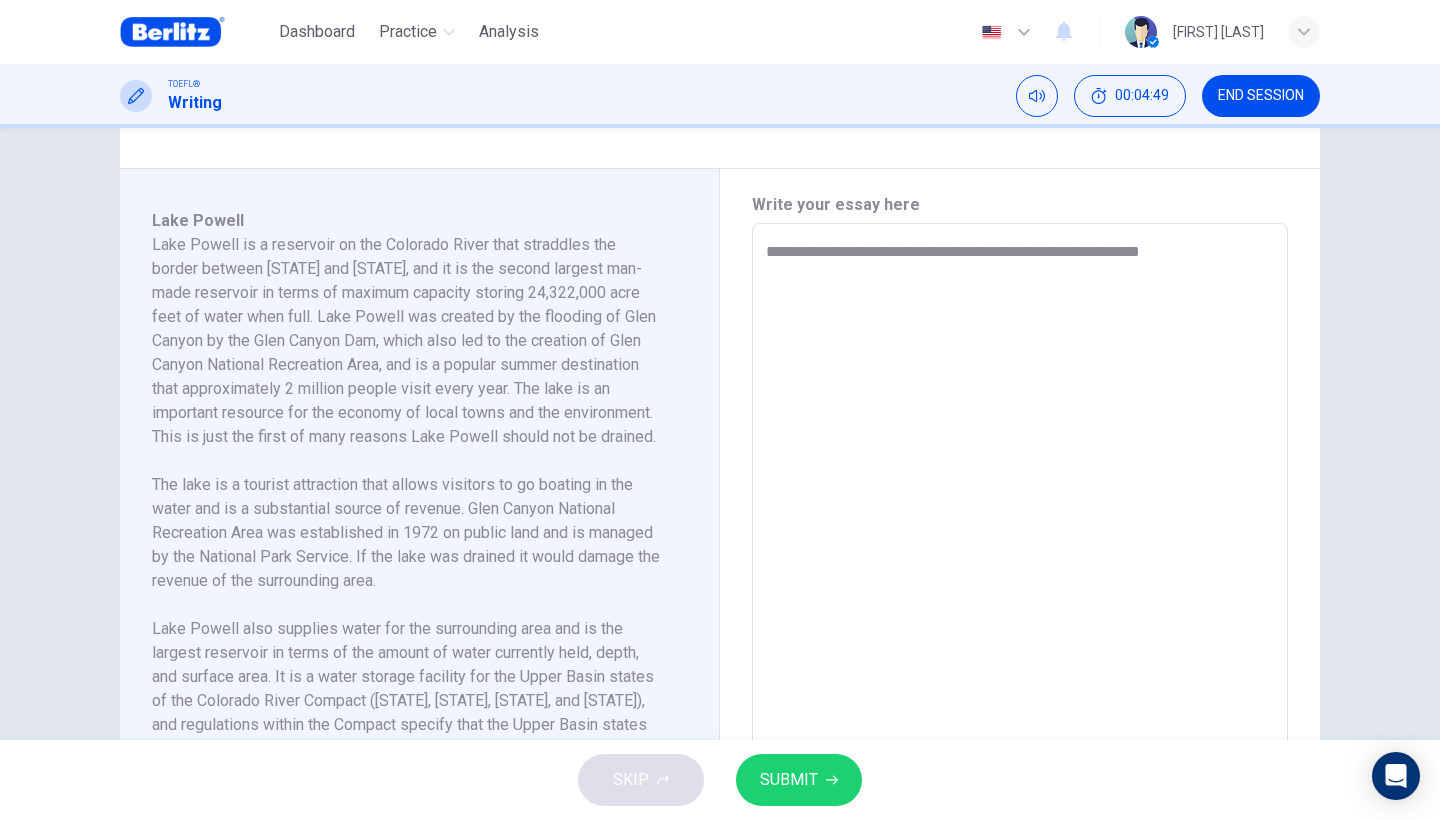 type on "*" 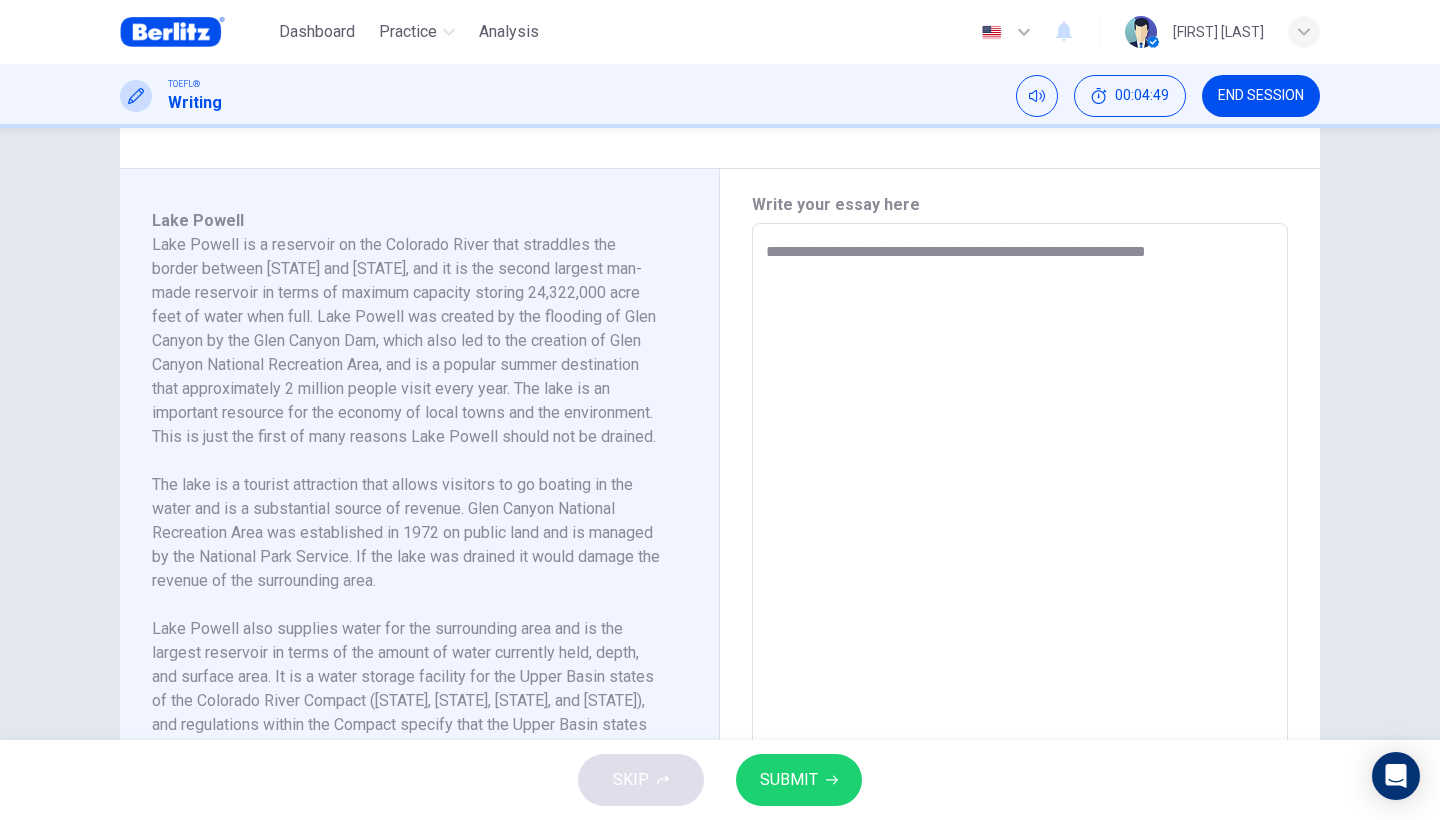 type on "*" 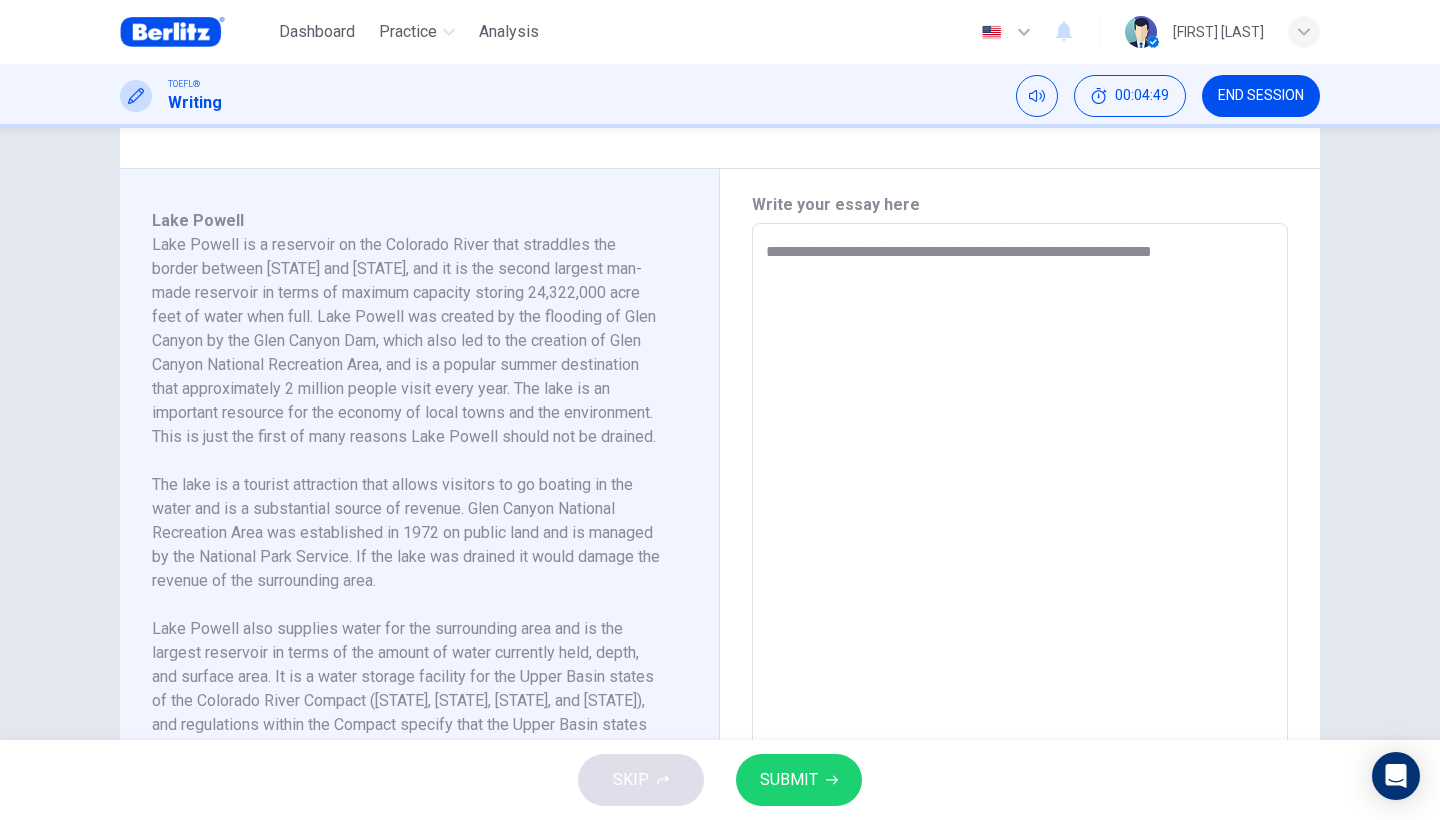 type on "*" 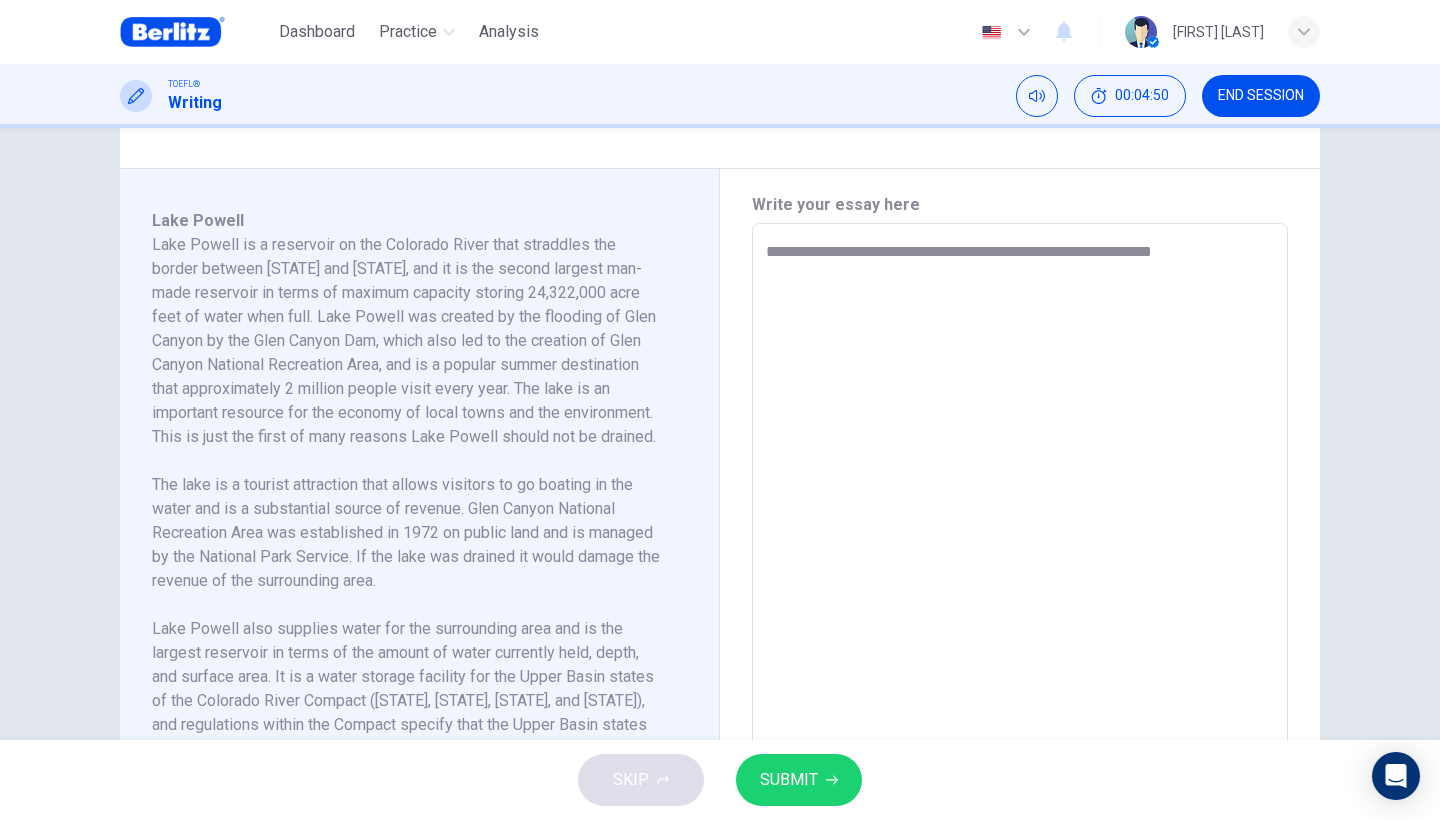 type on "**********" 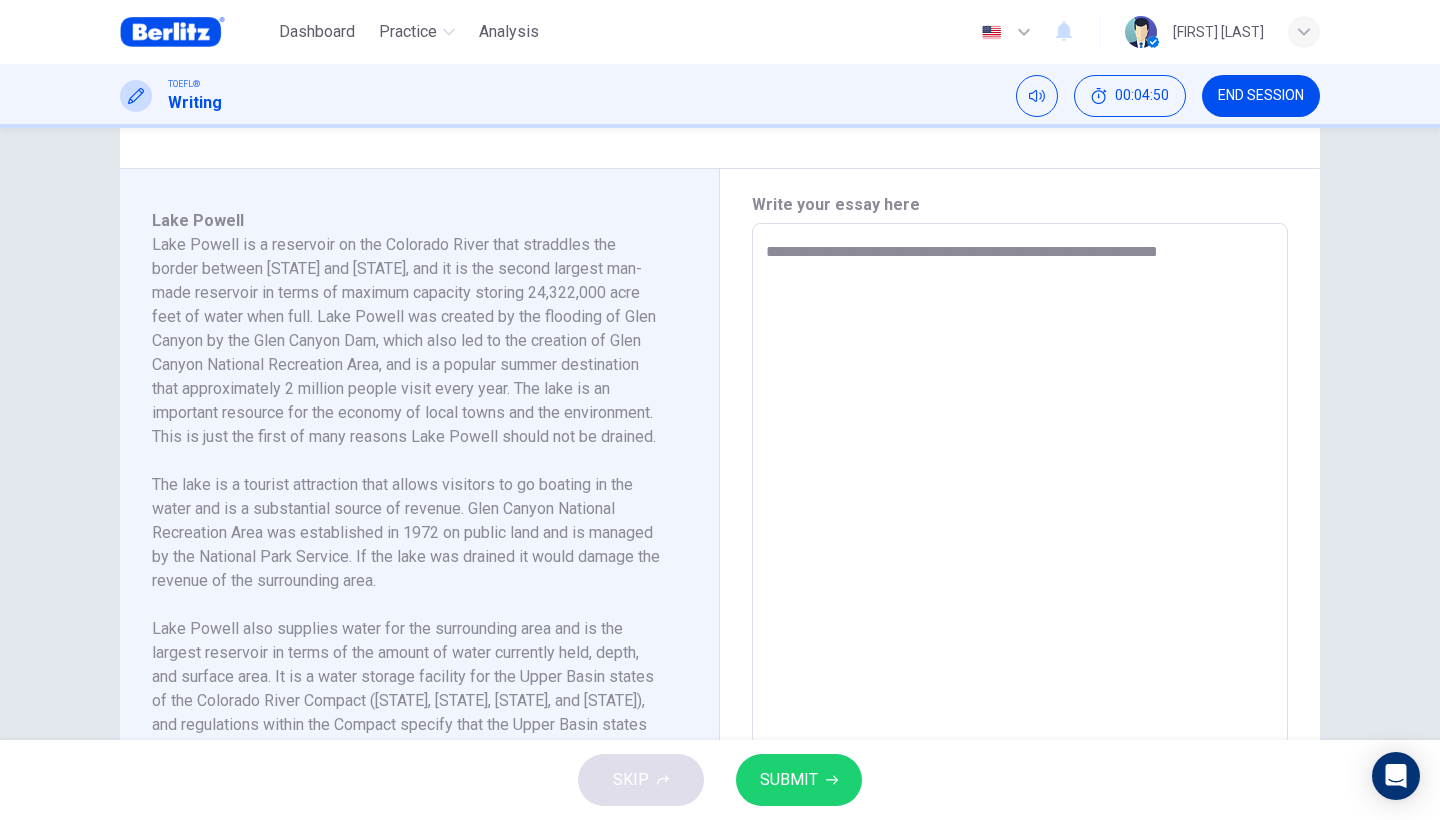 type on "*" 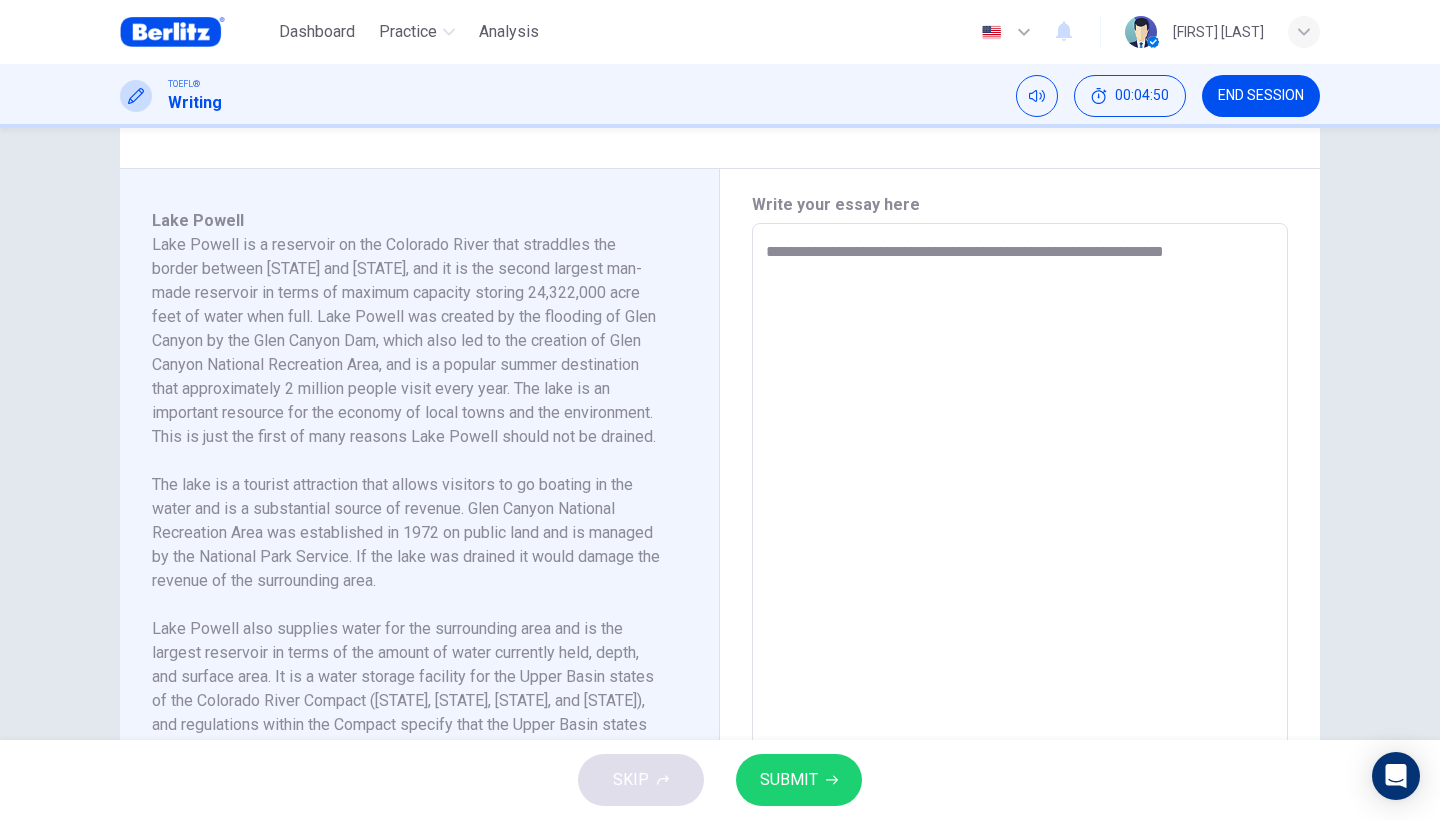 type on "*" 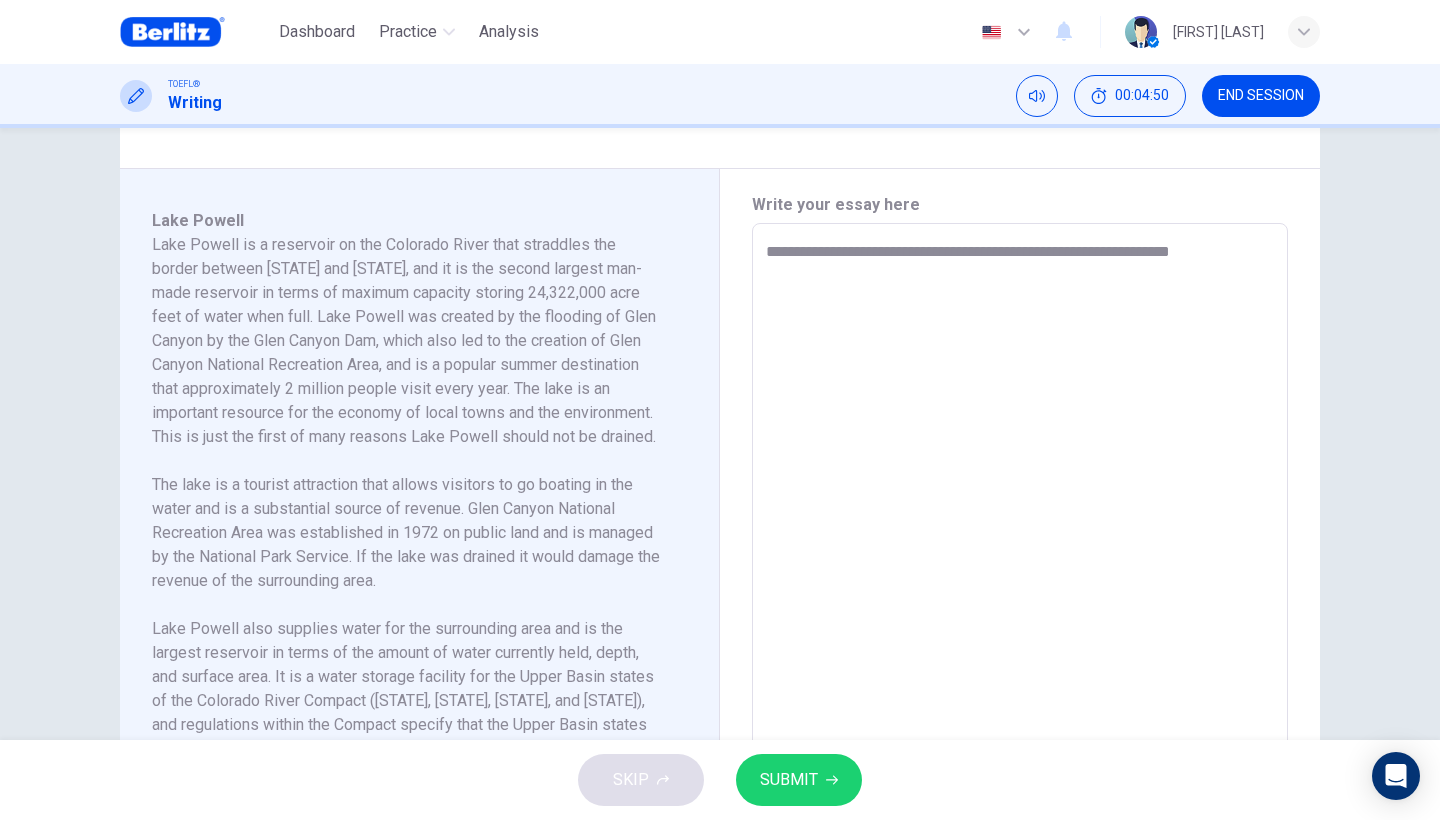 type on "*" 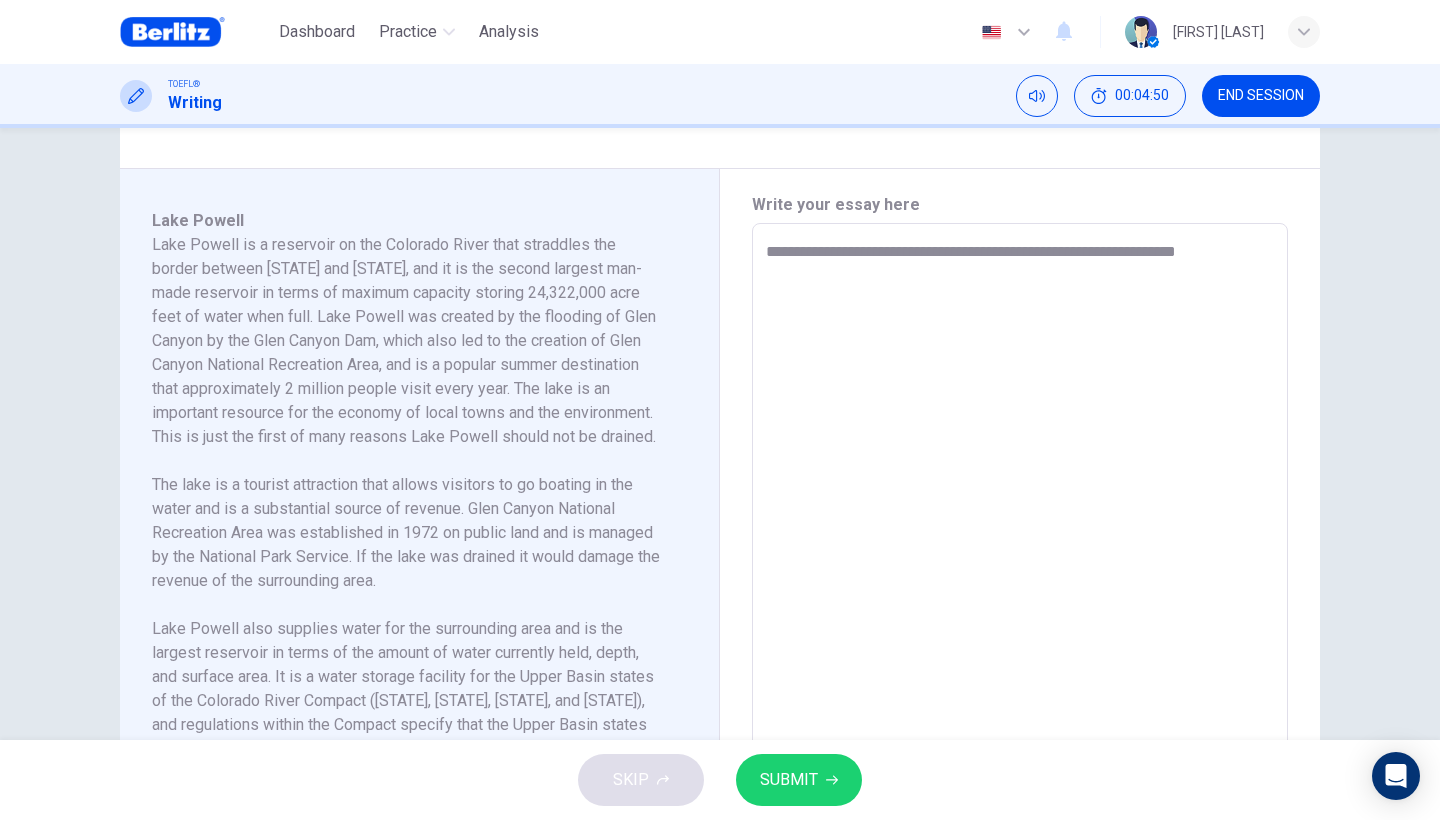 type 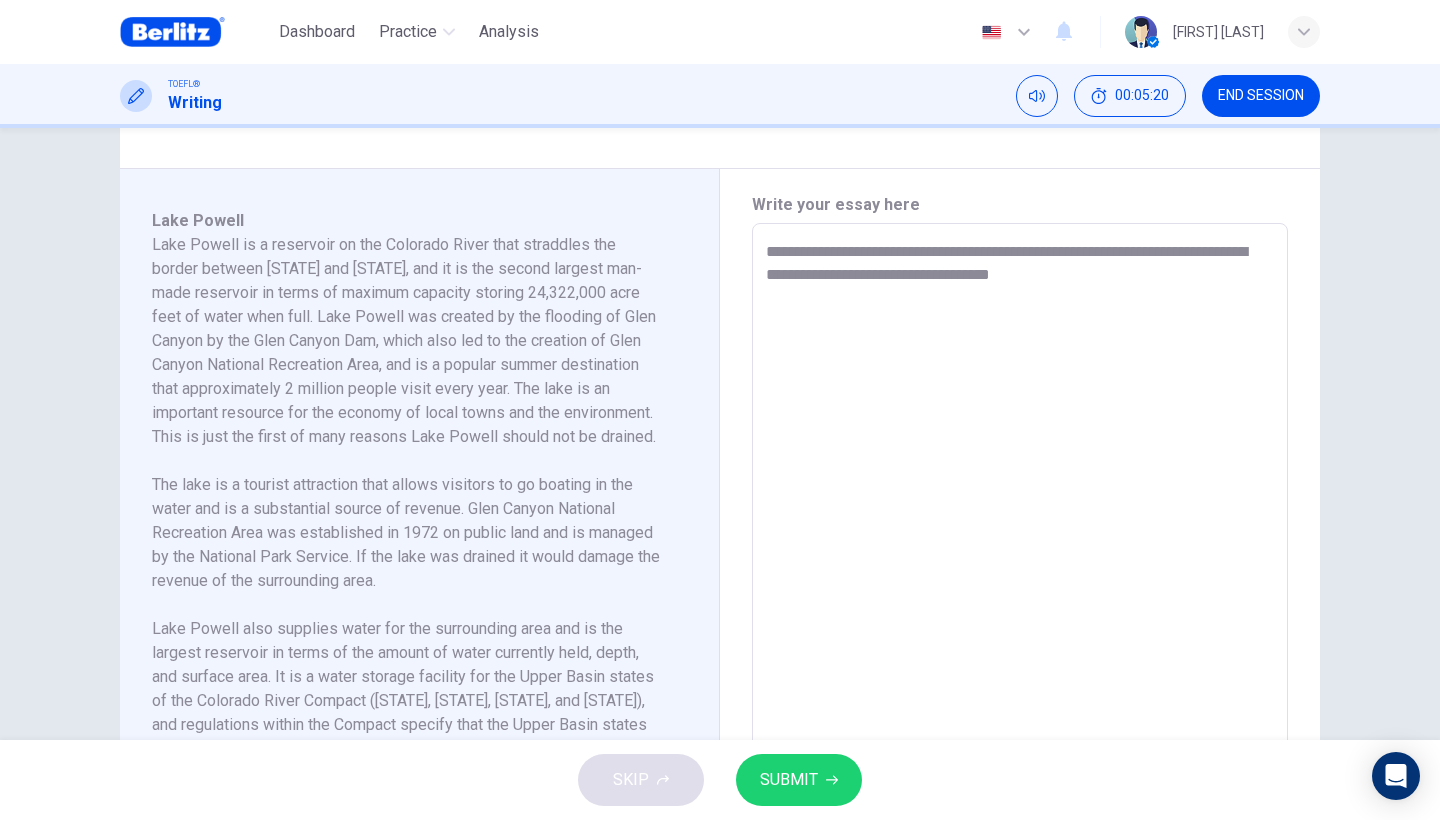 click on "**********" at bounding box center [1020, 508] 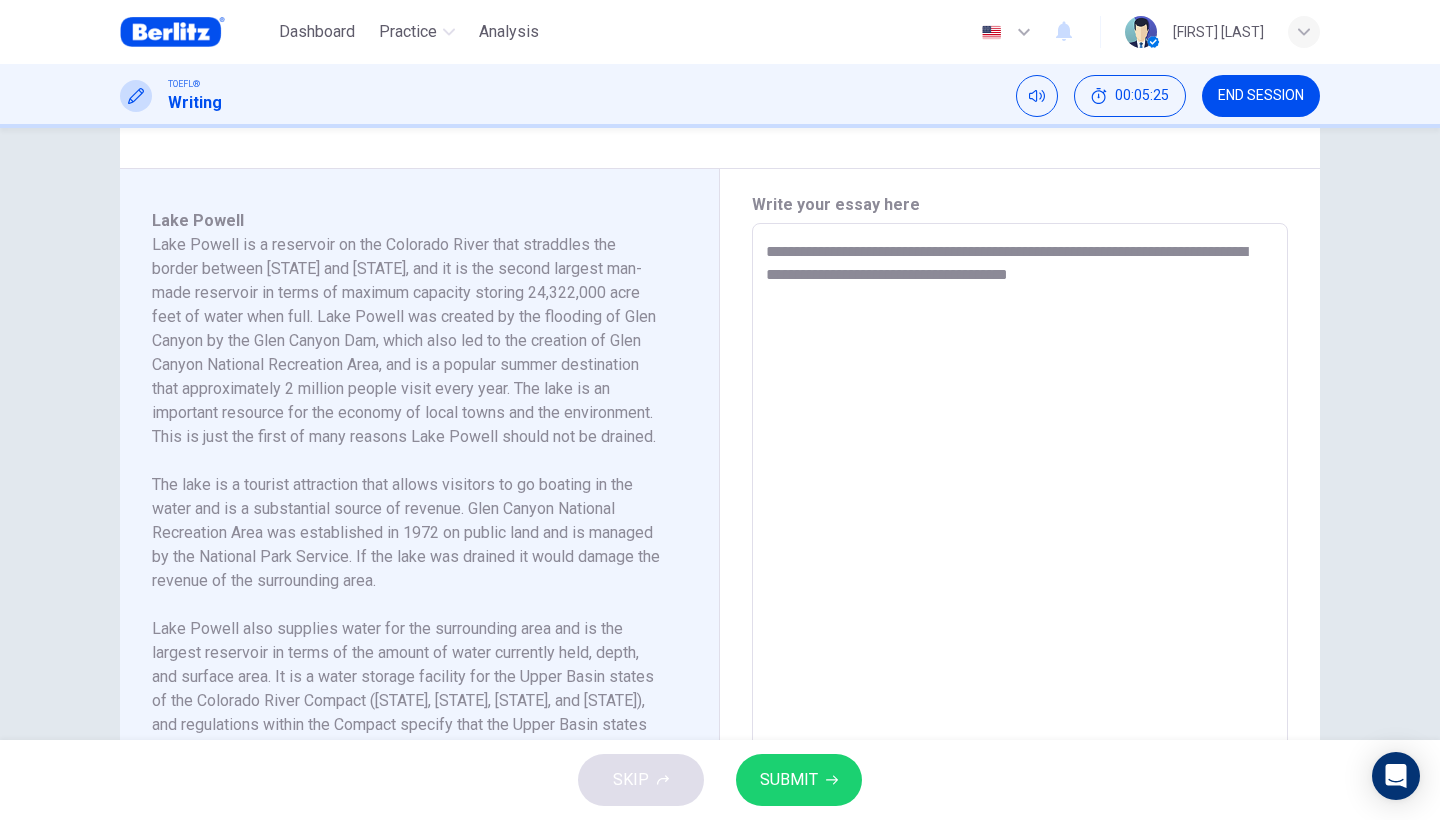 click on "**********" at bounding box center (1020, 508) 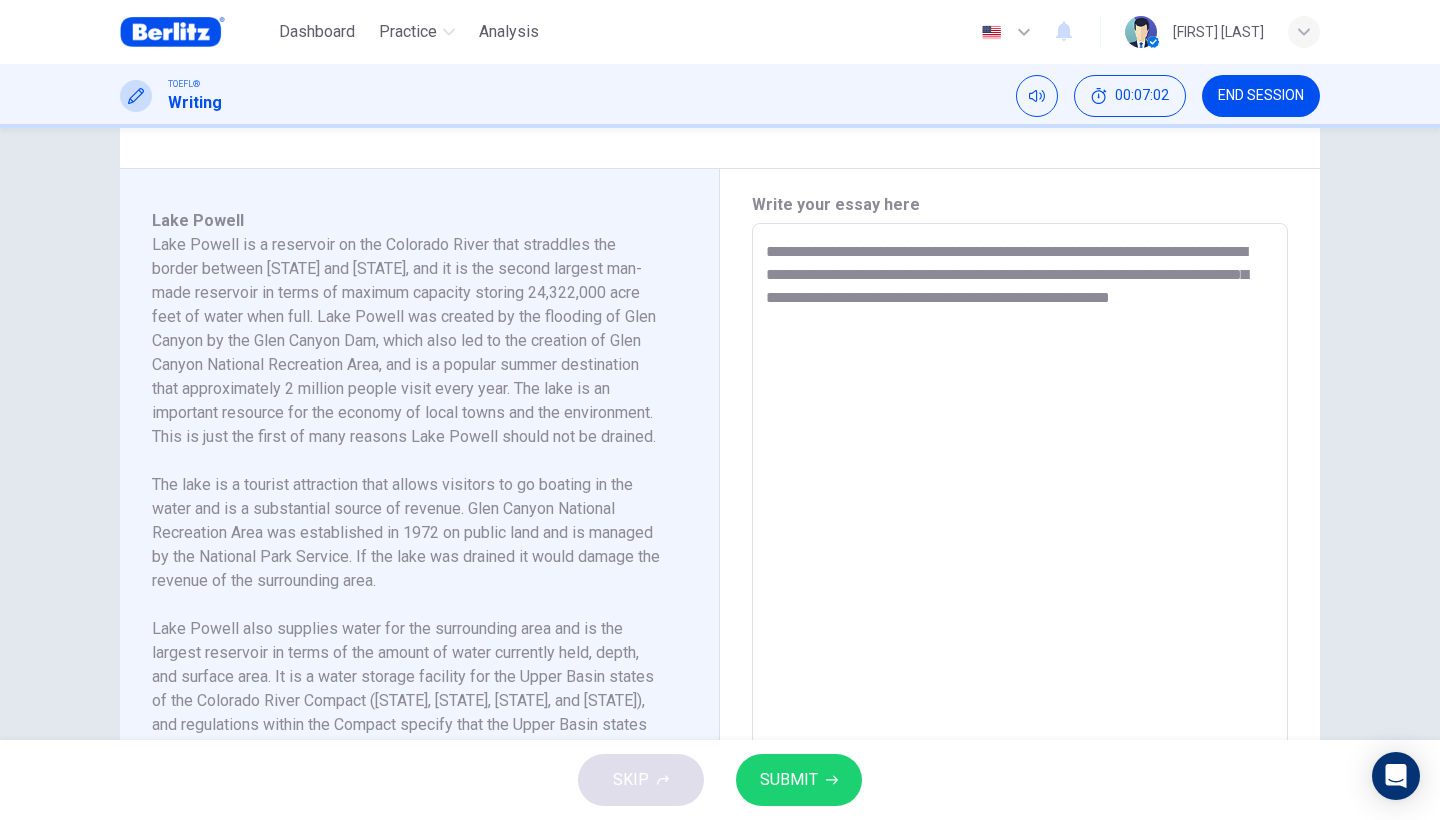 click on "**********" at bounding box center [1020, 508] 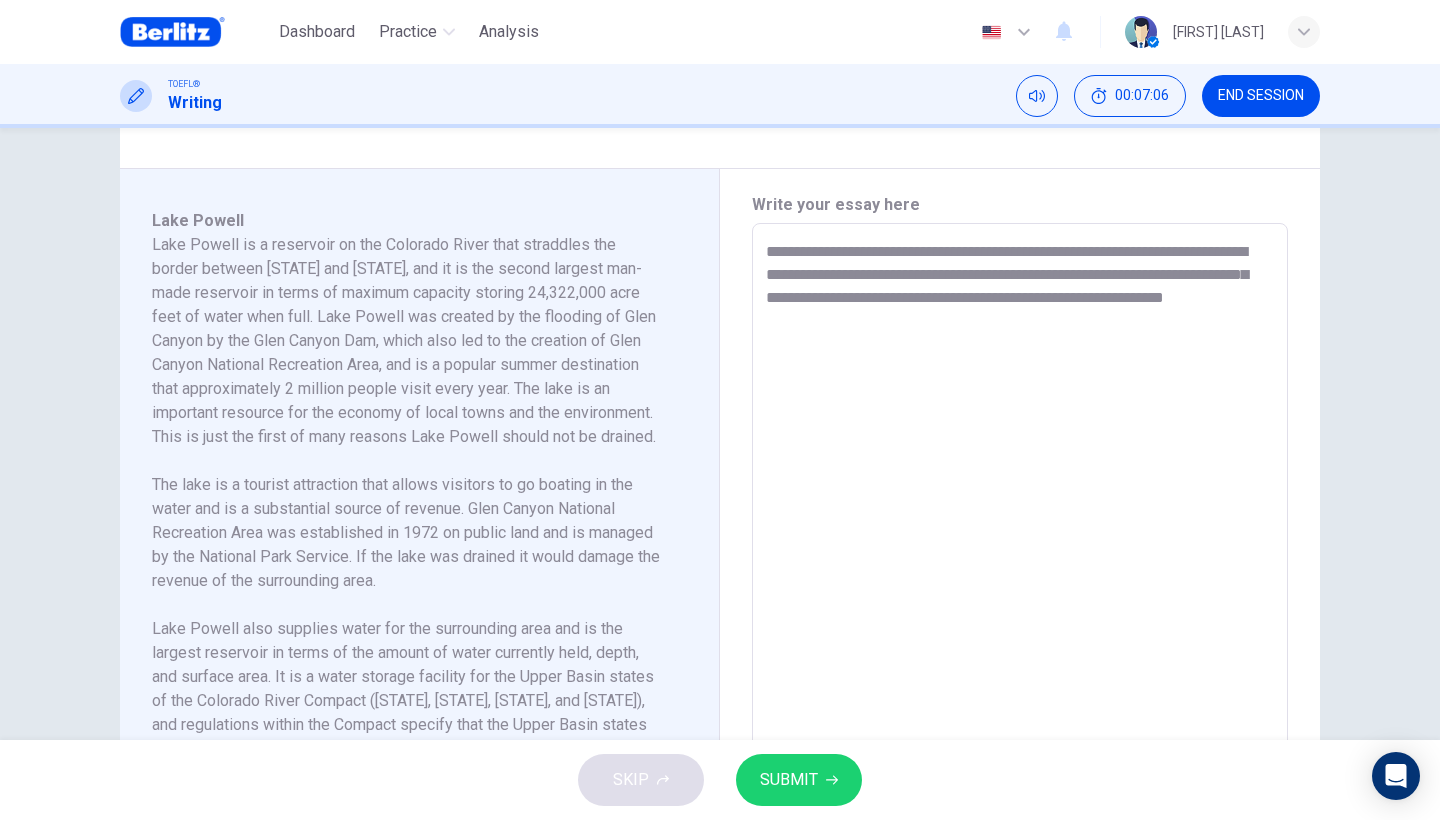 click on "**********" at bounding box center [1020, 508] 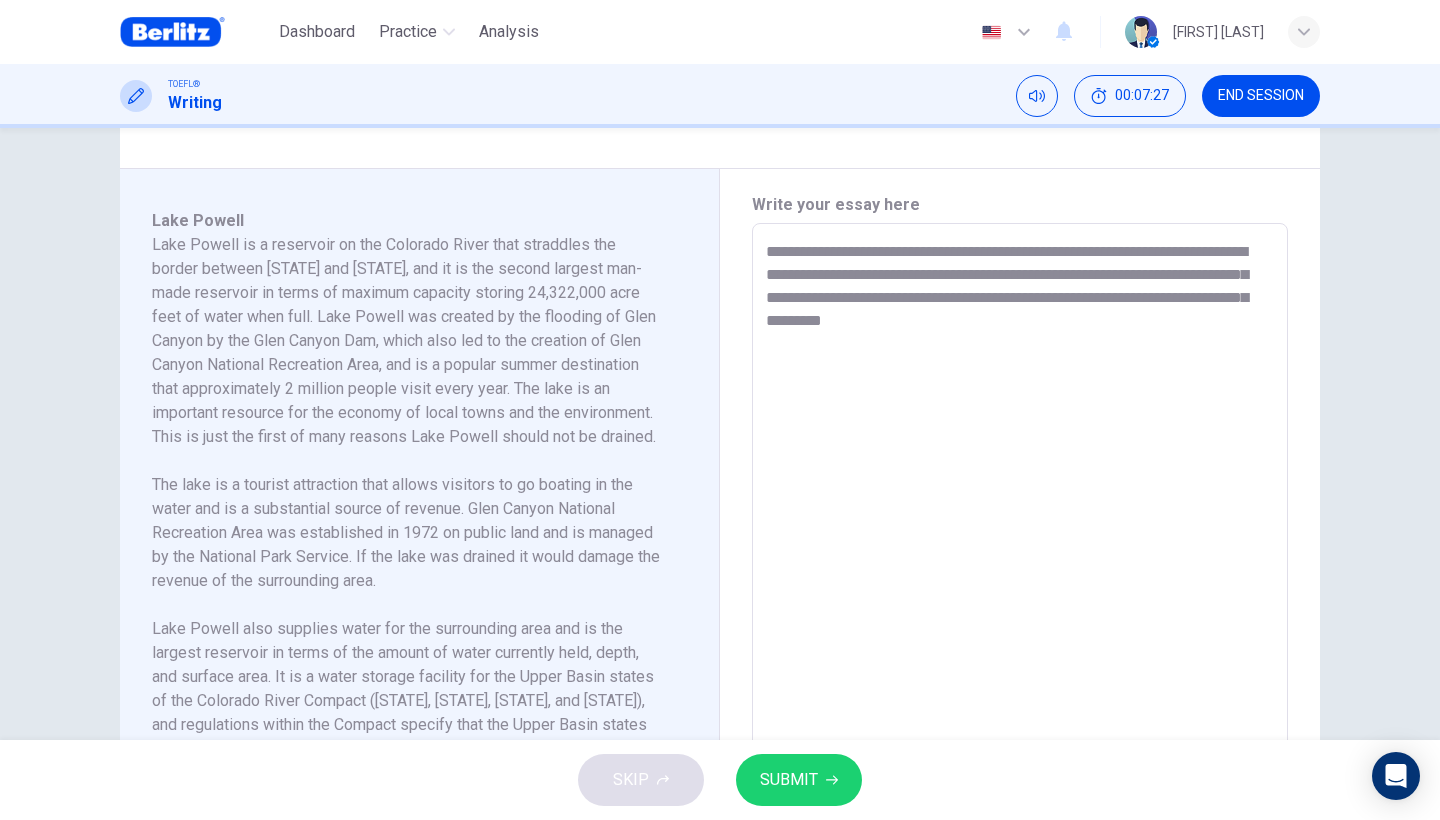 click on "**********" at bounding box center (1020, 508) 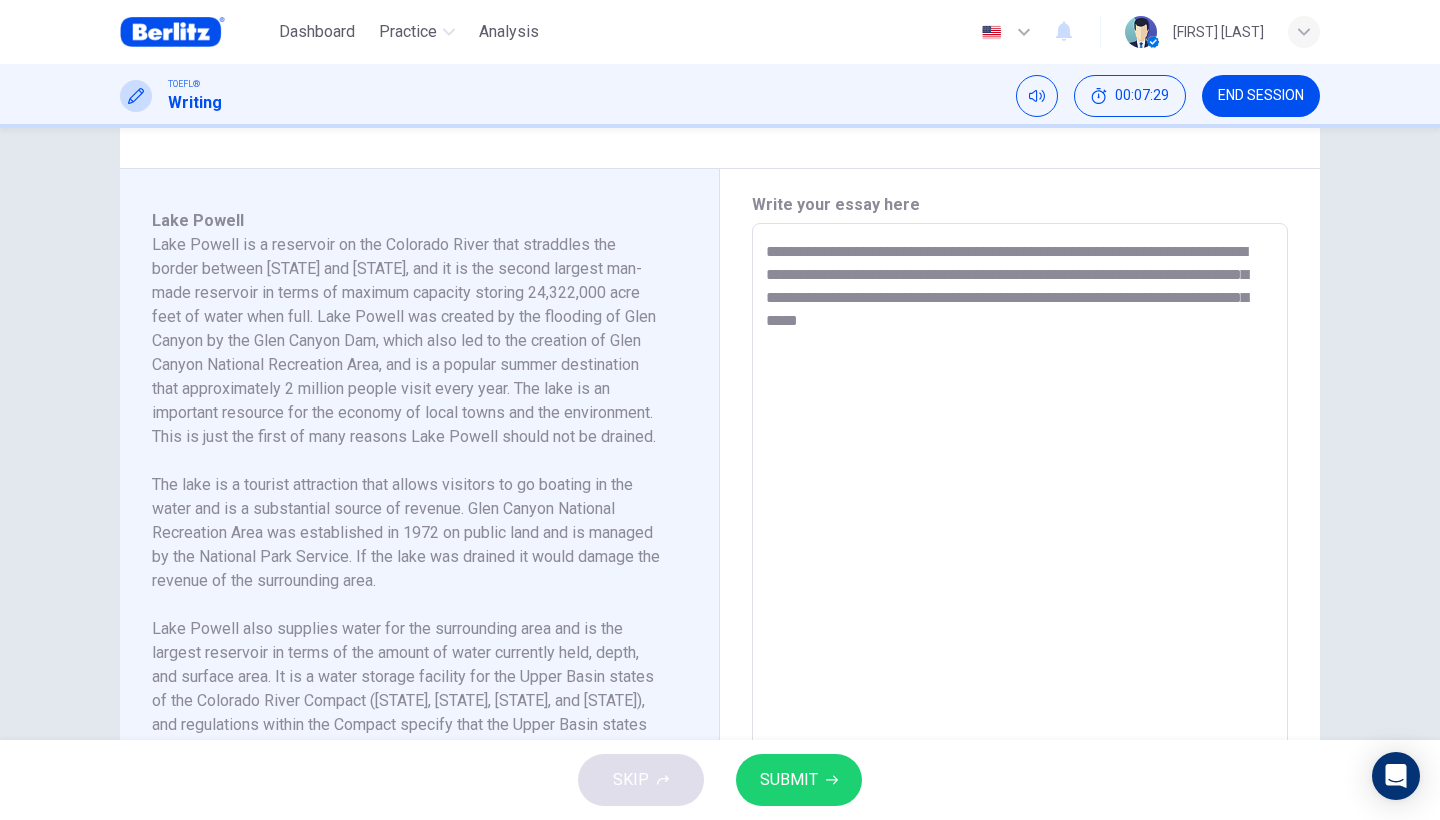 click on "**********" at bounding box center (1020, 508) 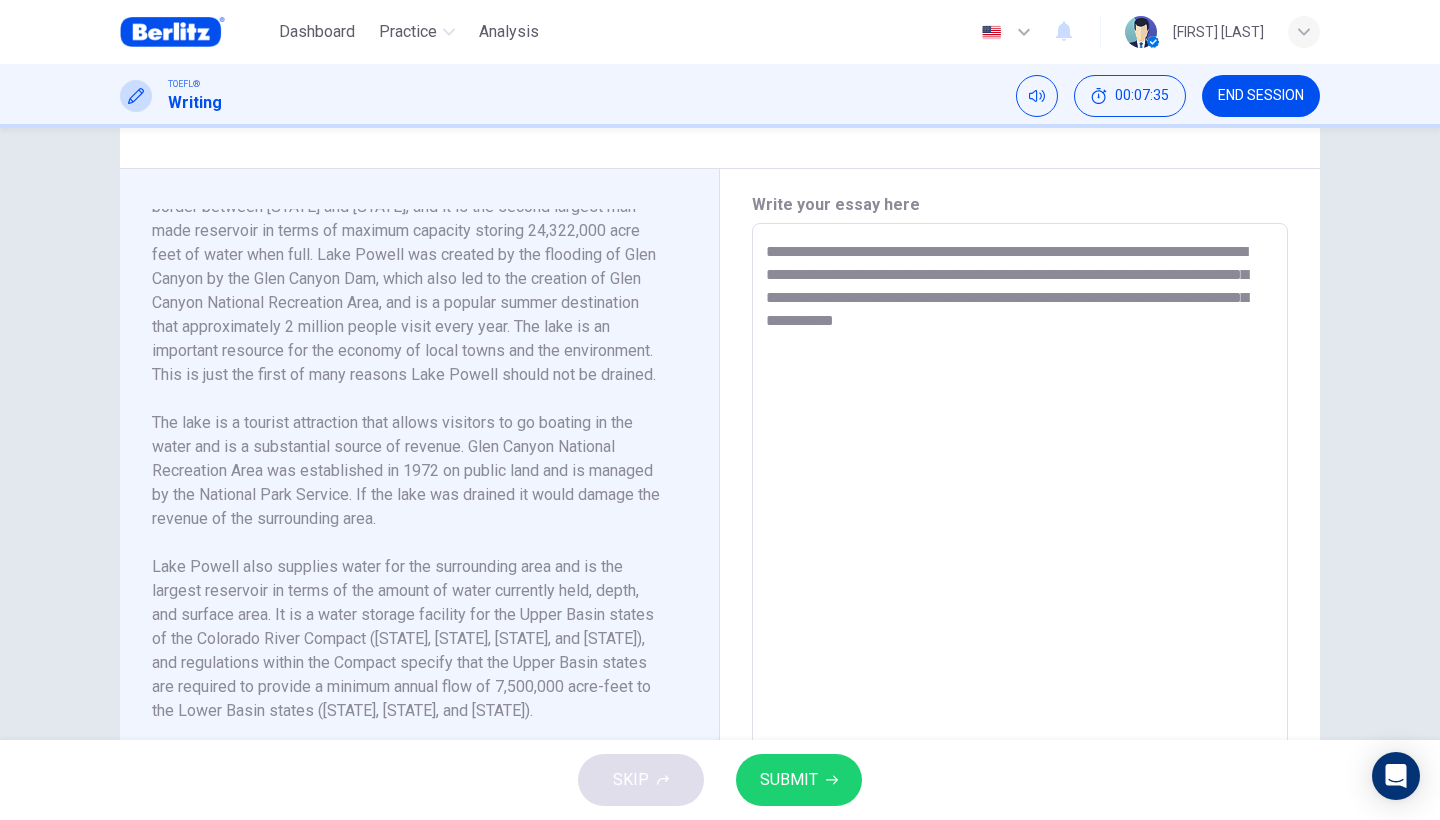 scroll, scrollTop: 65, scrollLeft: 0, axis: vertical 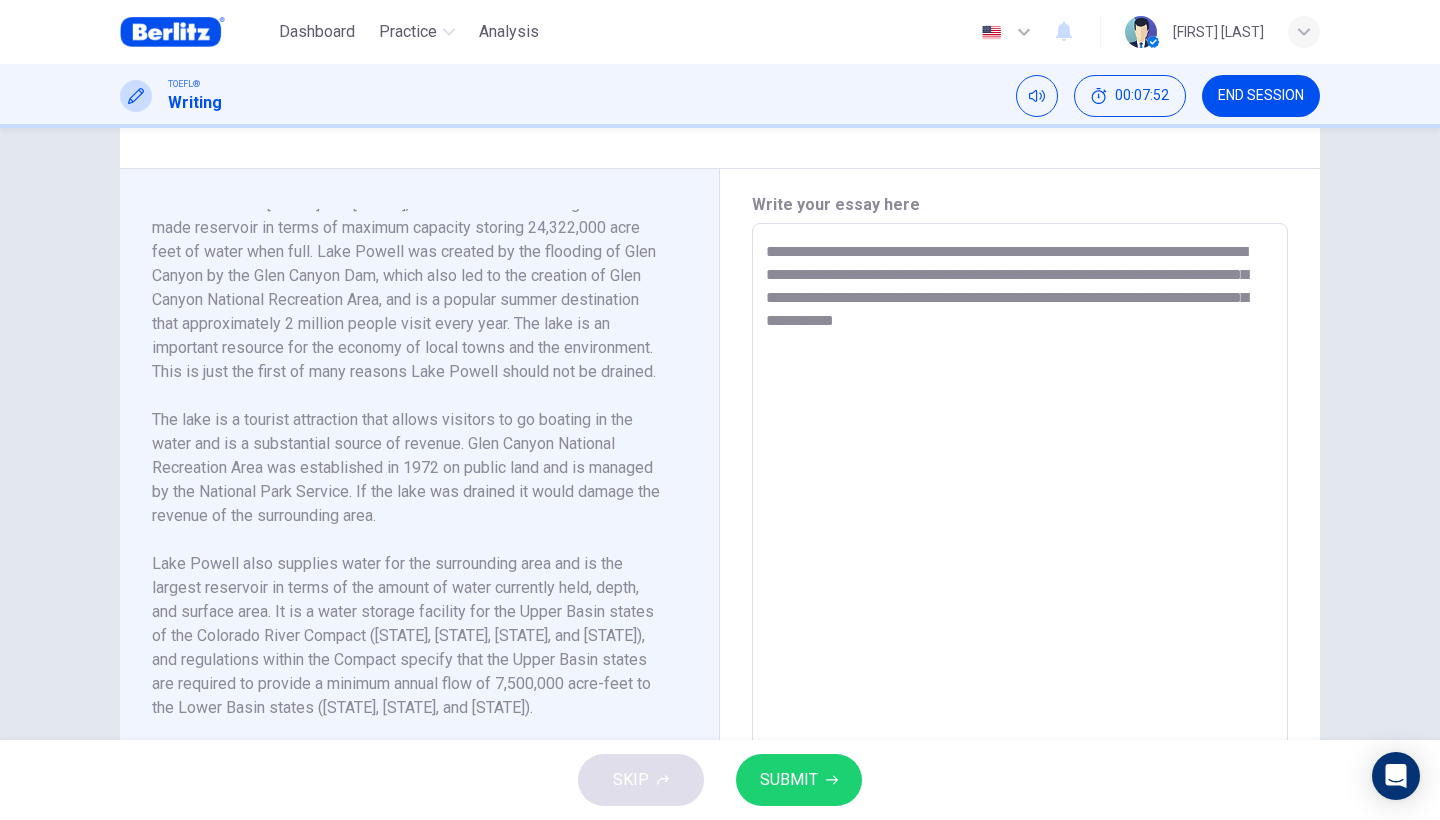 click on "**********" at bounding box center (1020, 508) 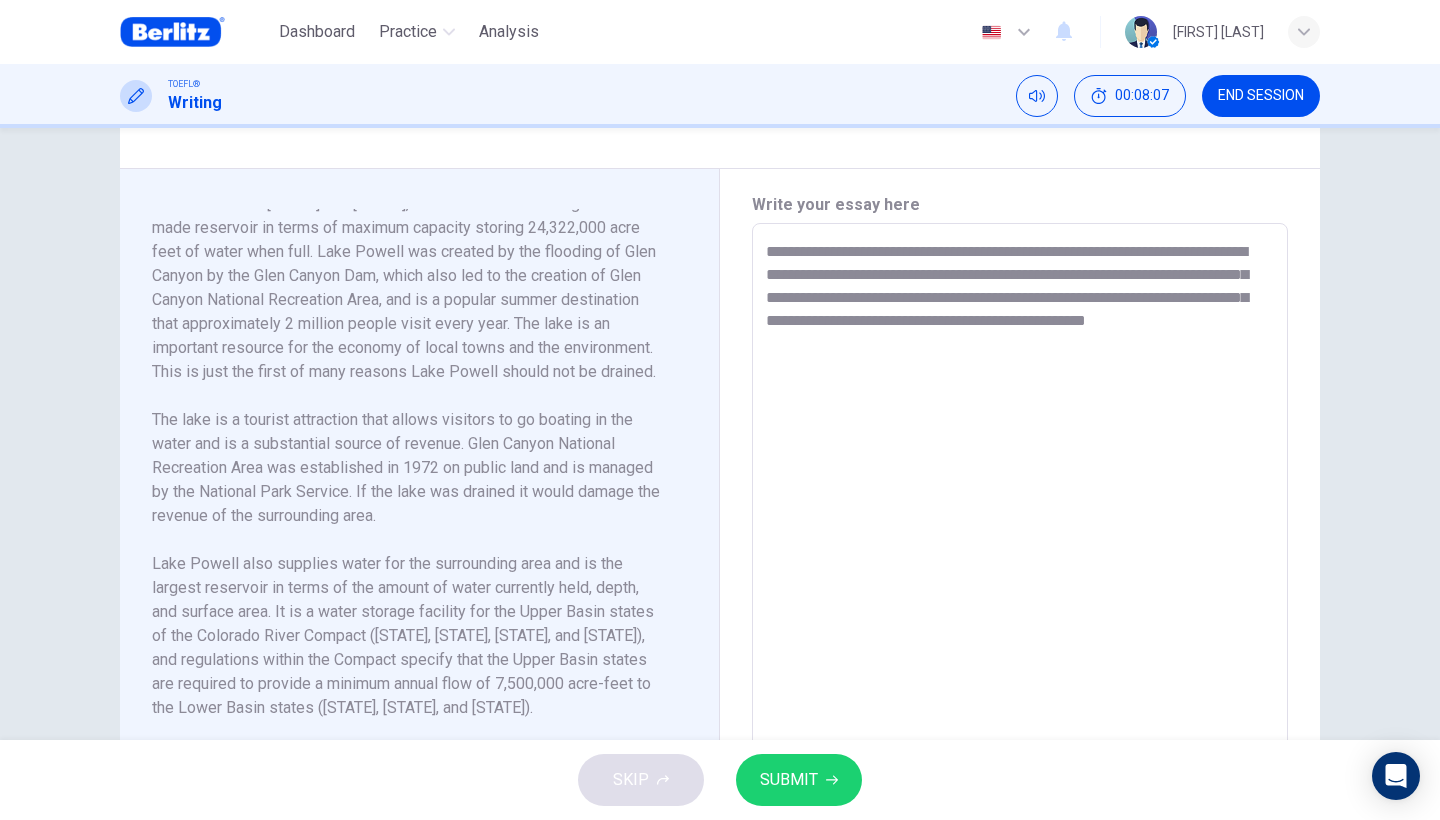 click on "**********" at bounding box center [1020, 508] 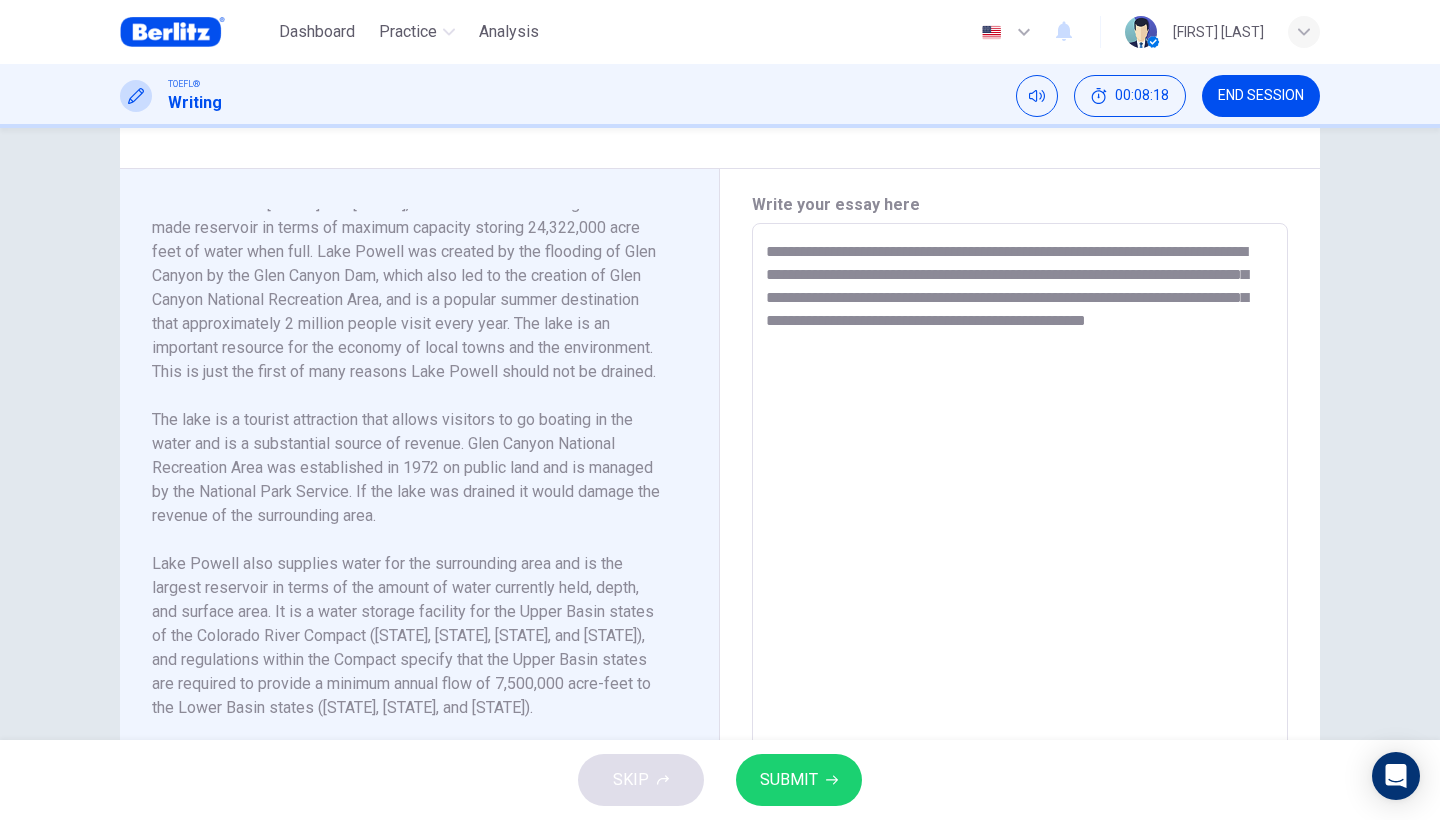 drag, startPoint x: 1092, startPoint y: 324, endPoint x: 1075, endPoint y: 328, distance: 17.464249 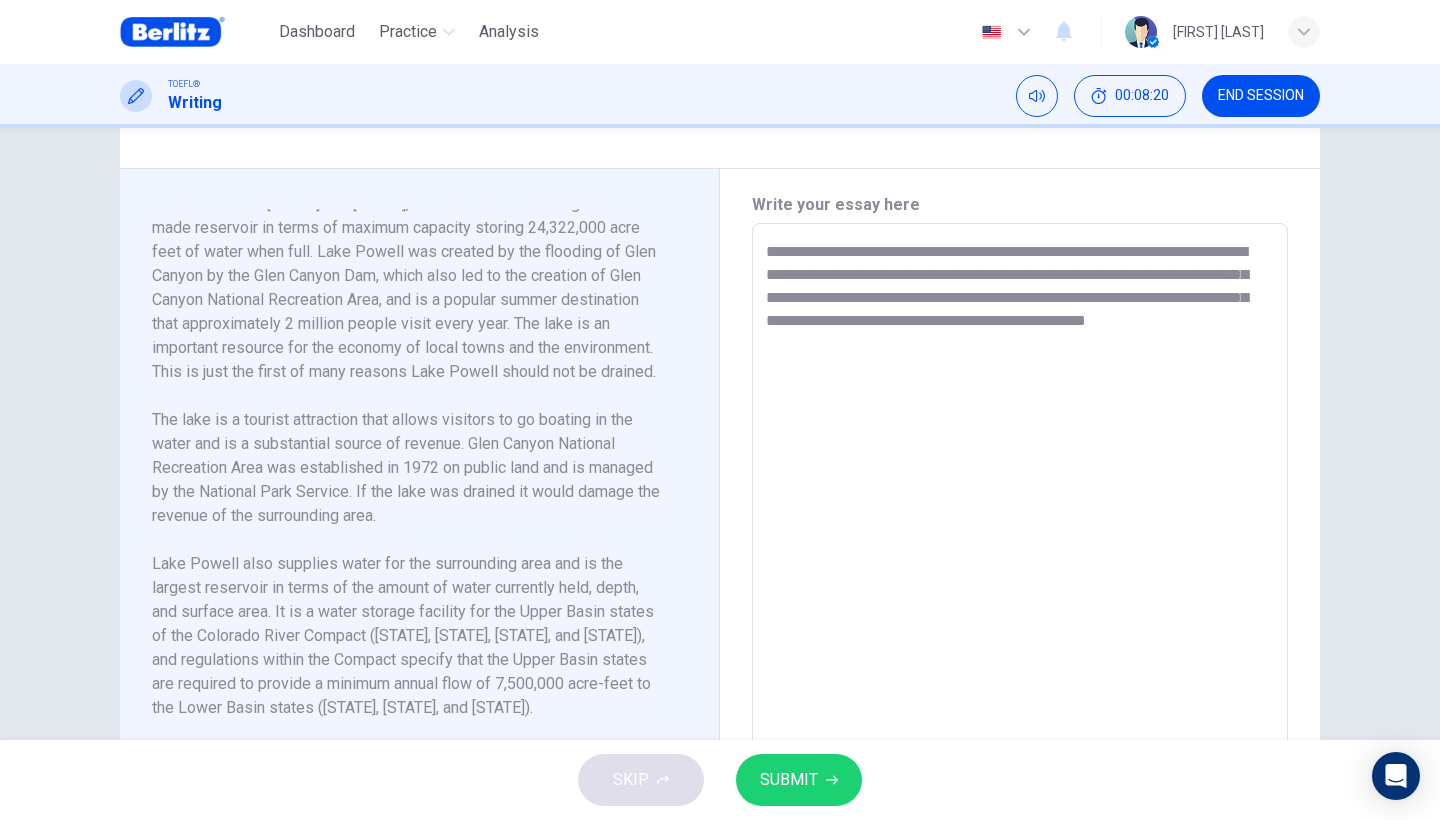 click on "**********" at bounding box center (1020, 508) 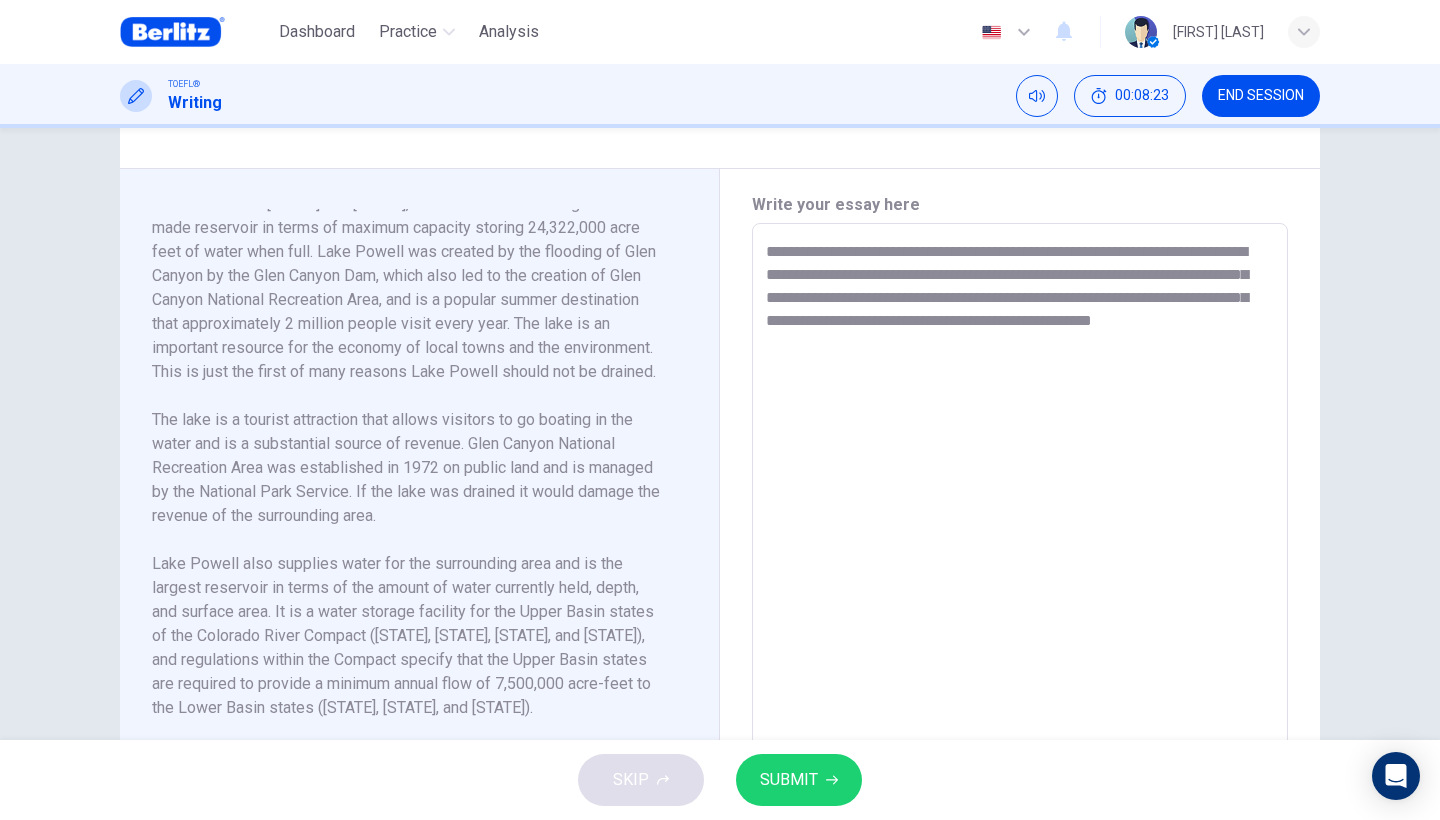 click on "**********" at bounding box center (1020, 508) 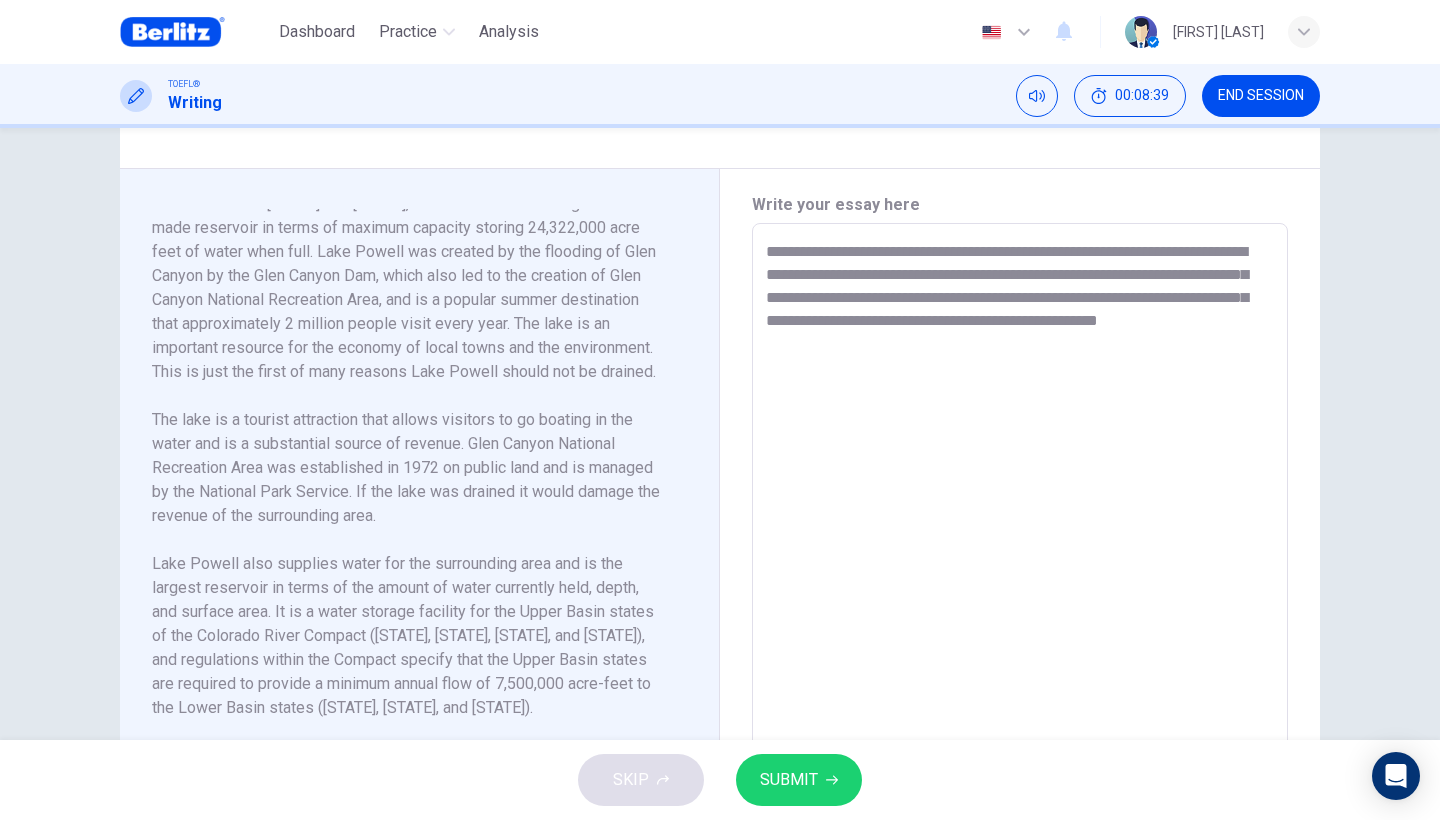 click on "**********" at bounding box center [1020, 508] 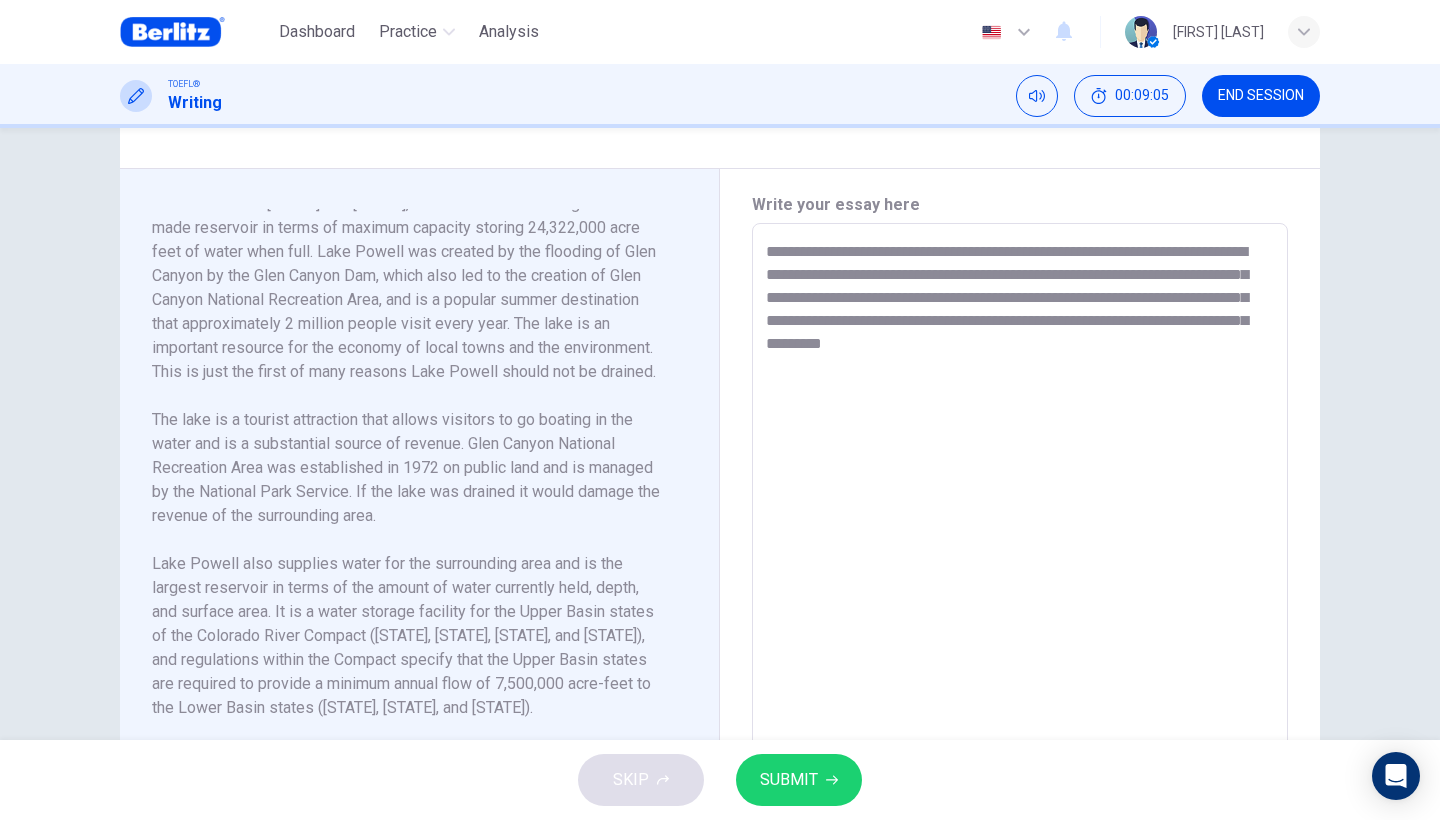 click on "**********" at bounding box center [1020, 508] 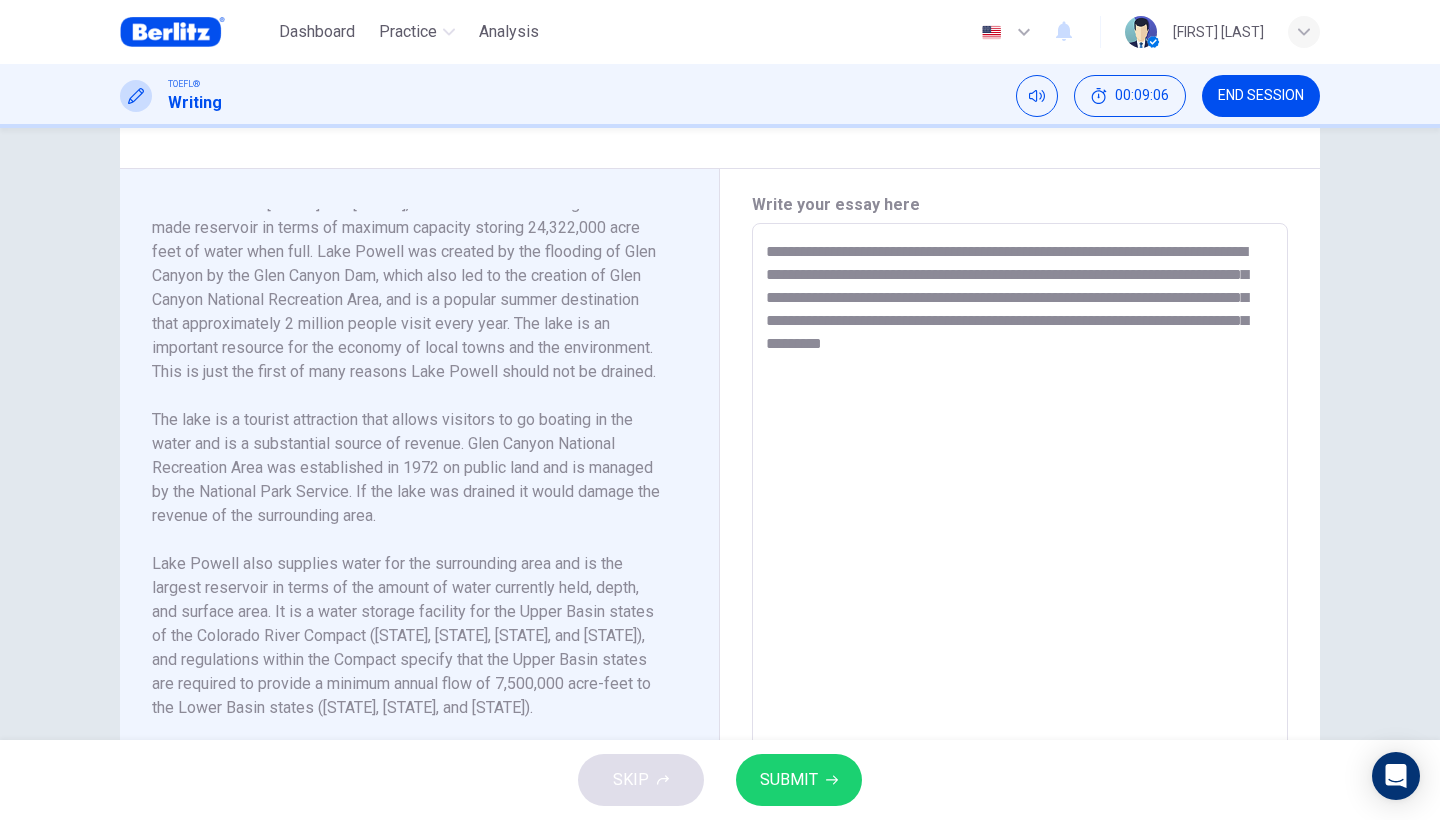 click on "**********" at bounding box center (1020, 508) 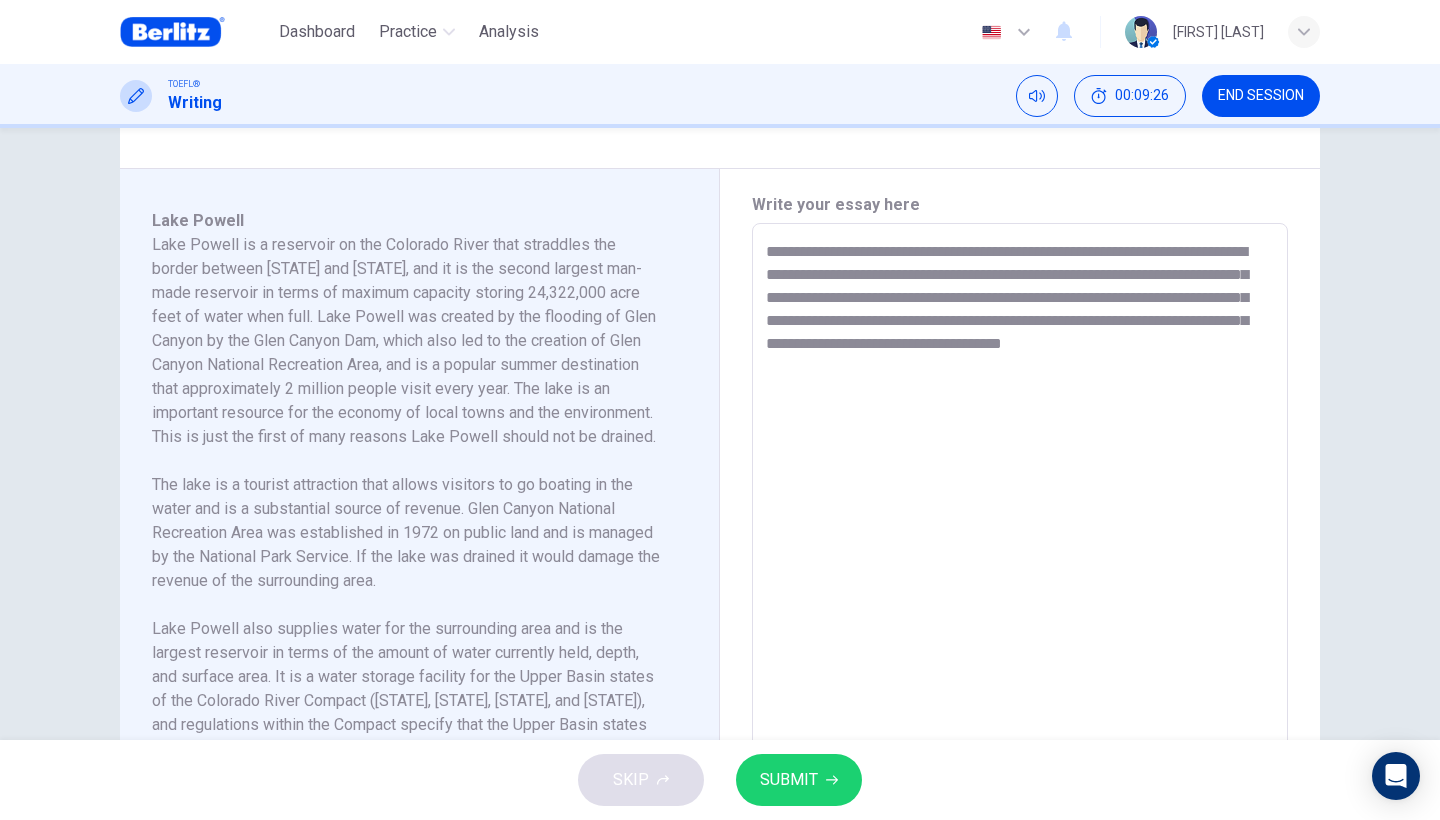 scroll, scrollTop: 0, scrollLeft: 0, axis: both 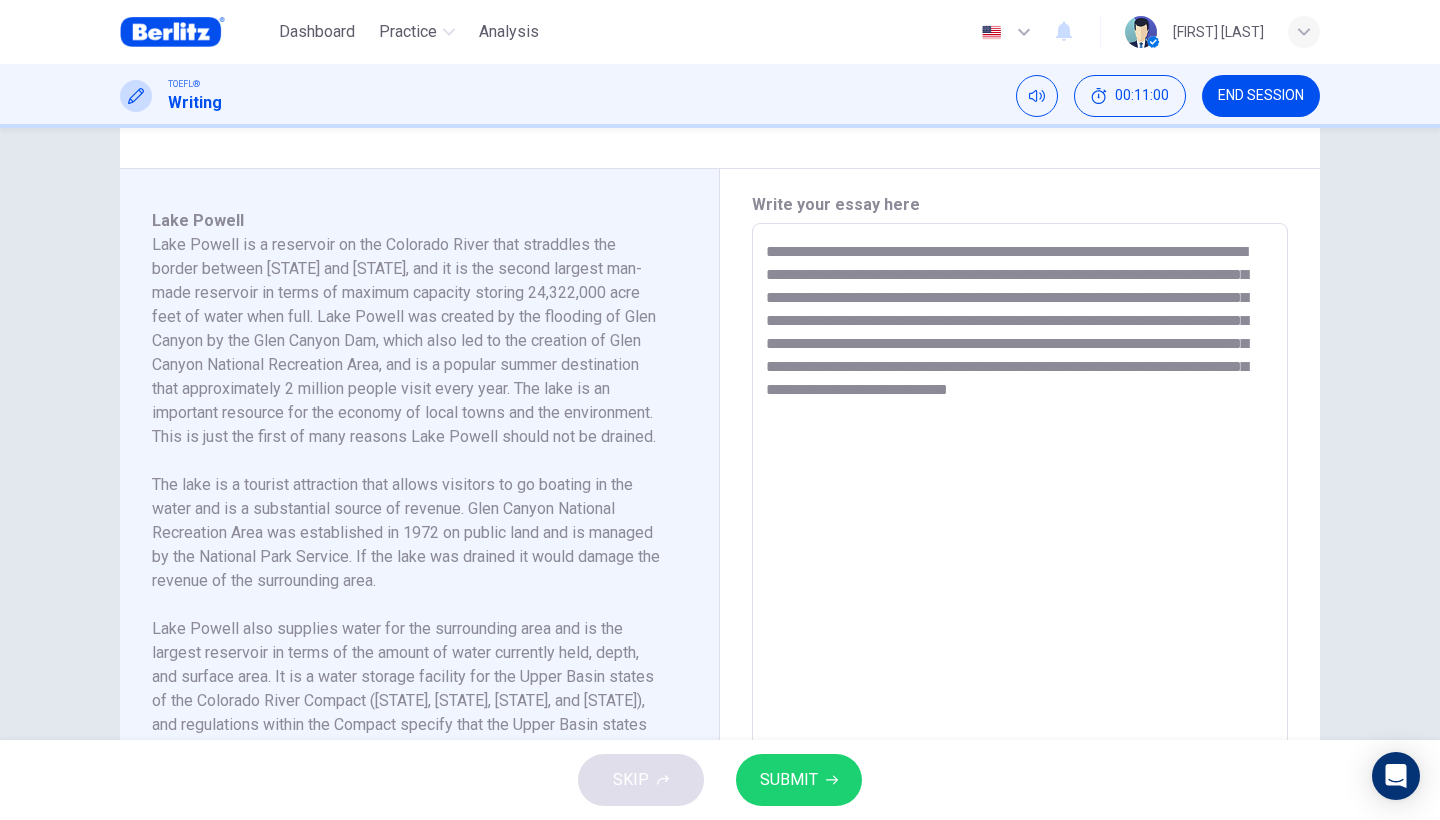 drag, startPoint x: 906, startPoint y: 344, endPoint x: 1108, endPoint y: 318, distance: 203.6664 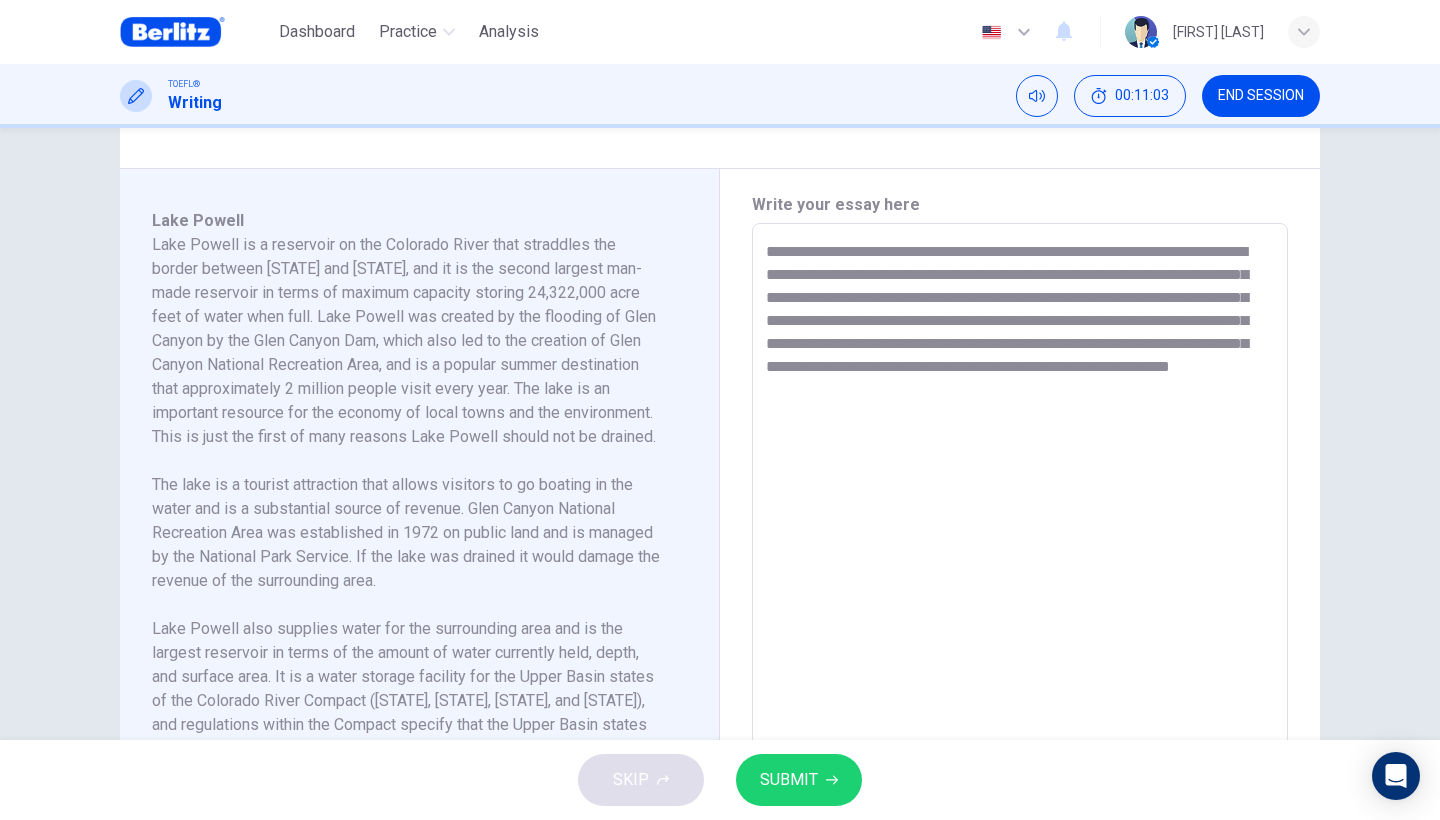click on "**********" at bounding box center [1020, 508] 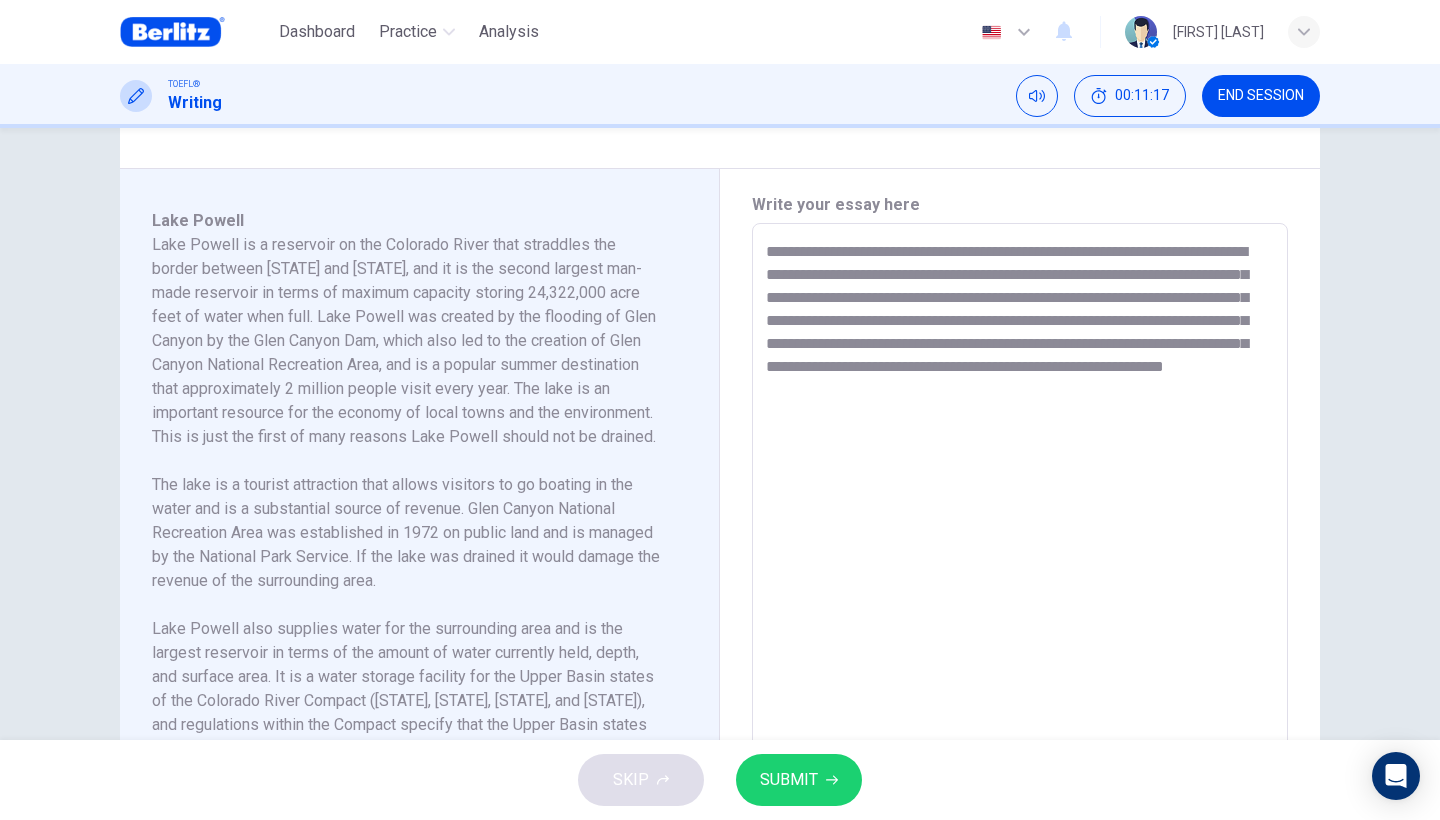 click on "**********" at bounding box center [1020, 508] 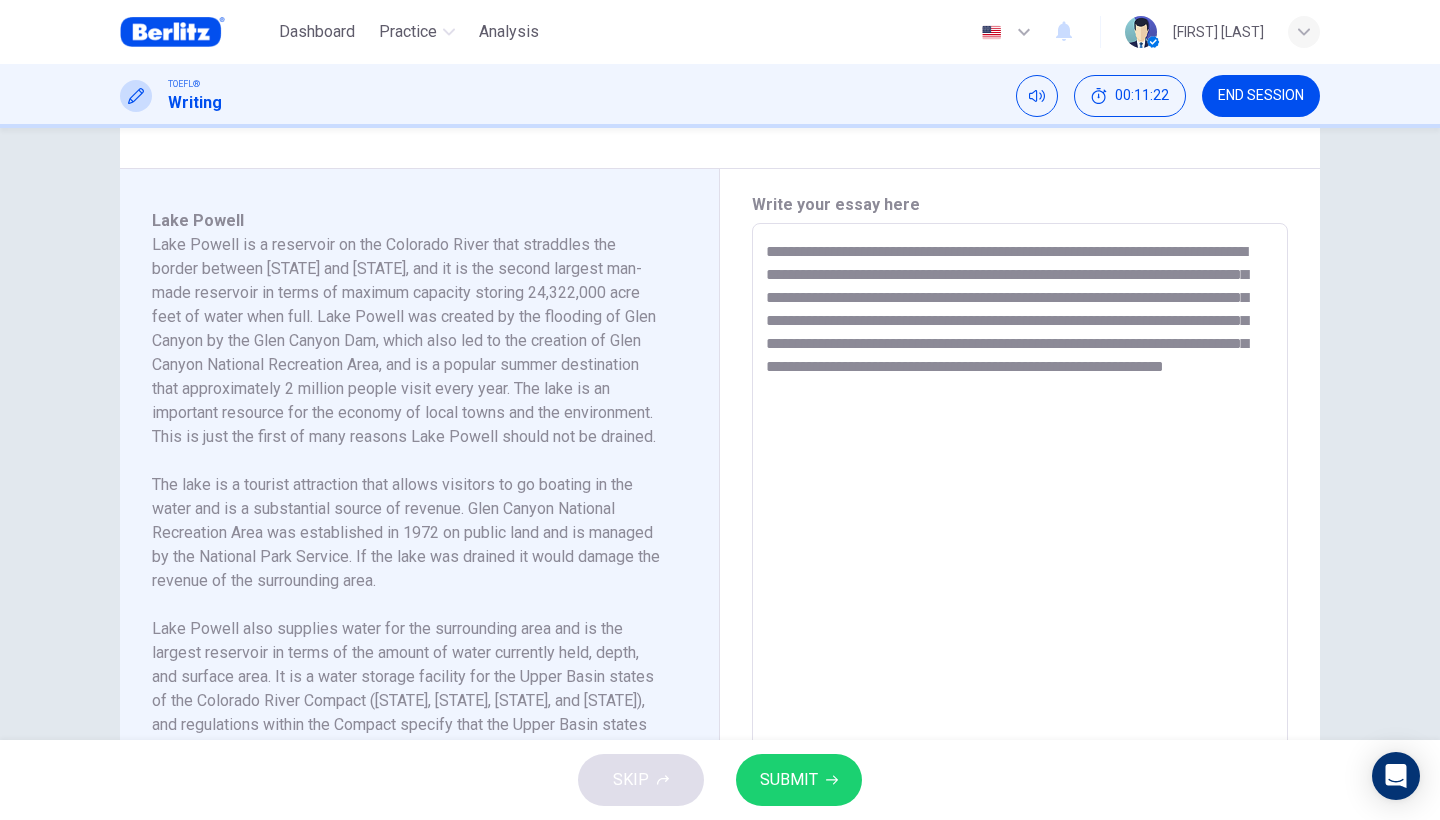 click on "**********" at bounding box center [1020, 508] 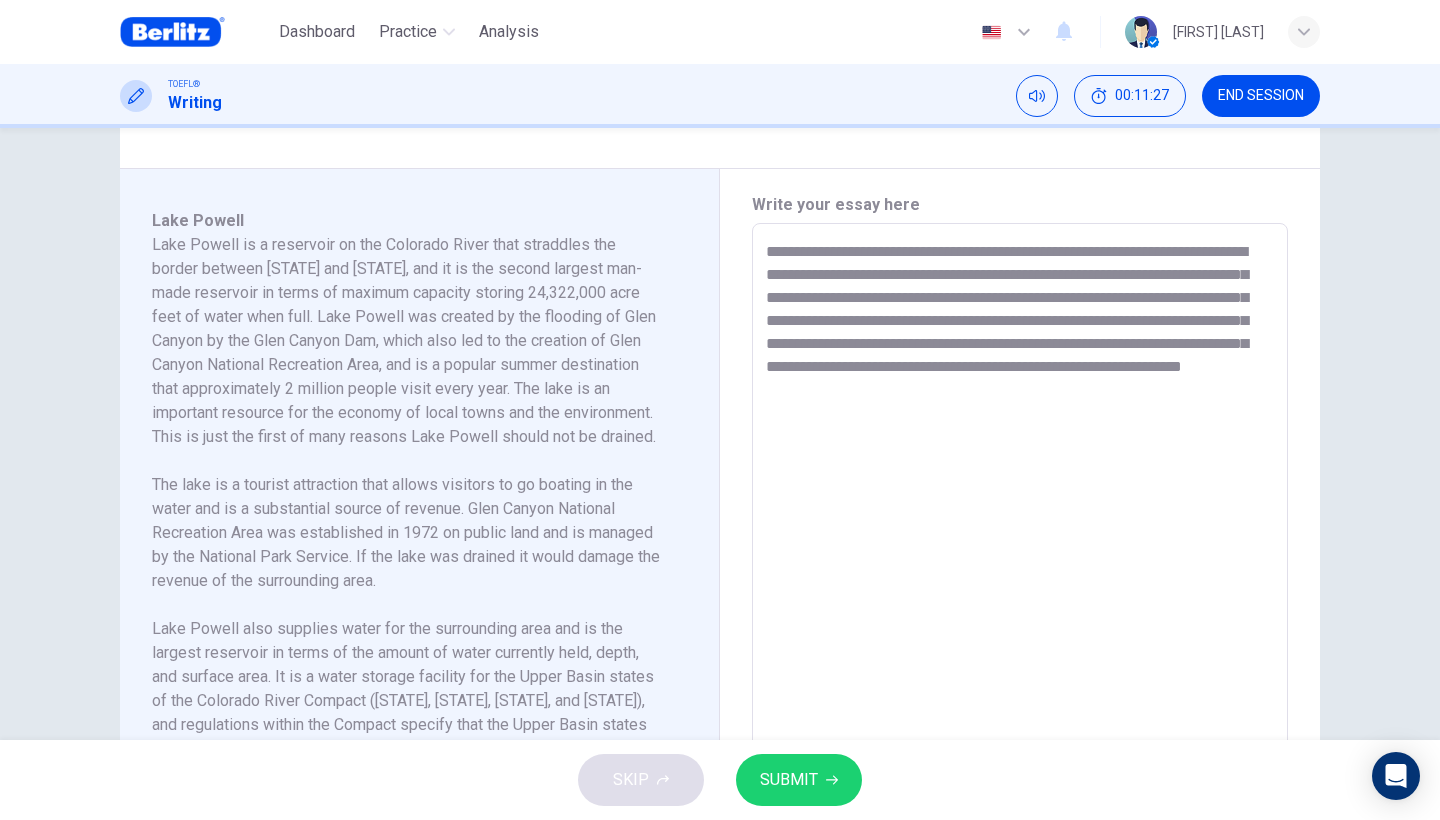click on "**********" at bounding box center (1020, 508) 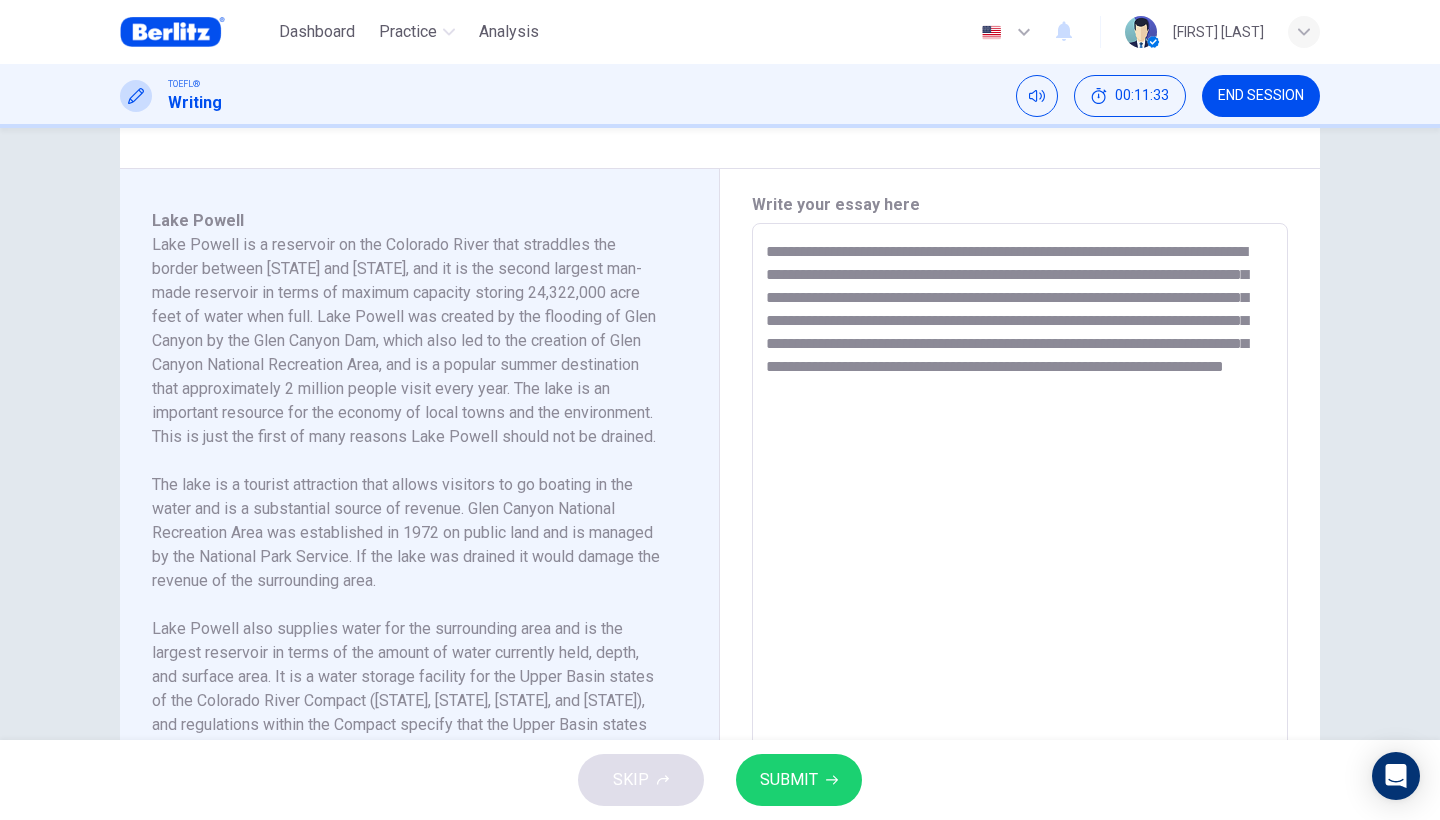 click on "**********" at bounding box center (1020, 508) 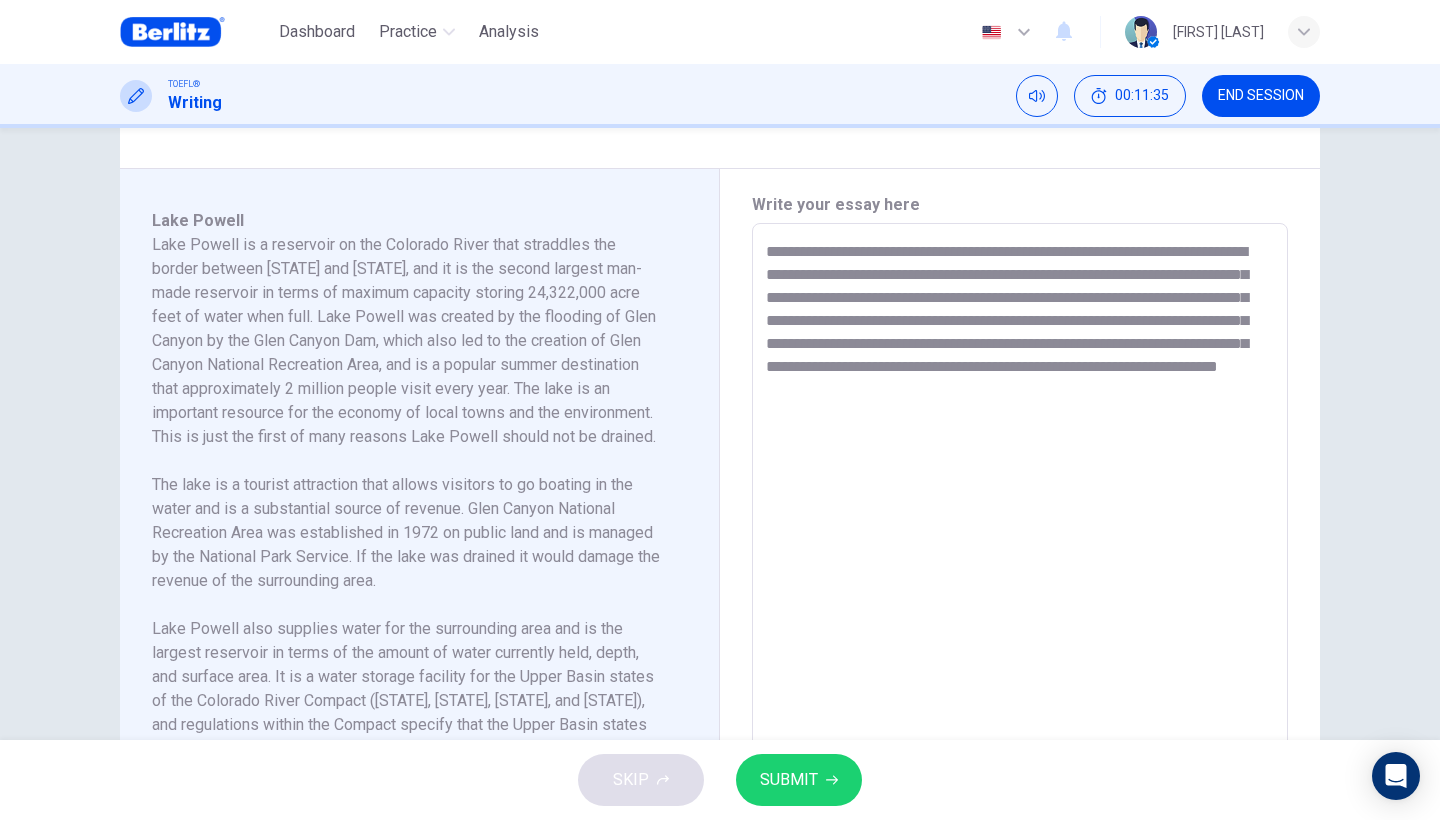 click on "**********" at bounding box center (1020, 508) 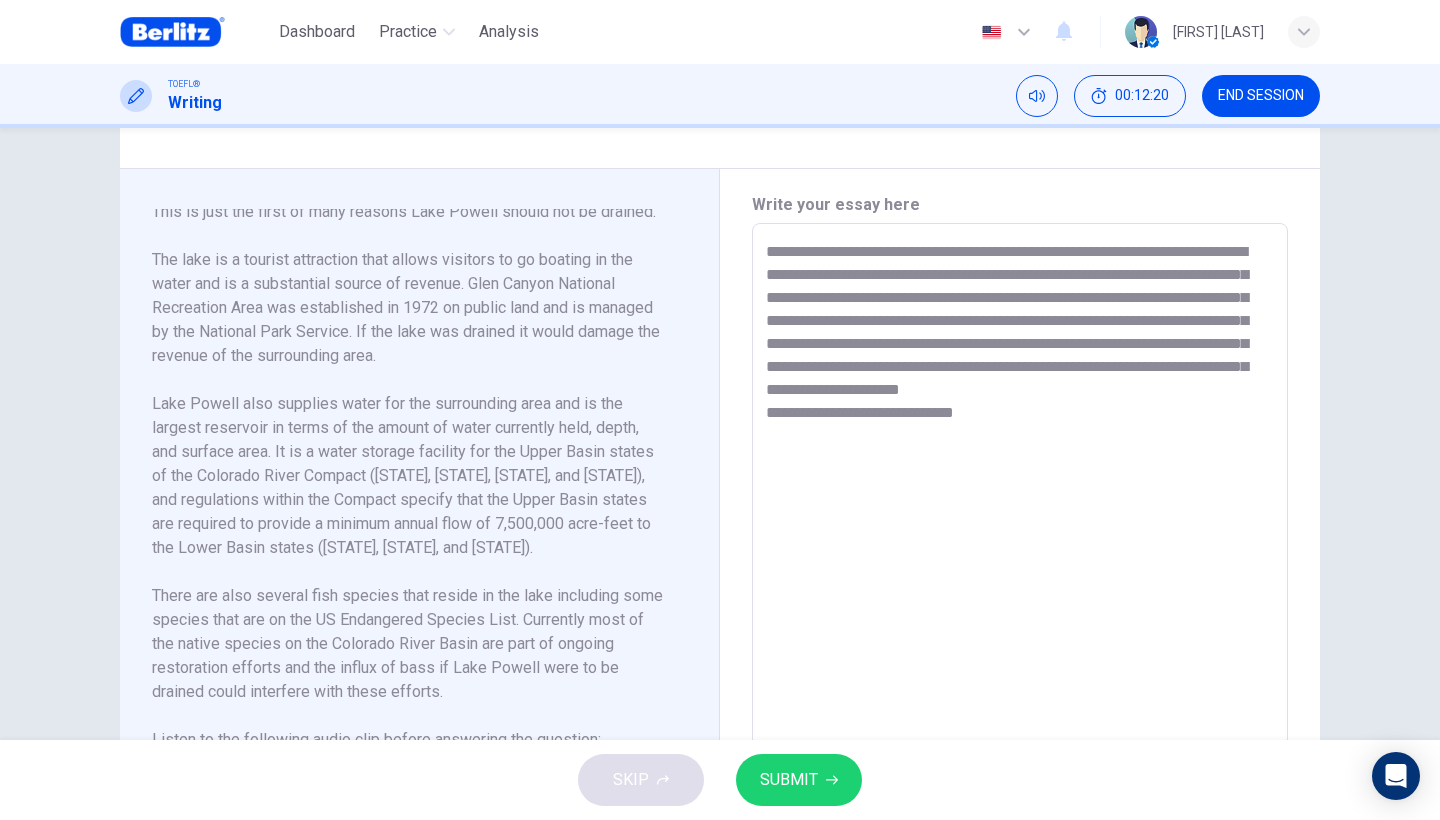 scroll, scrollTop: 273, scrollLeft: 0, axis: vertical 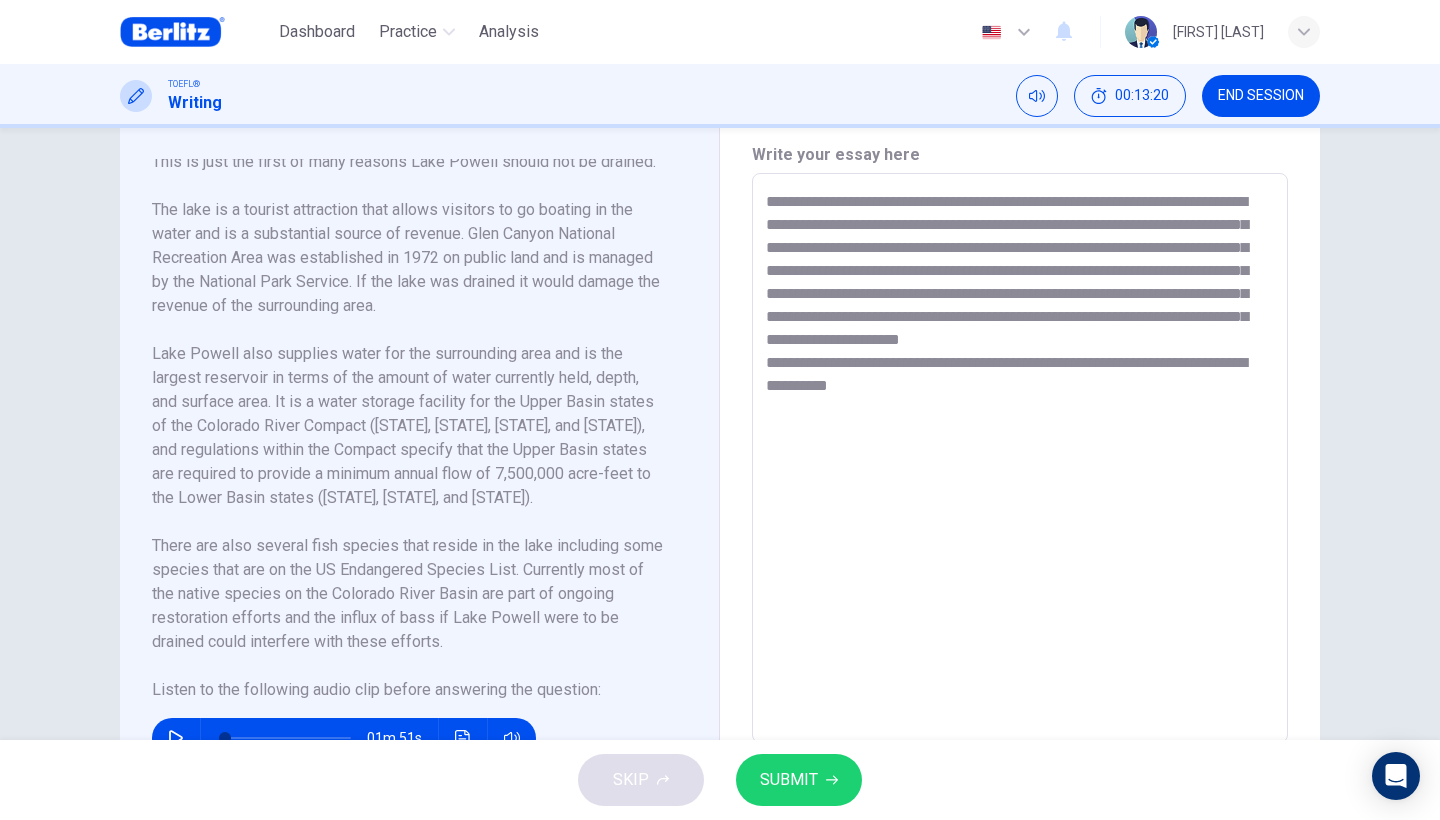 drag, startPoint x: 1197, startPoint y: 390, endPoint x: 1214, endPoint y: 413, distance: 28.600698 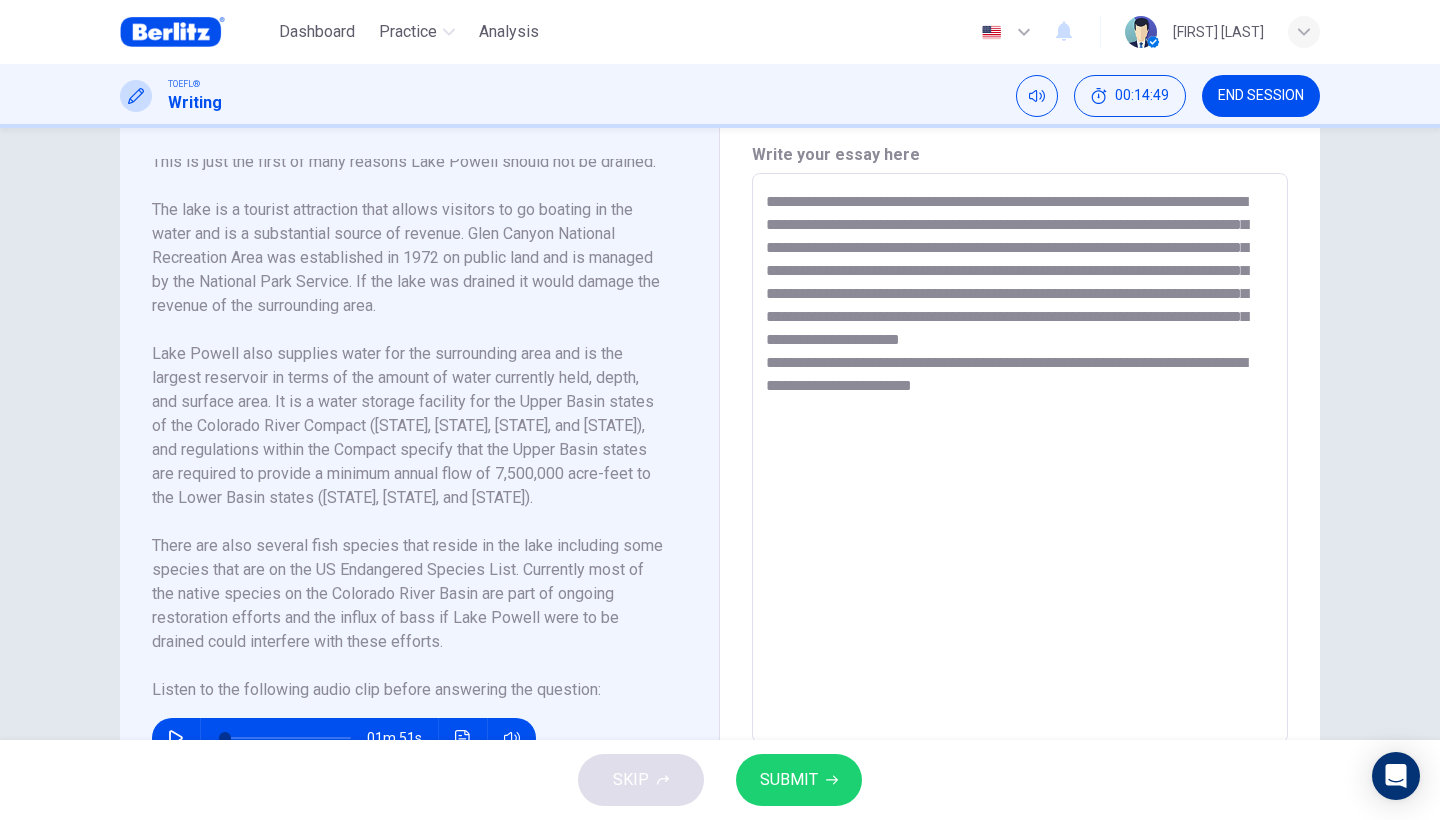 click on "**********" at bounding box center (1020, 458) 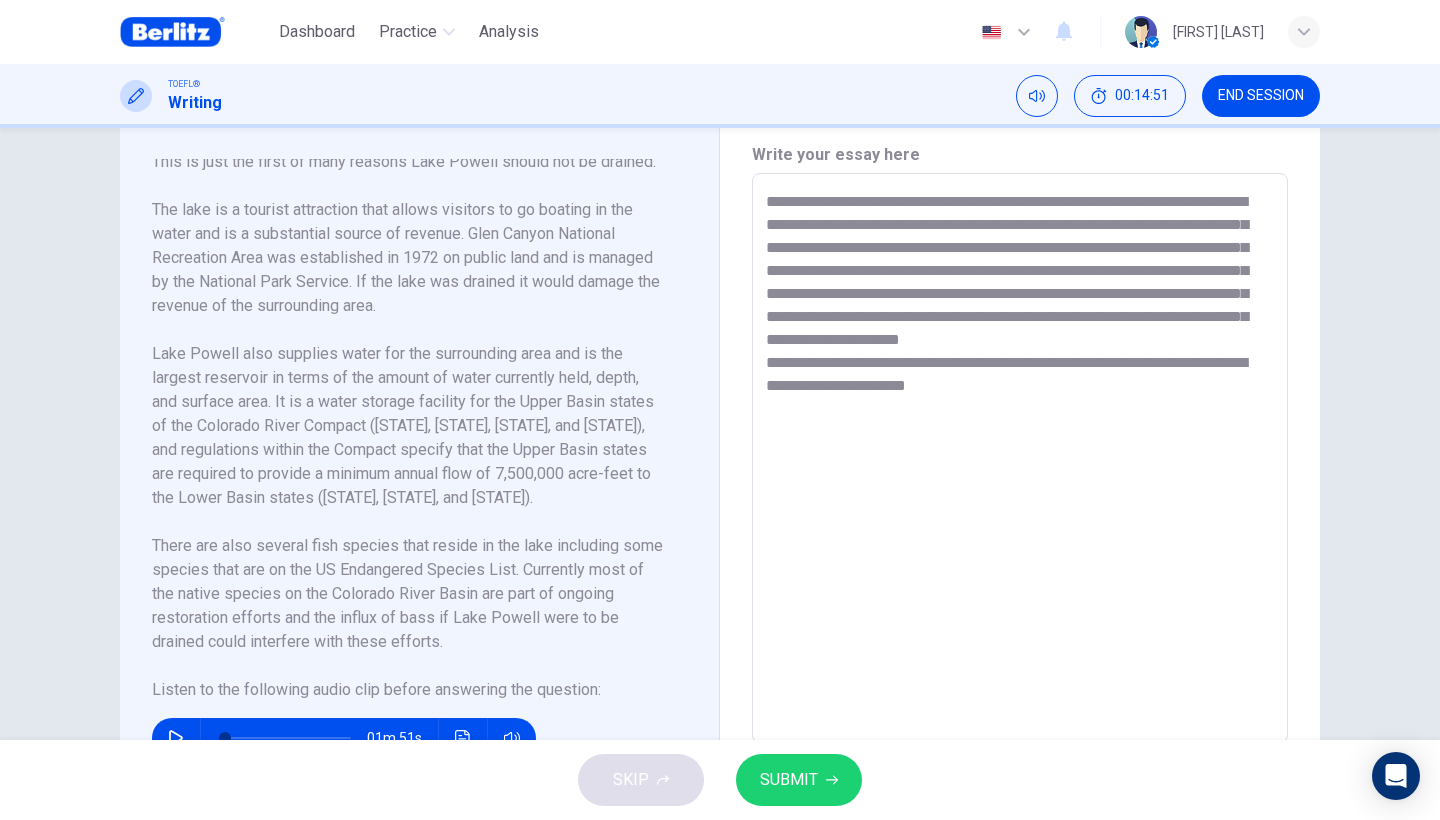 click on "**********" at bounding box center (1020, 458) 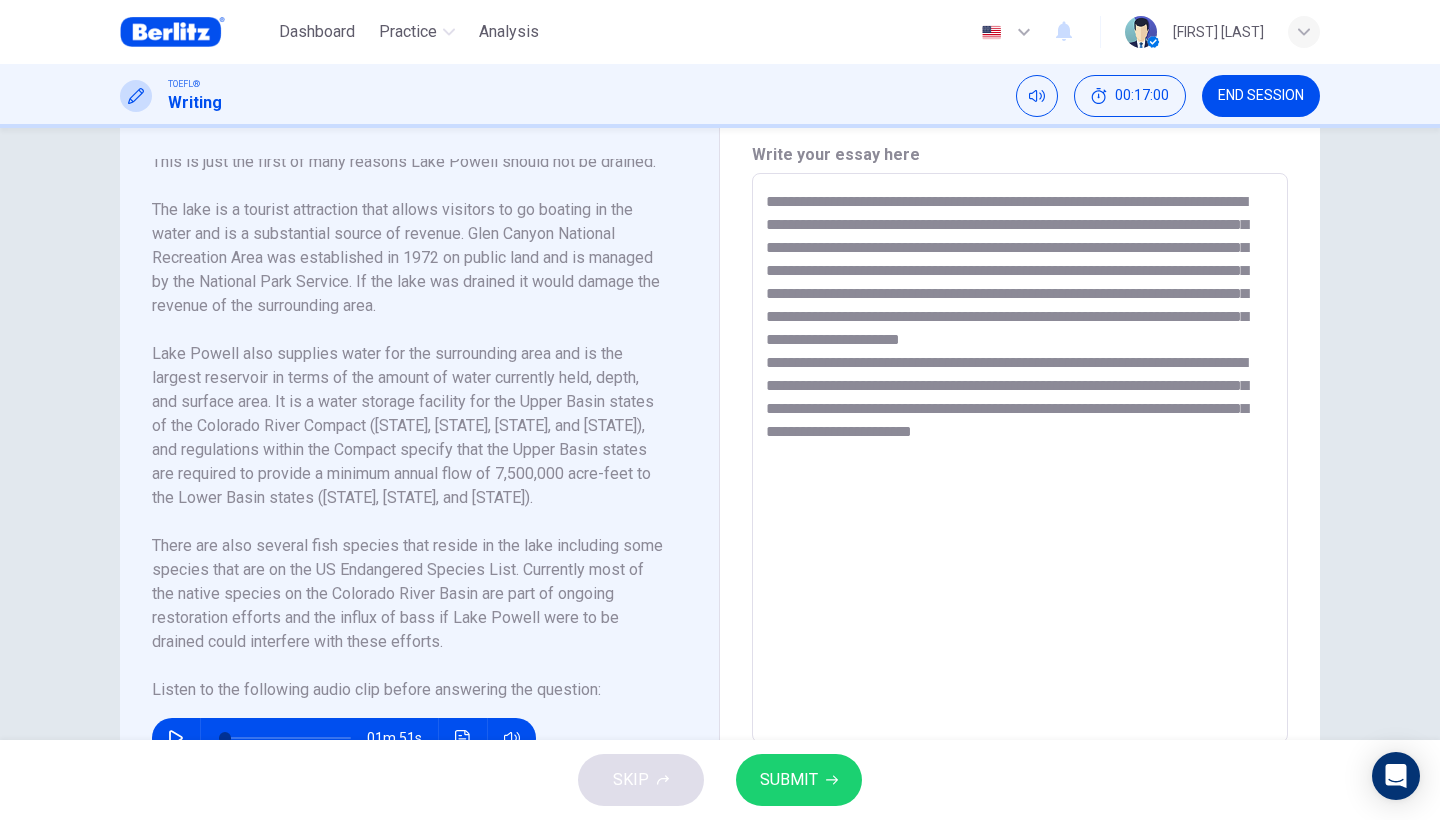 click on "**********" at bounding box center [1020, 458] 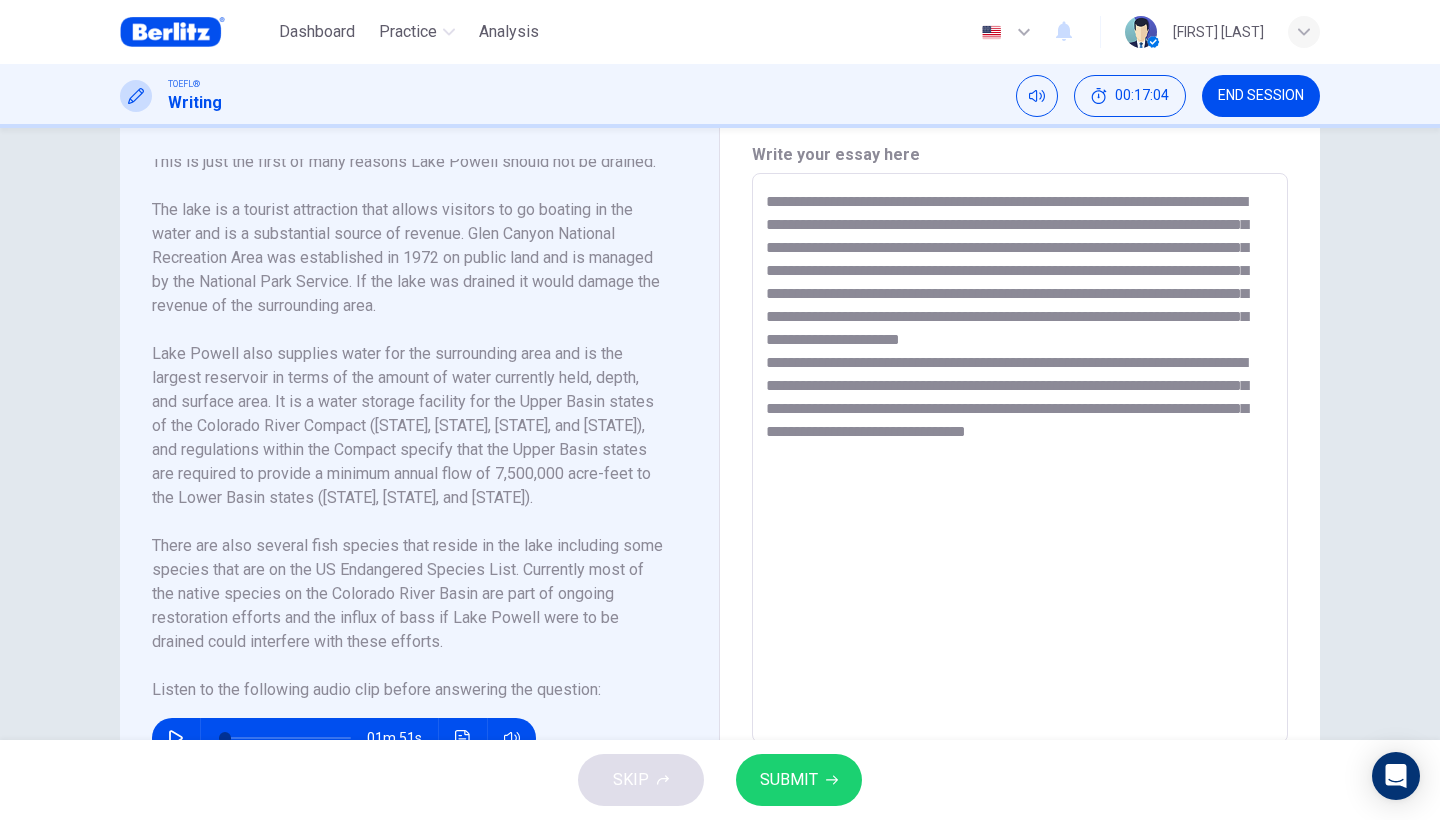 click on "**********" at bounding box center (1020, 458) 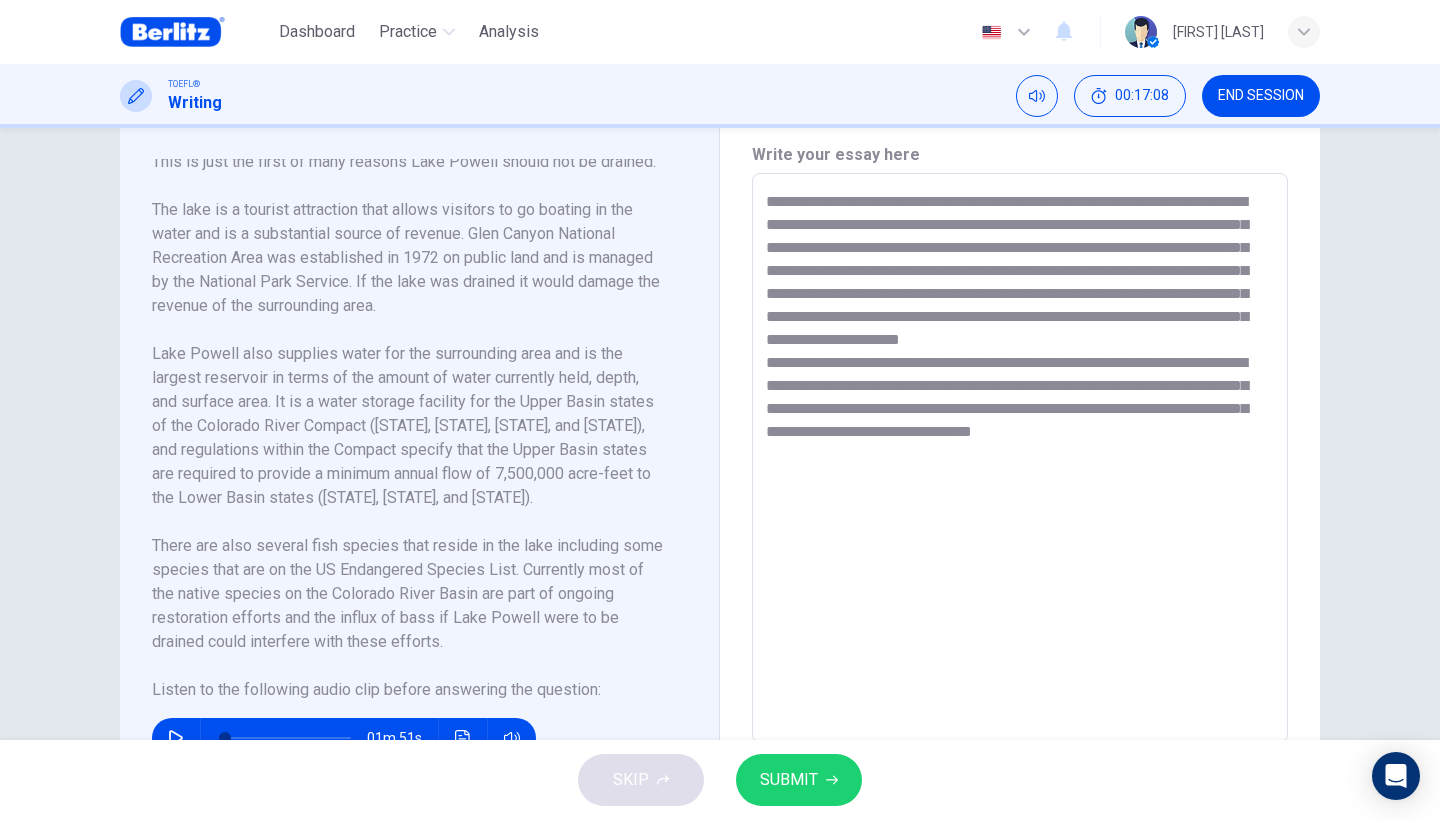 click on "**********" at bounding box center (1020, 458) 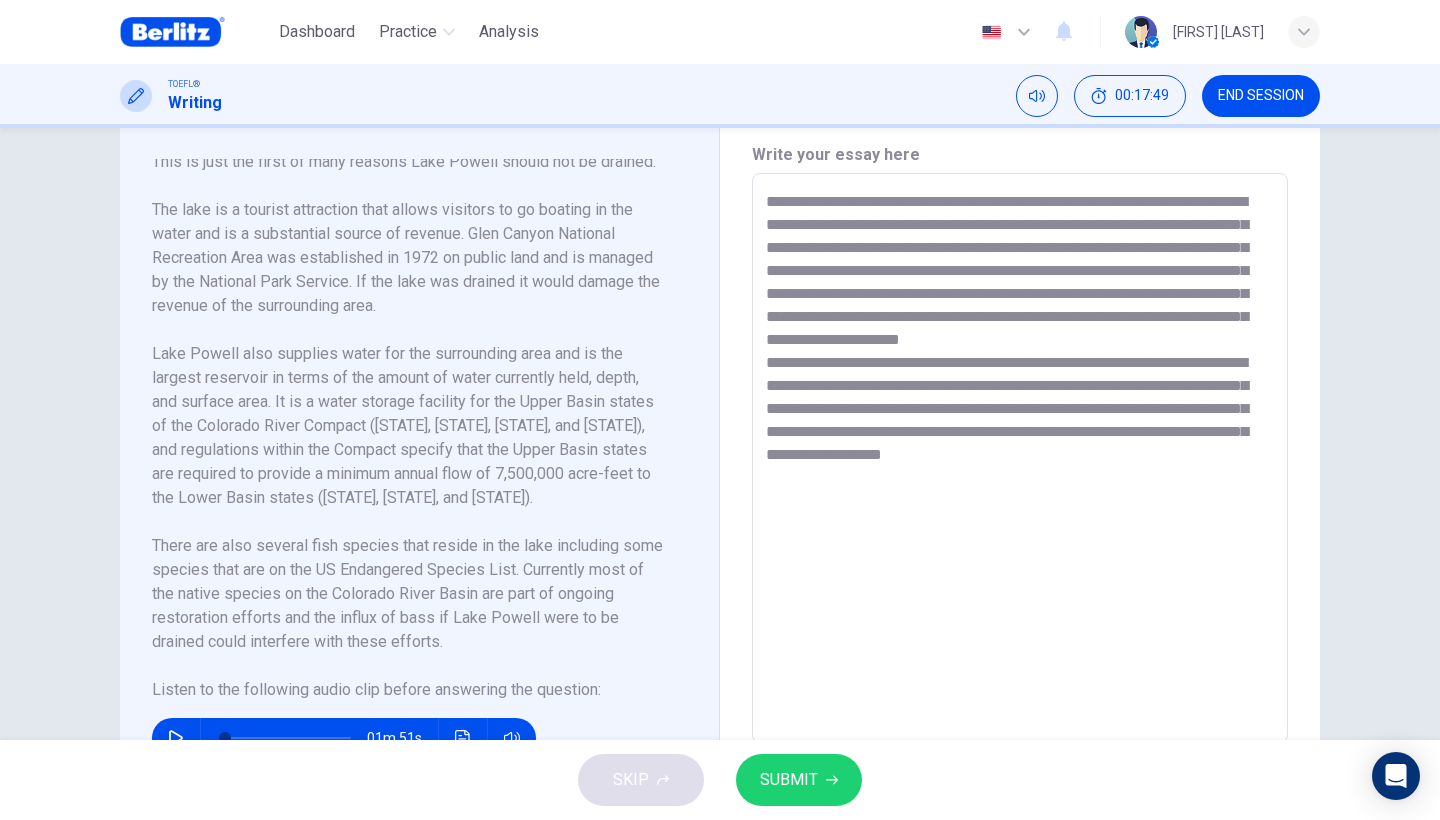 click on "**********" at bounding box center [1020, 458] 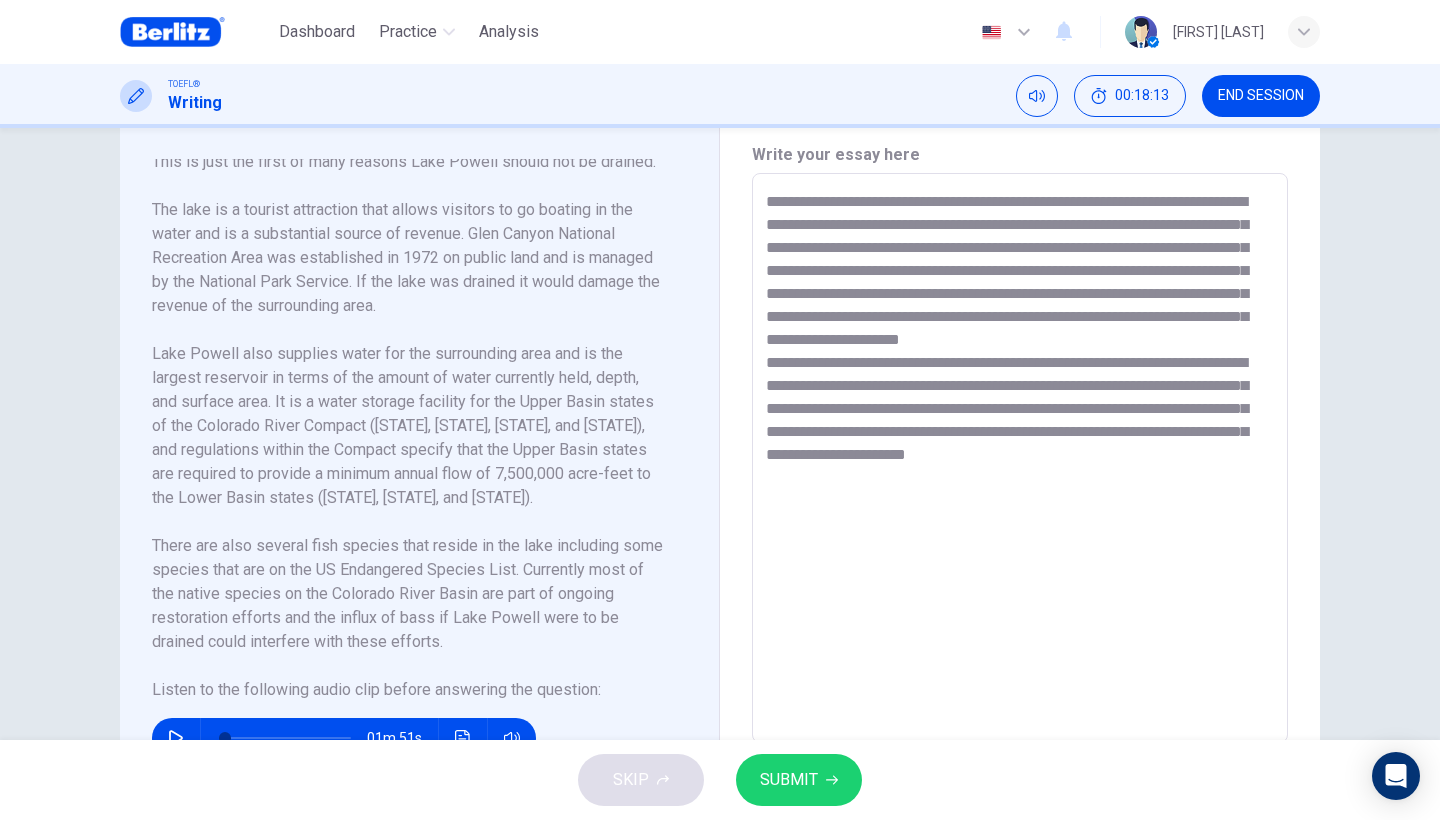click on "**********" at bounding box center [1020, 458] 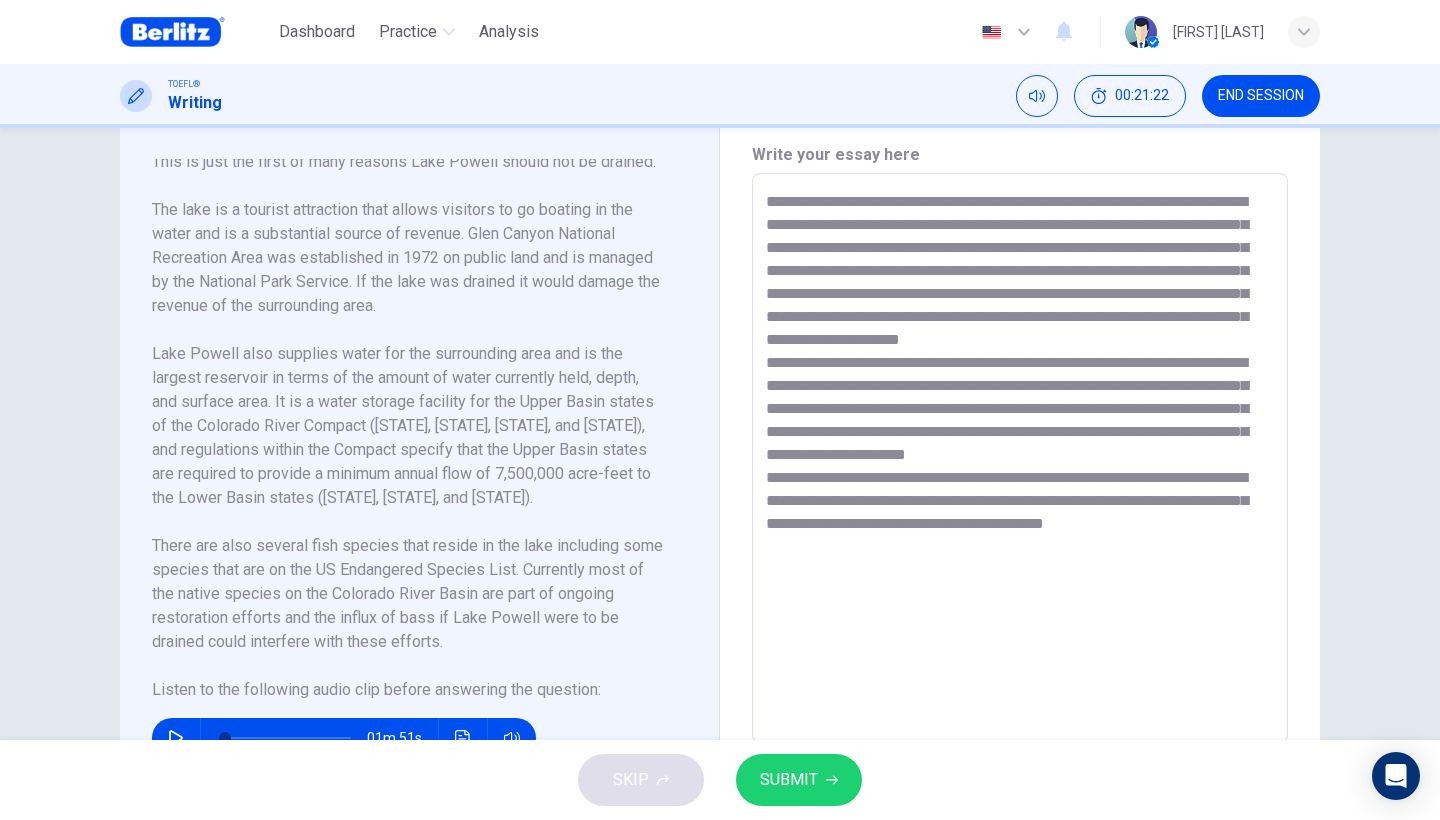click at bounding box center [1020, 458] 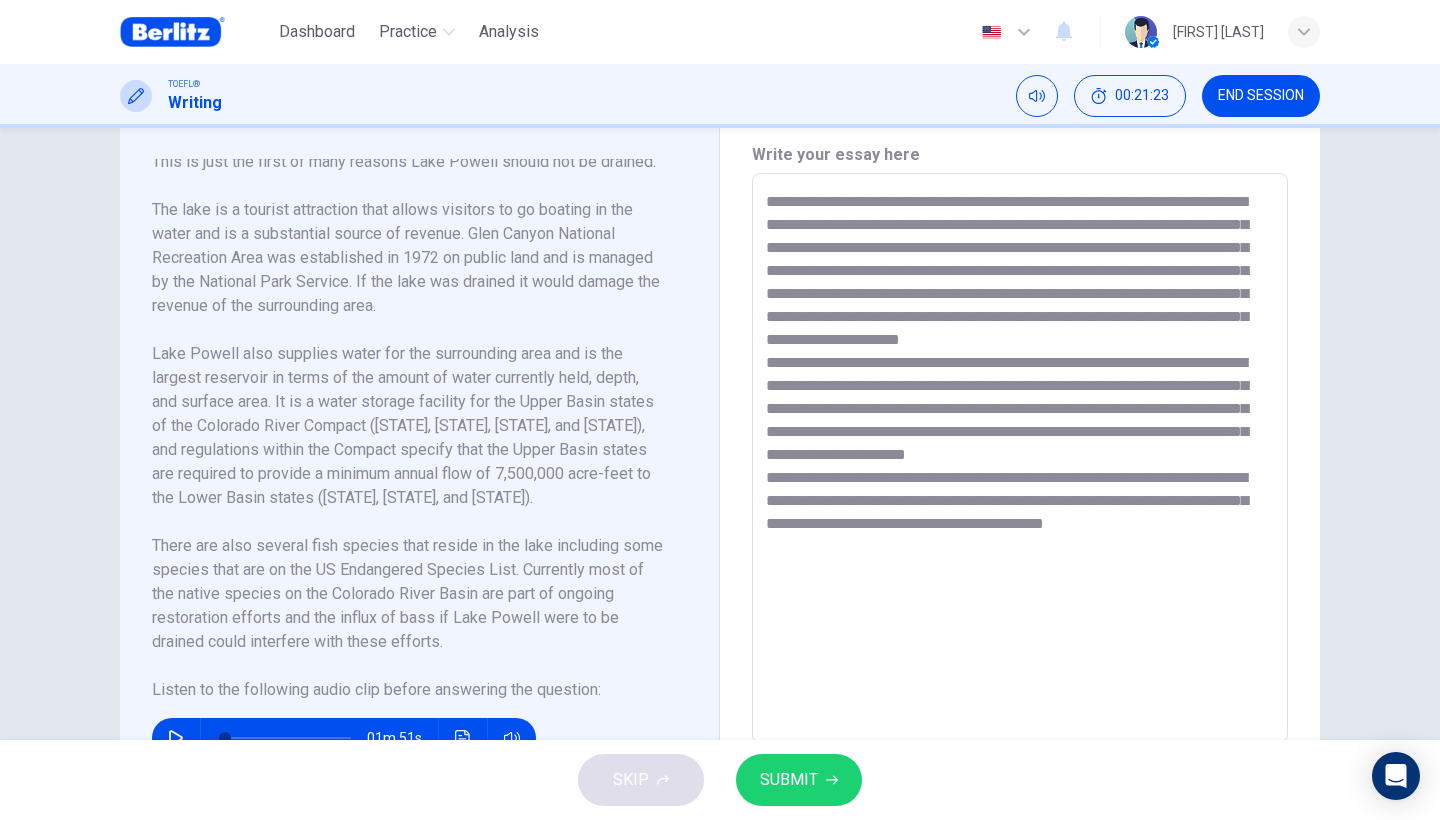 click at bounding box center [1020, 458] 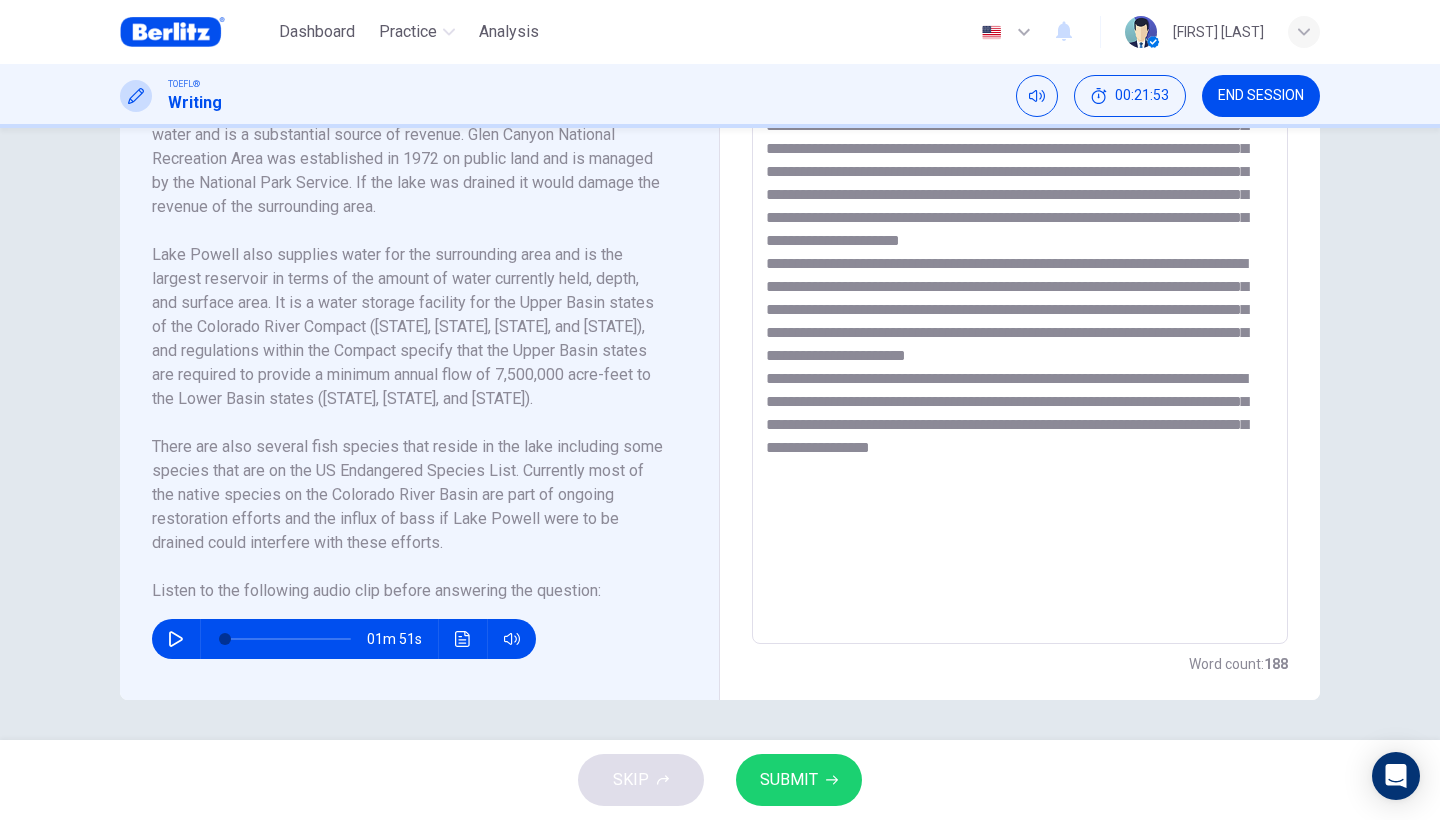 scroll, scrollTop: 533, scrollLeft: 0, axis: vertical 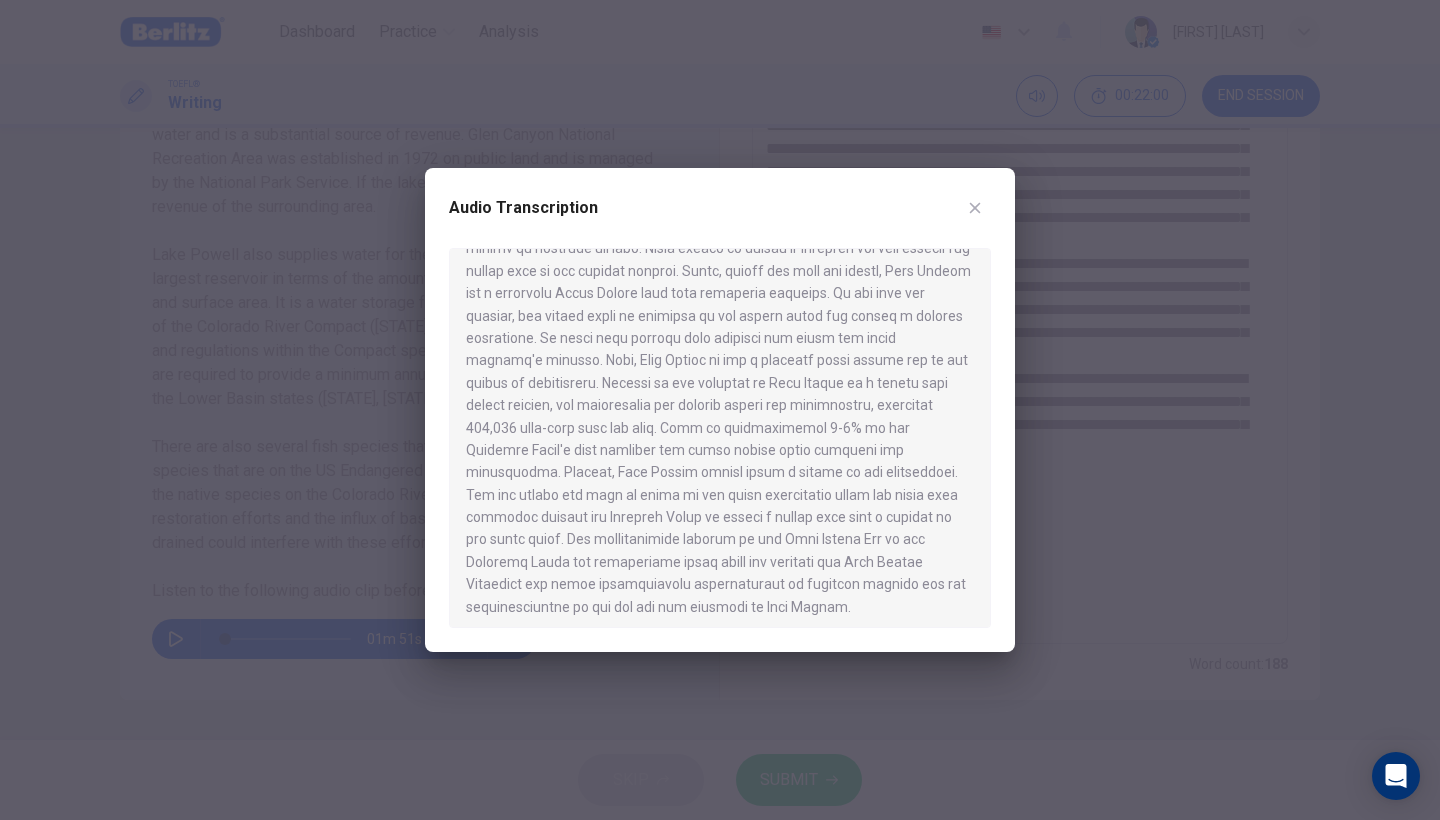 click 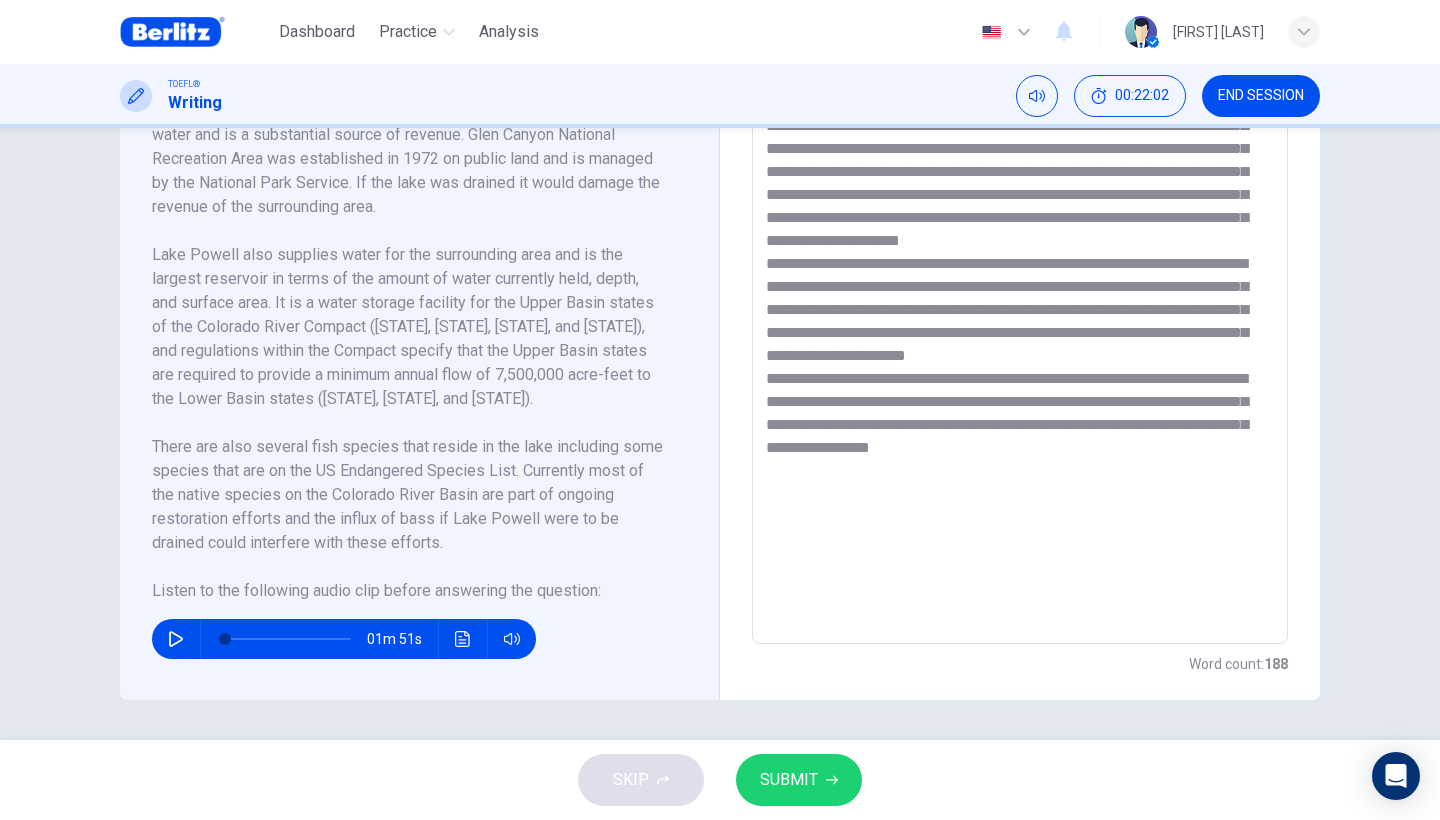 drag, startPoint x: 999, startPoint y: 477, endPoint x: 1082, endPoint y: 484, distance: 83.294655 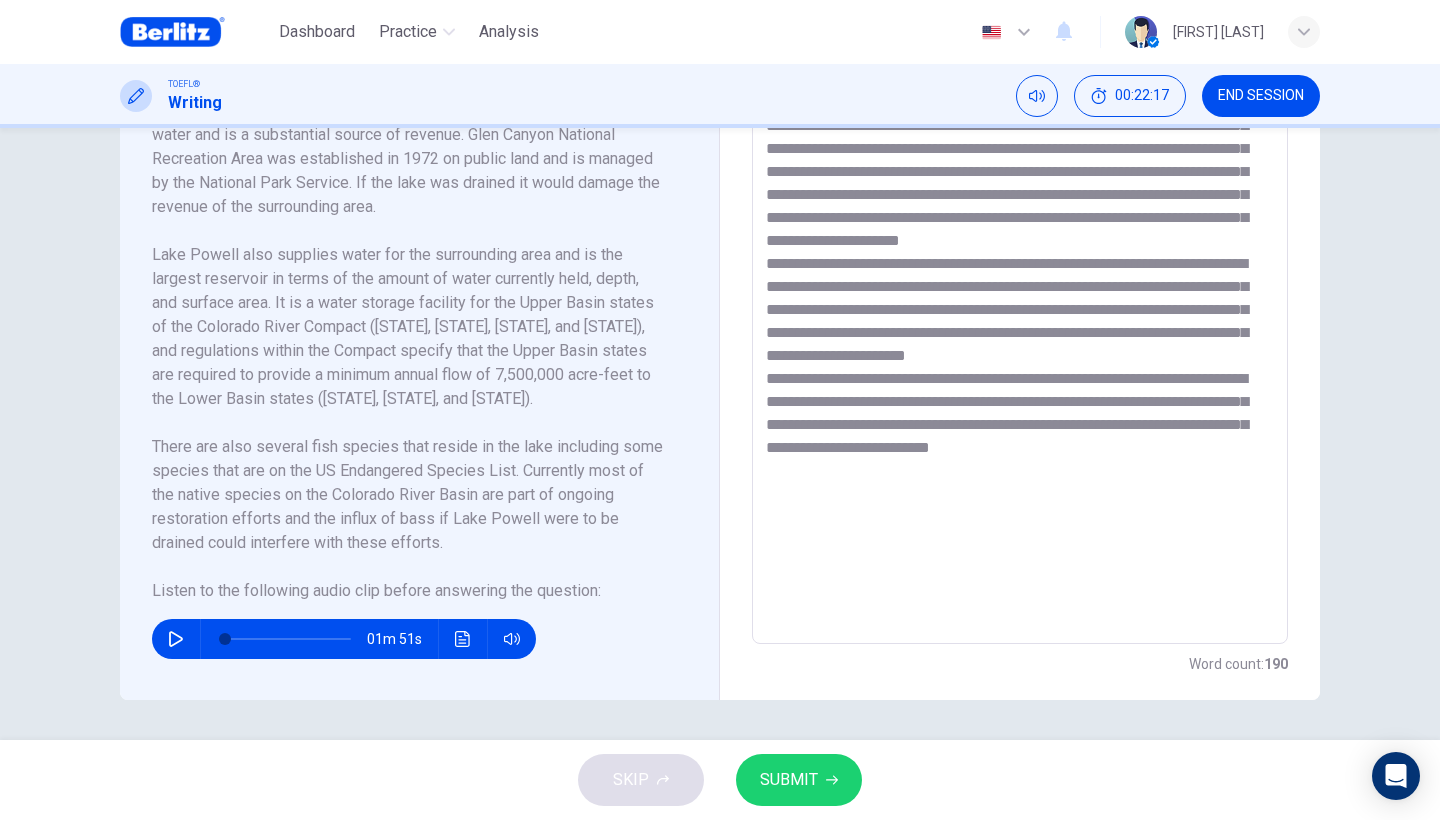 click 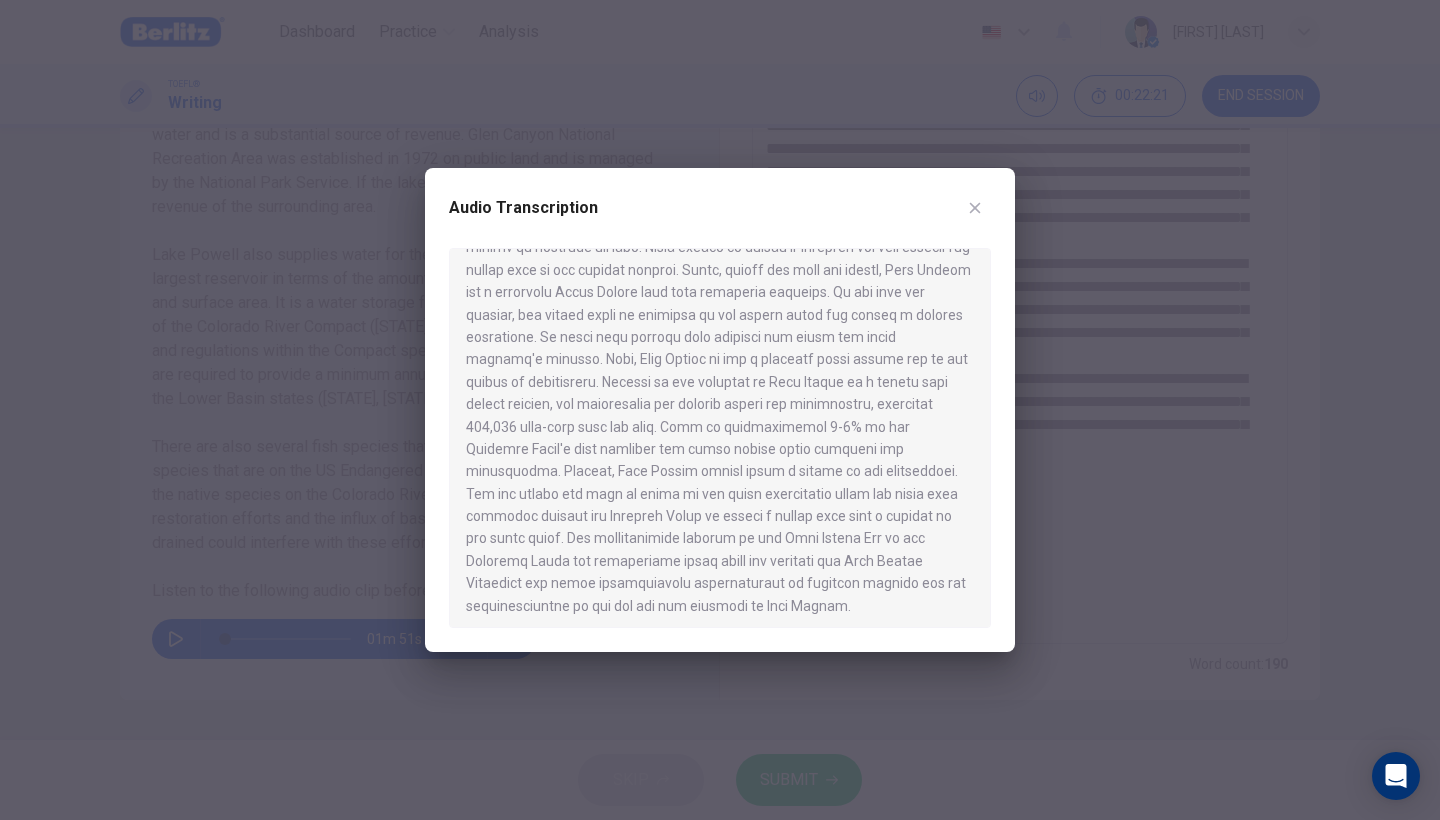 scroll, scrollTop: 50, scrollLeft: 0, axis: vertical 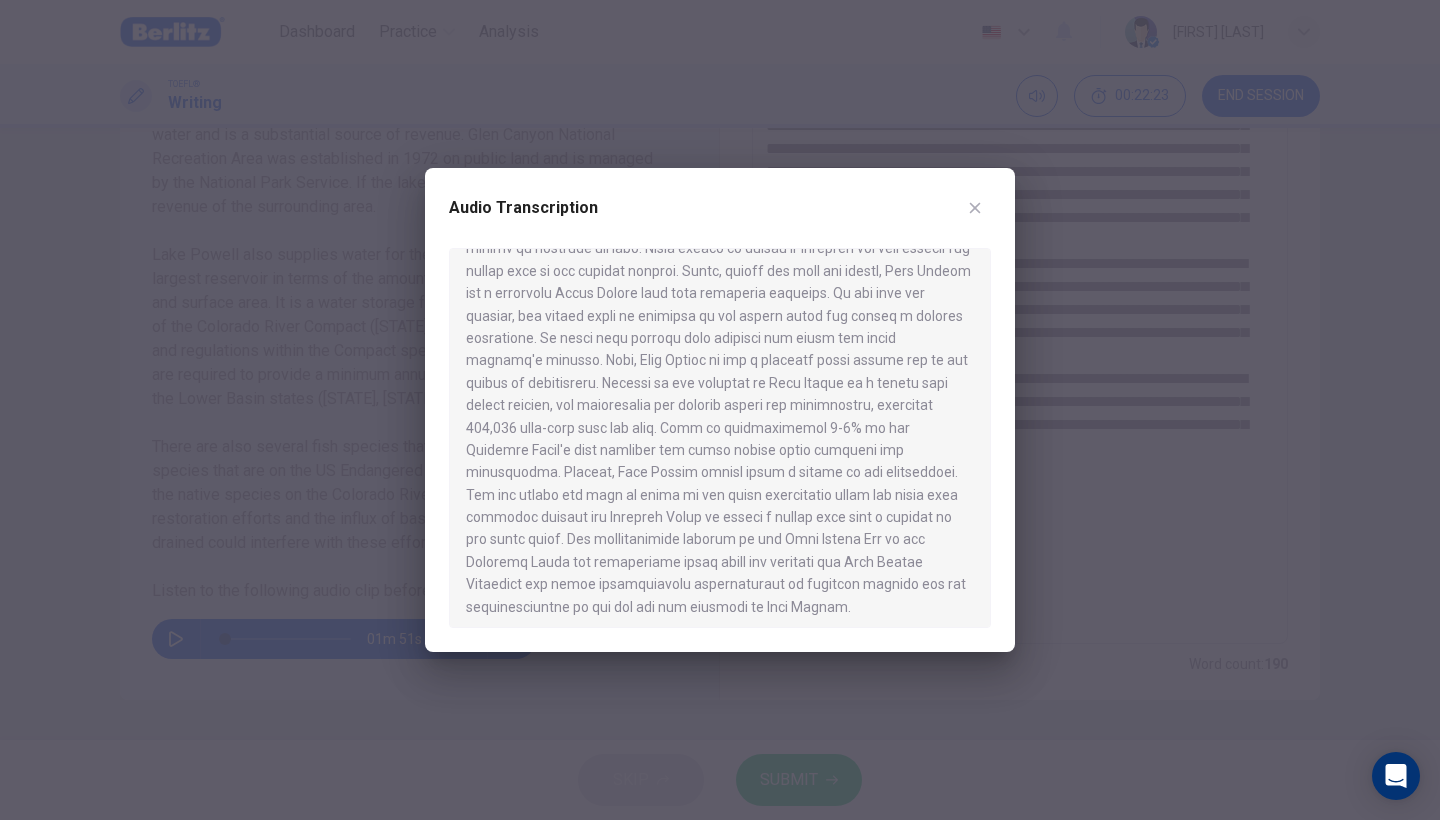 click 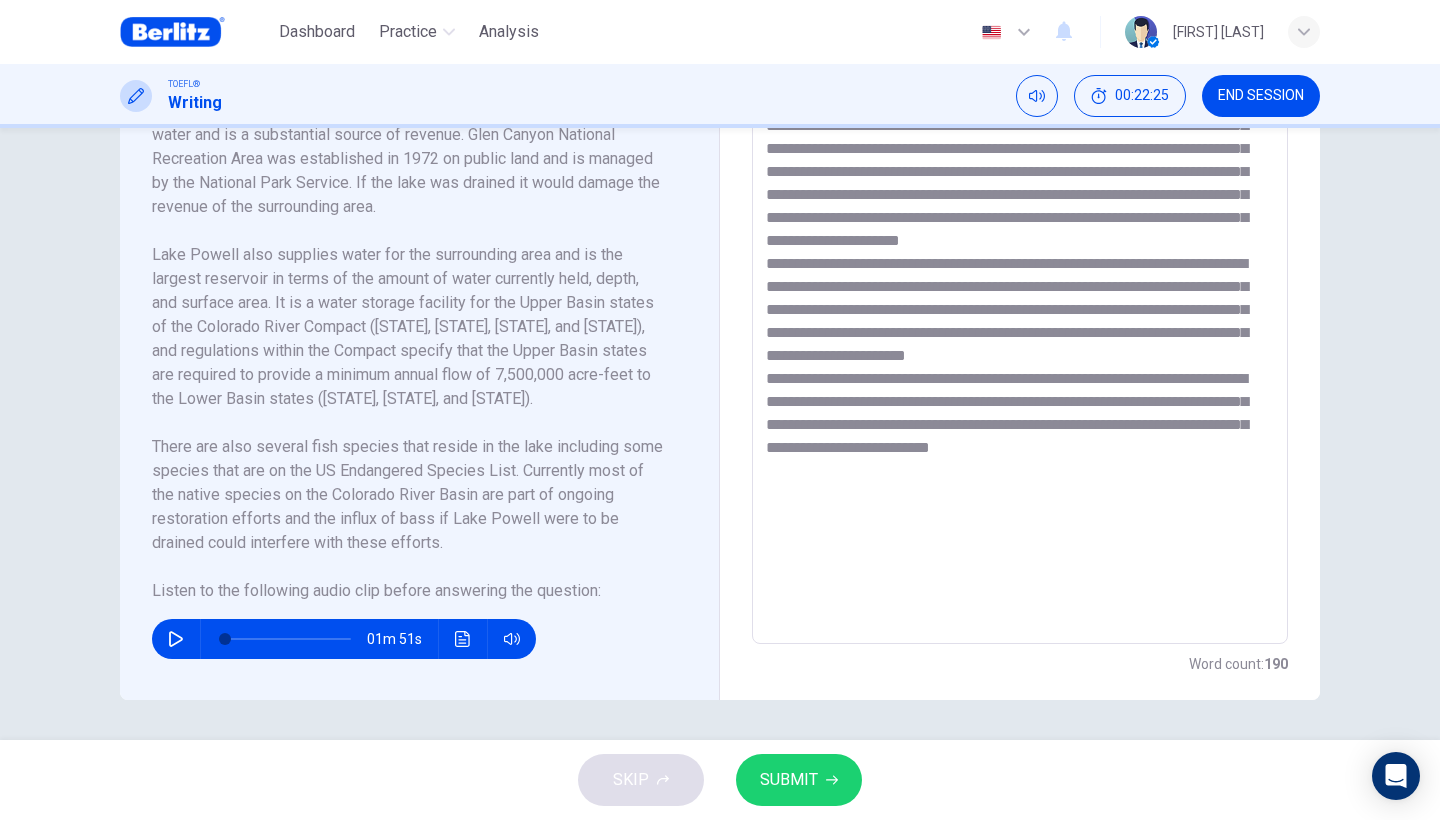 click at bounding box center (1020, 359) 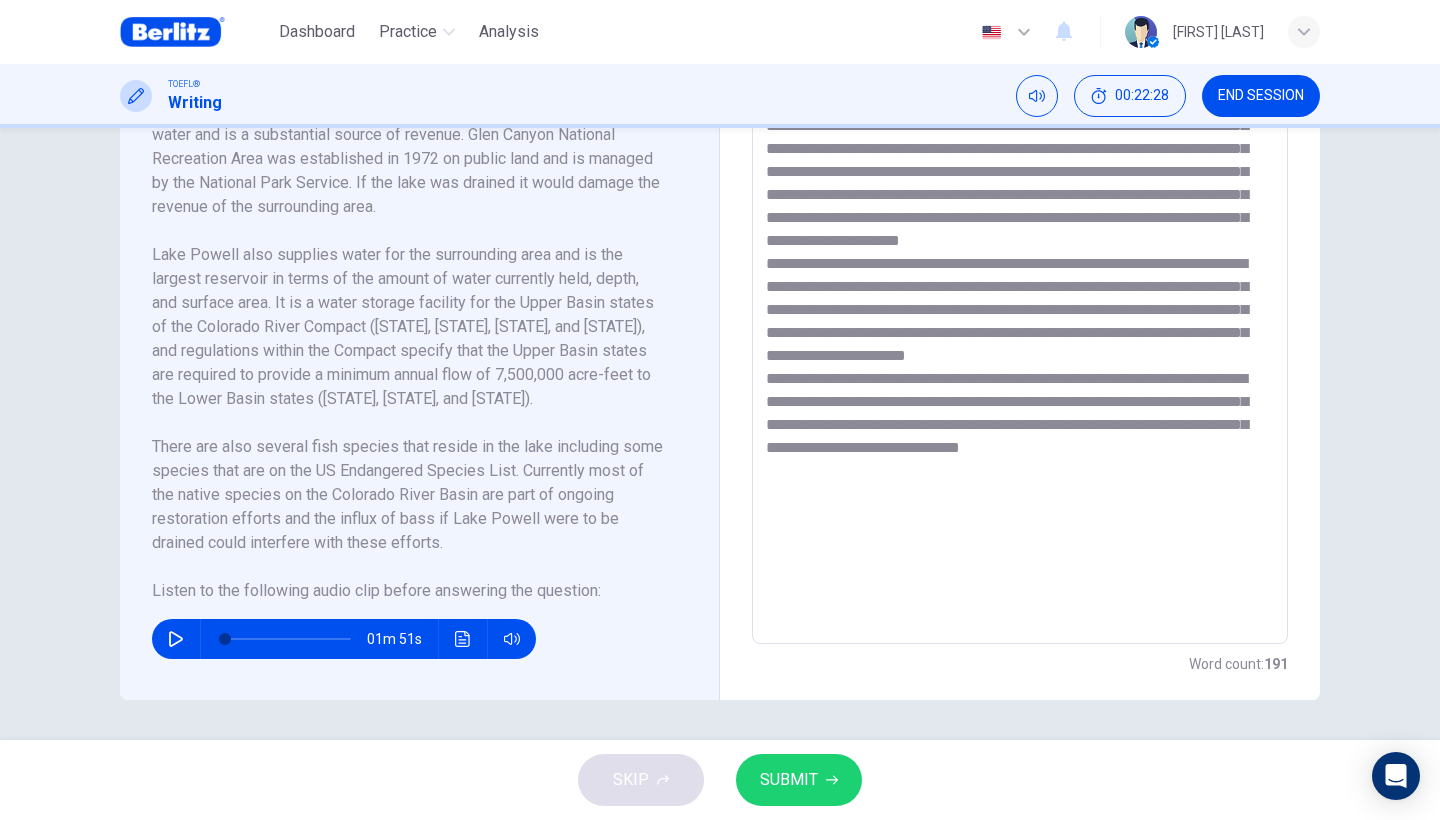 click at bounding box center [1020, 359] 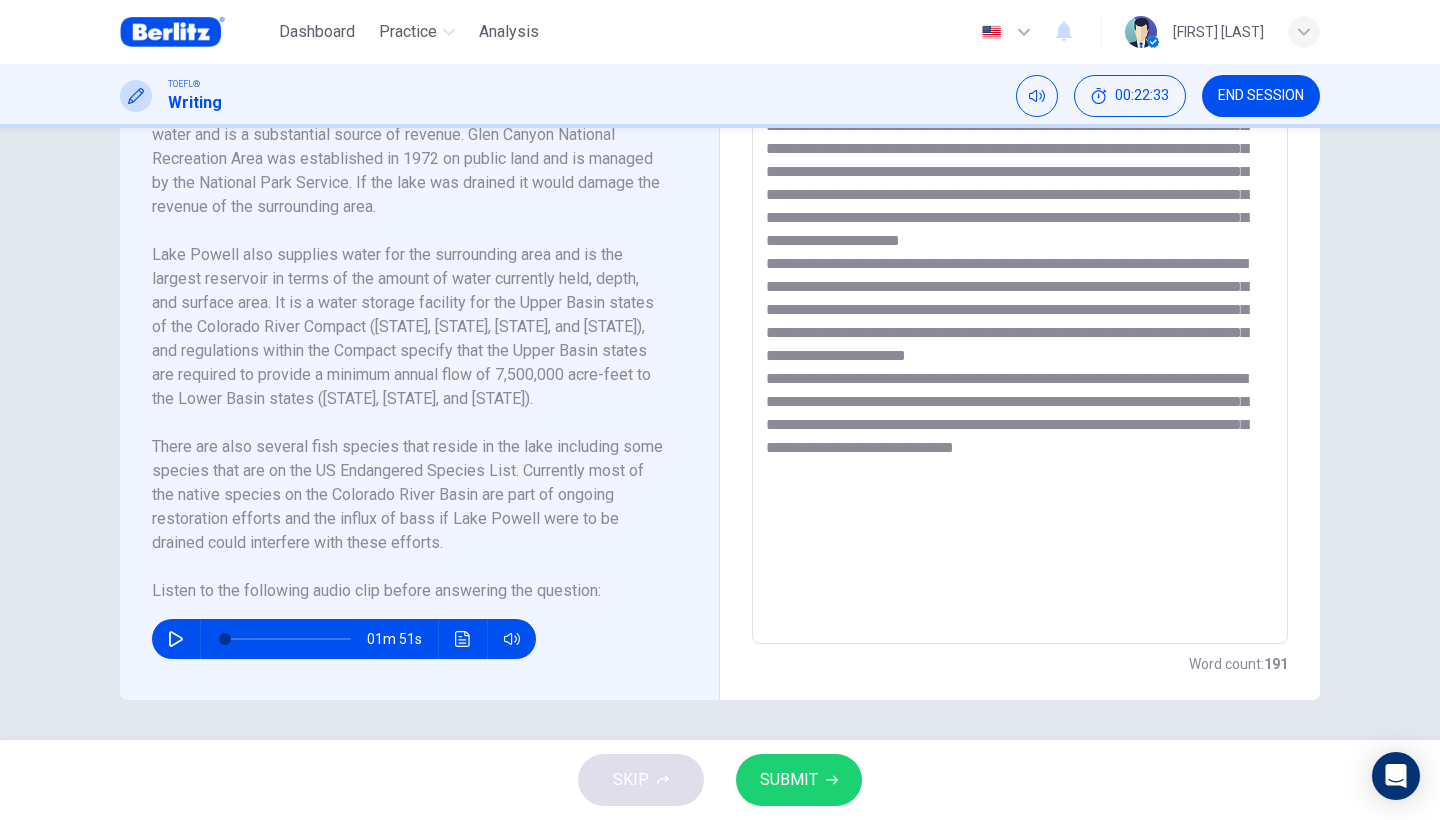 click at bounding box center (1020, 359) 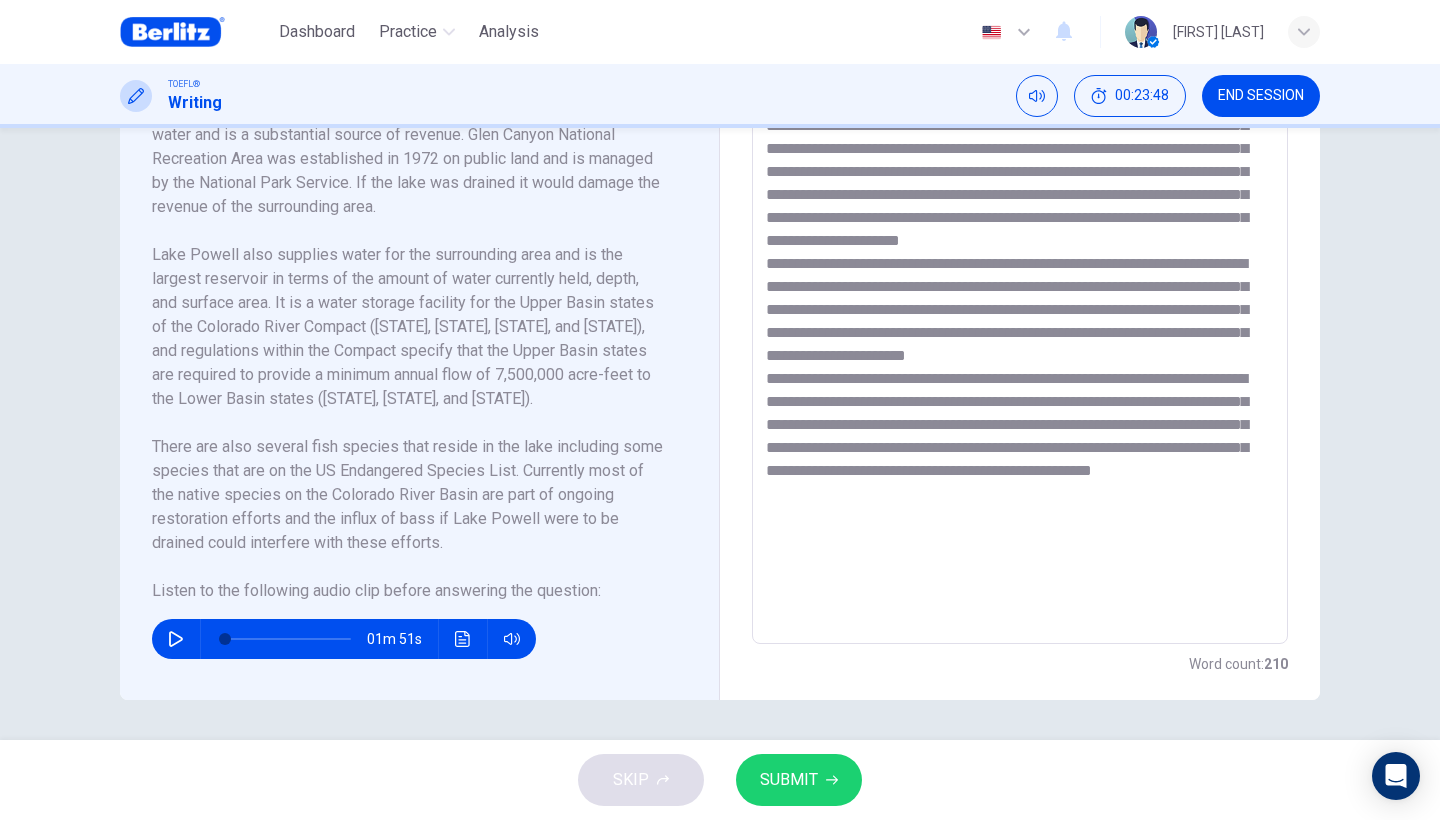 click at bounding box center [463, 639] 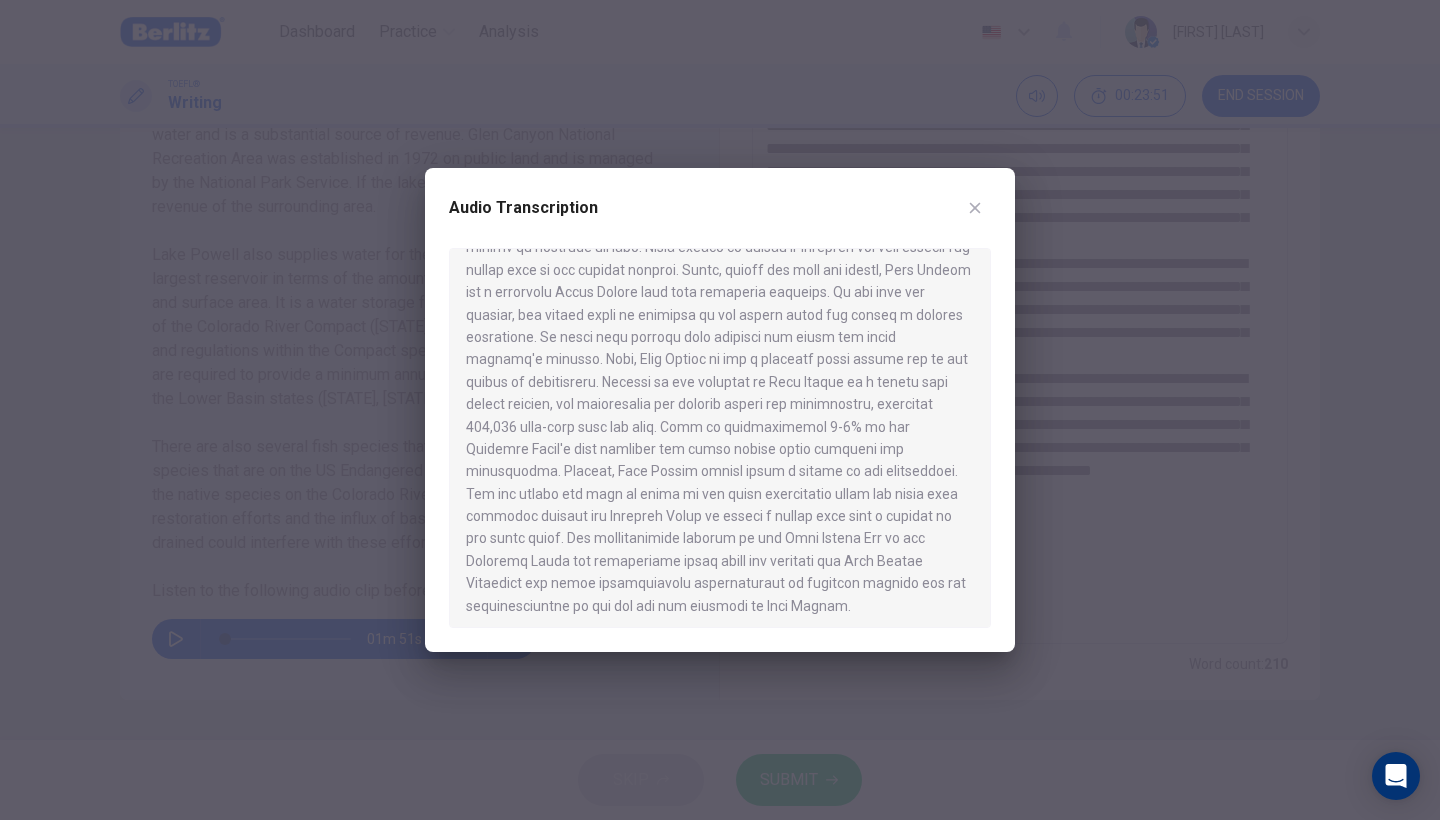 scroll, scrollTop: 50, scrollLeft: 0, axis: vertical 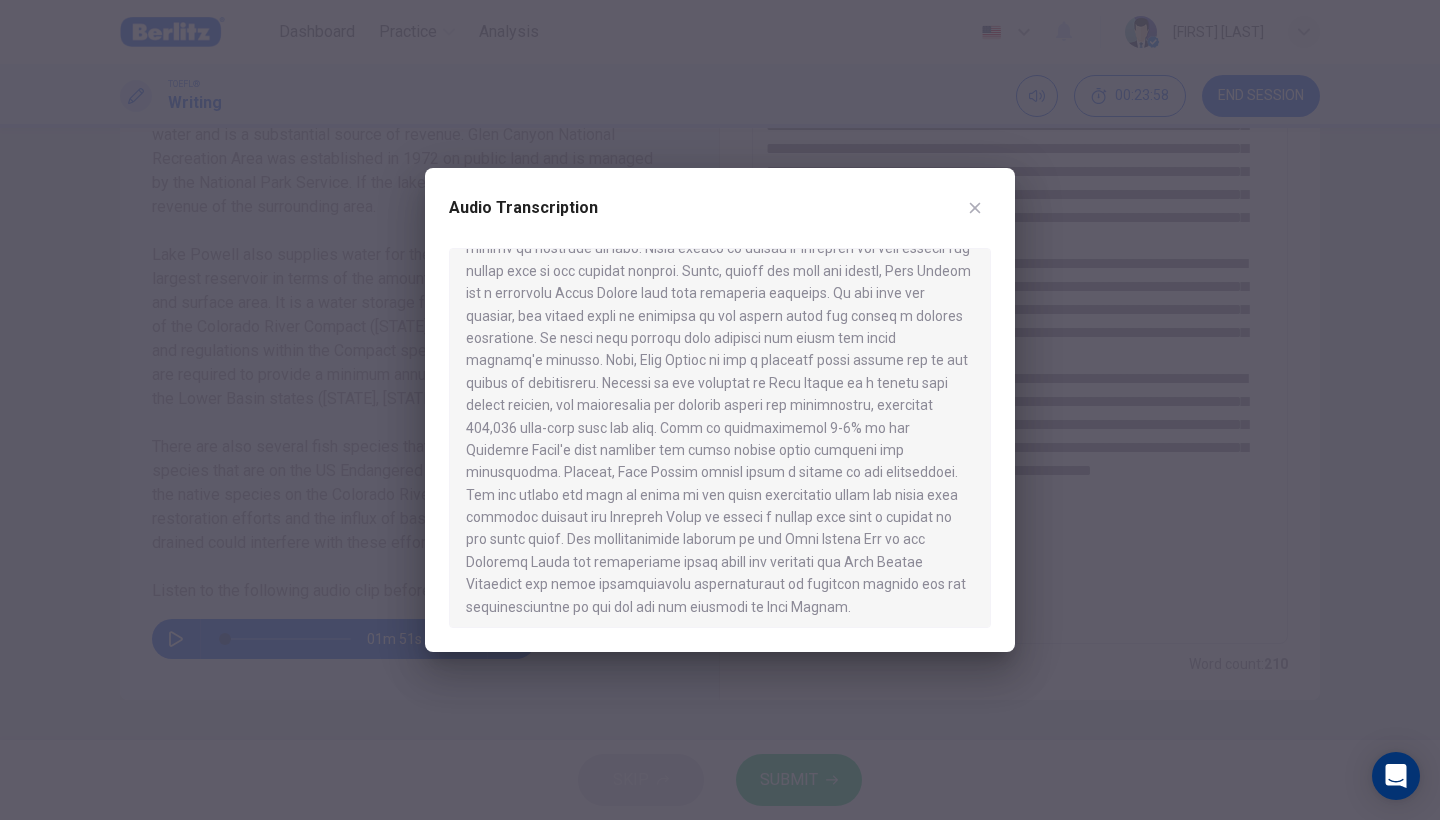 click 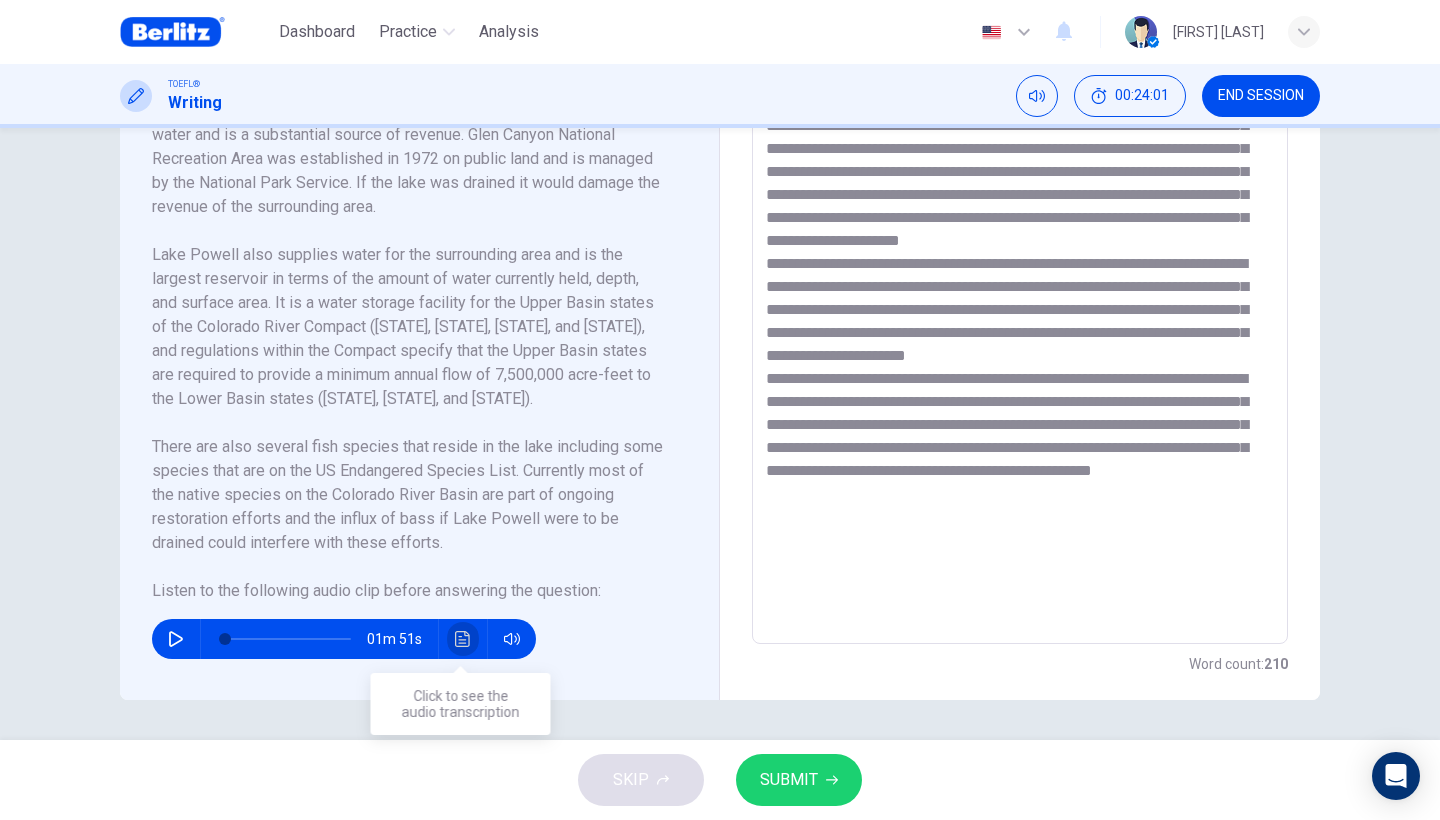 click 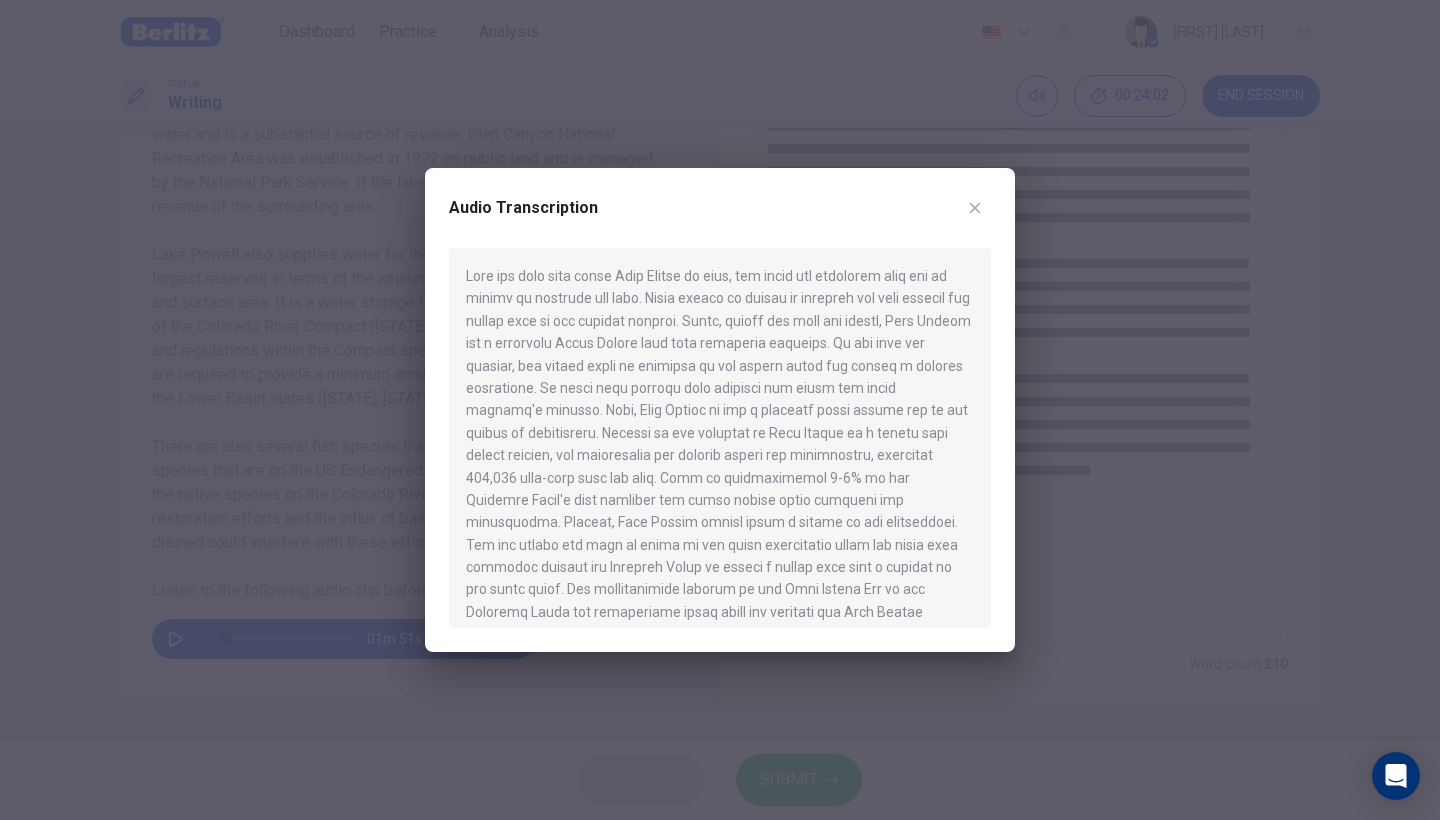 click 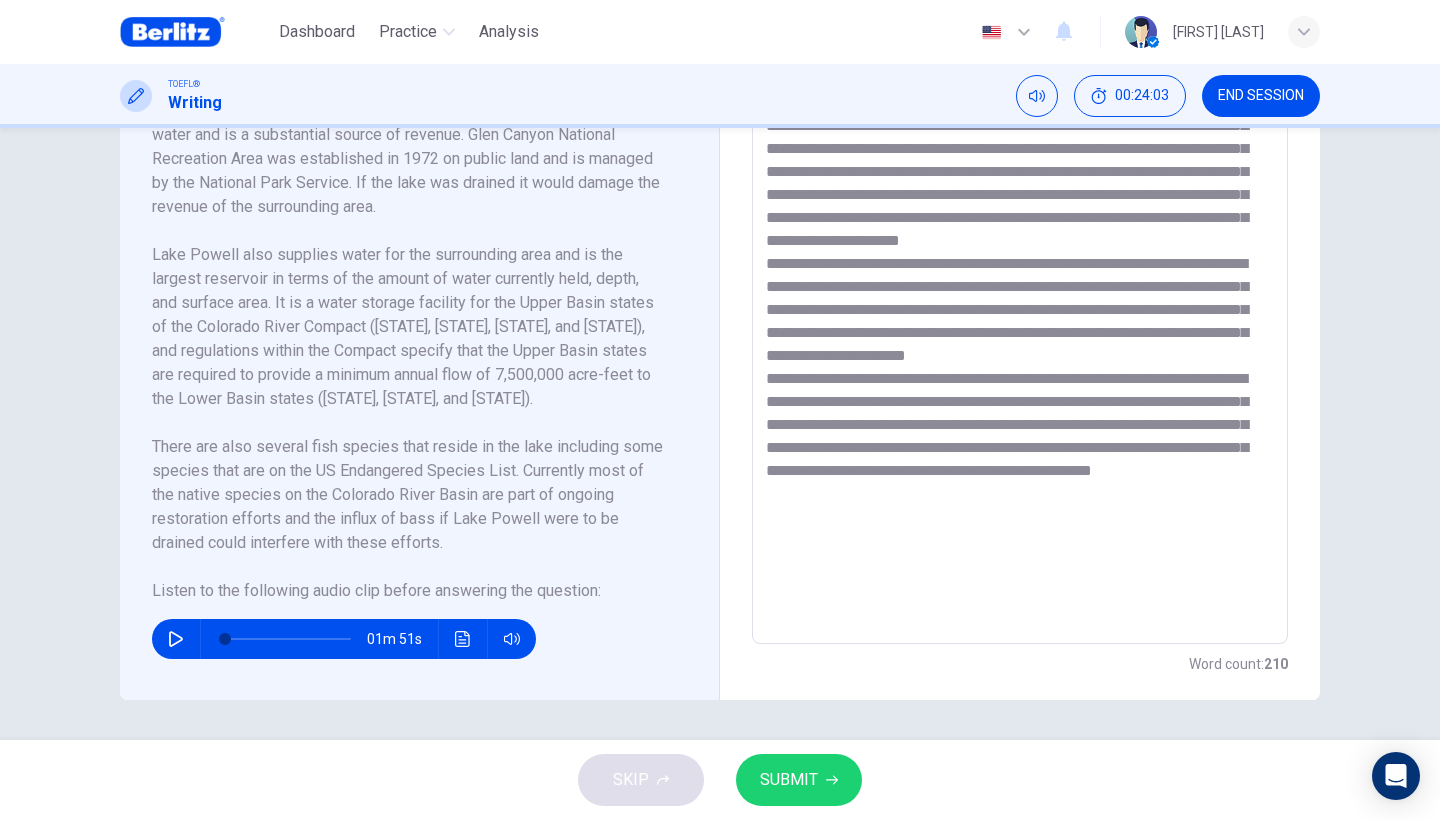 click at bounding box center [1020, 359] 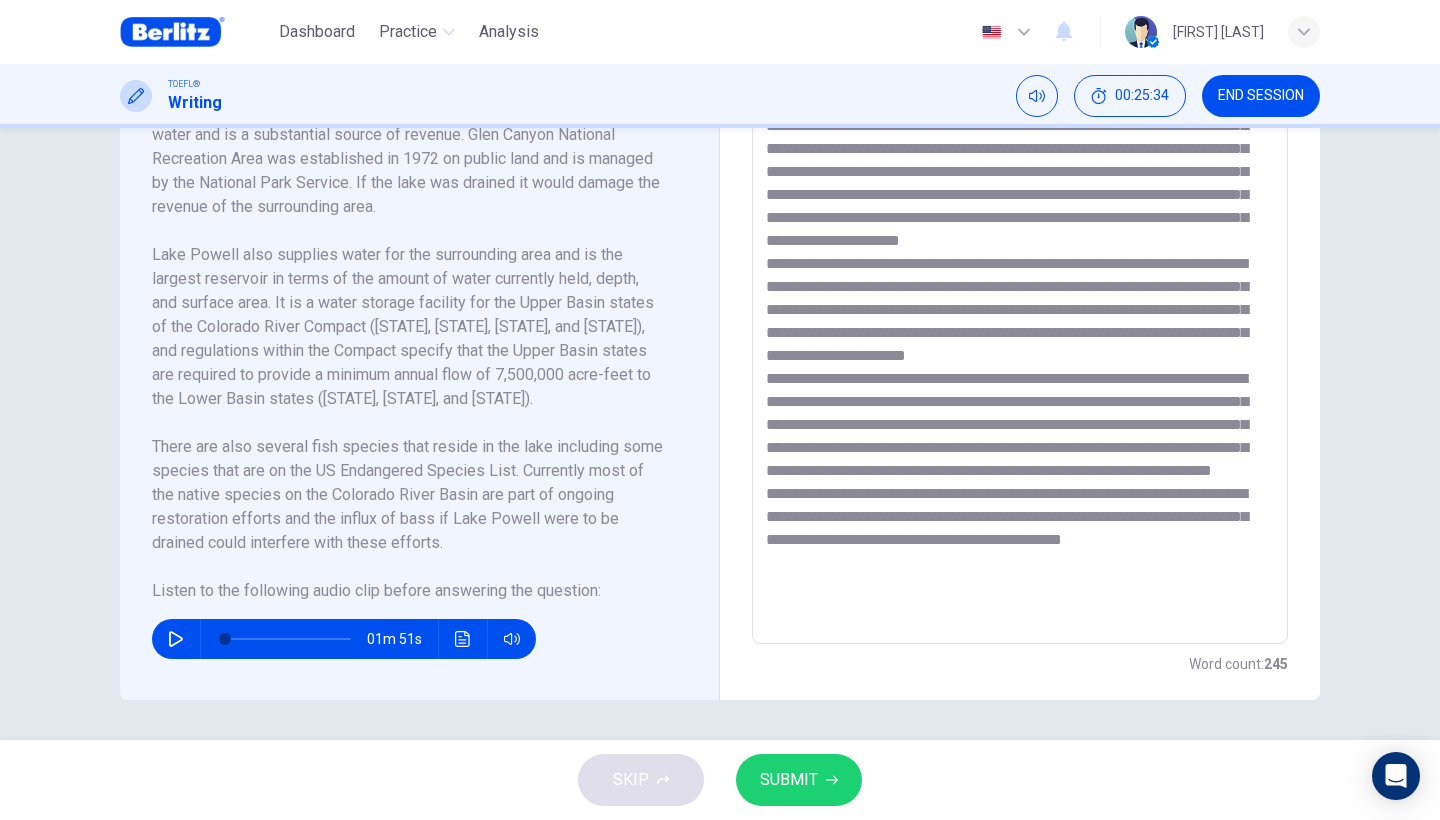 click 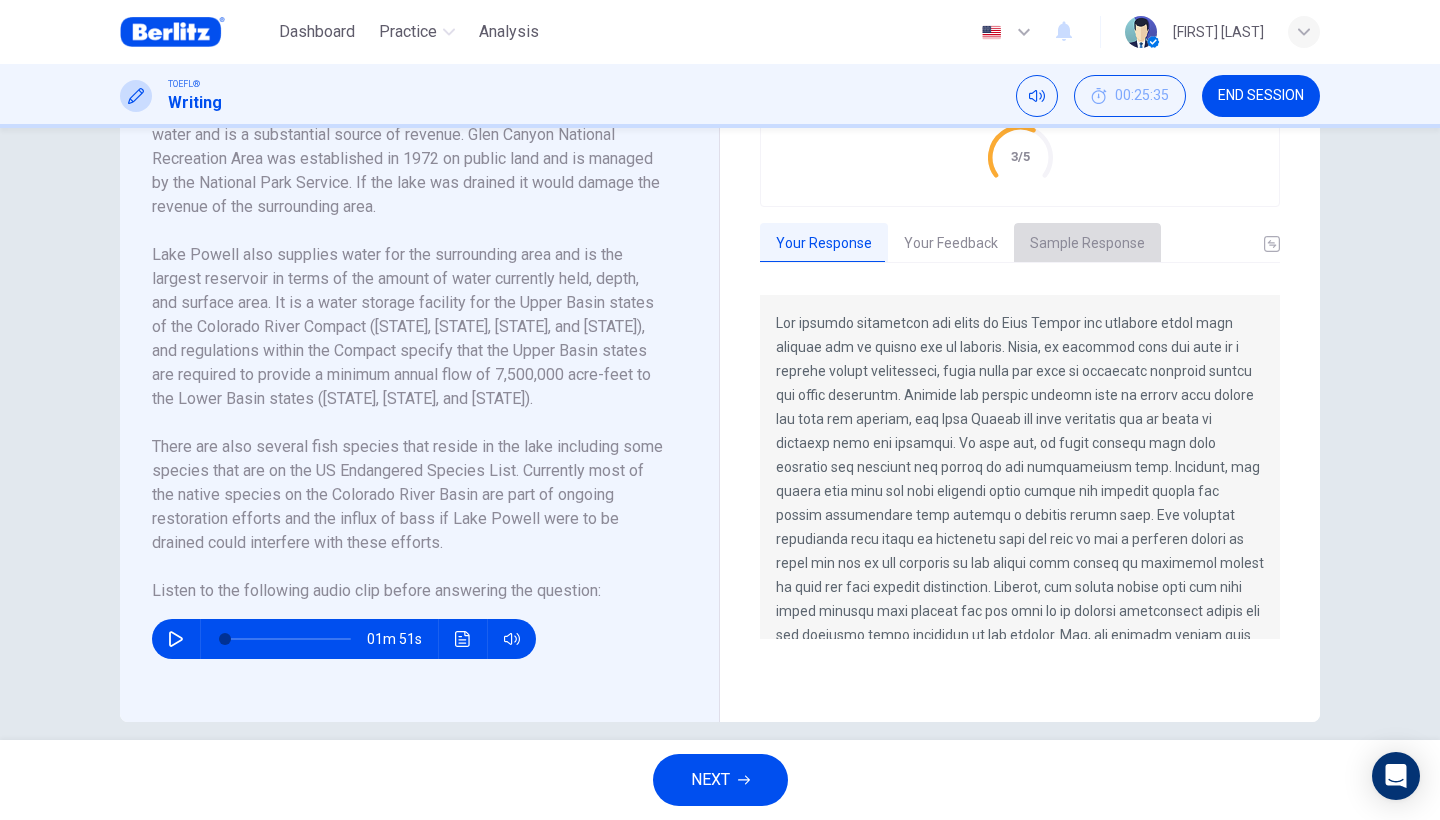 click on "Sample Response" at bounding box center [1087, 244] 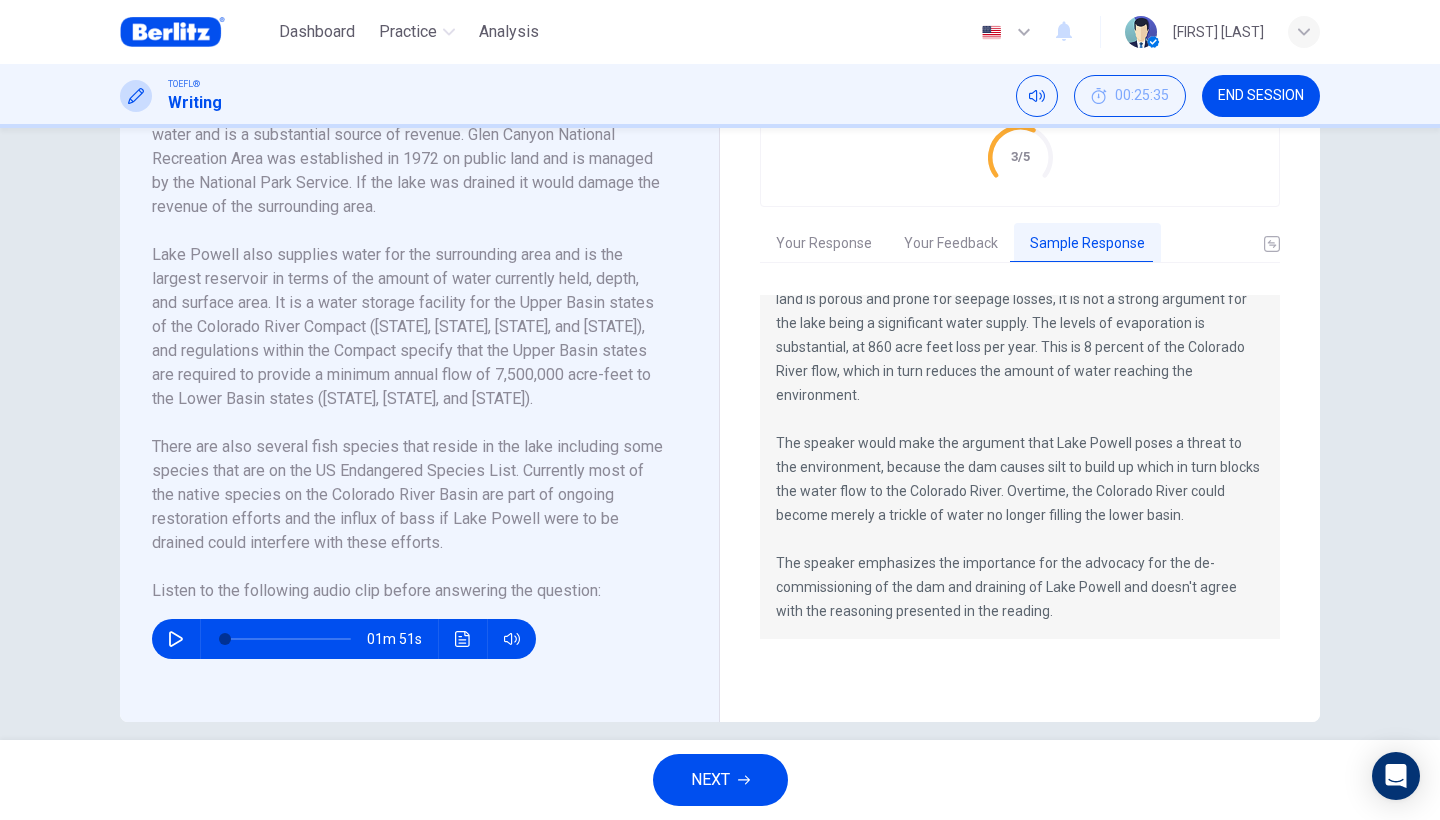 scroll, scrollTop: 432, scrollLeft: 0, axis: vertical 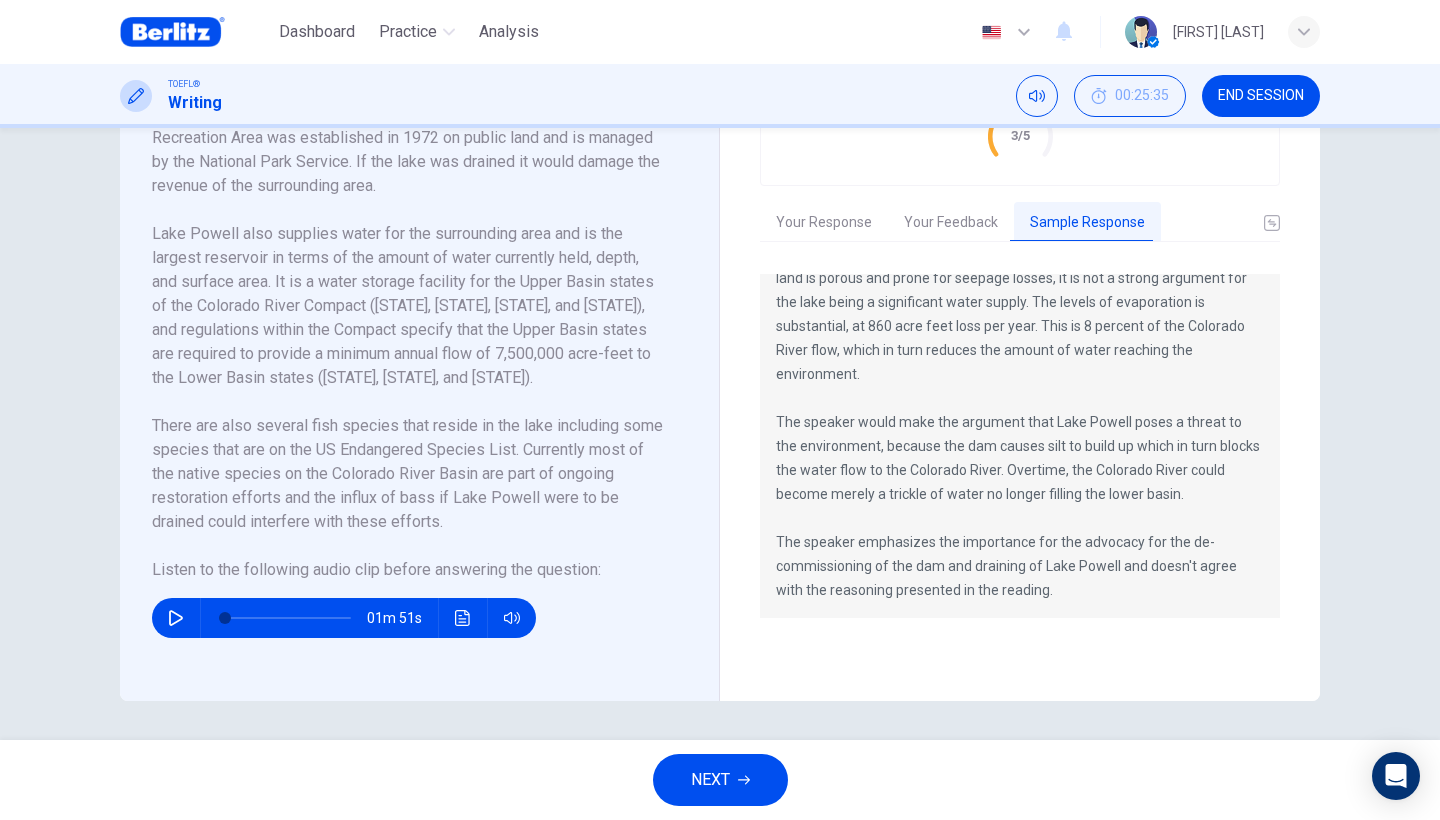 click on "Your Response" at bounding box center (824, 223) 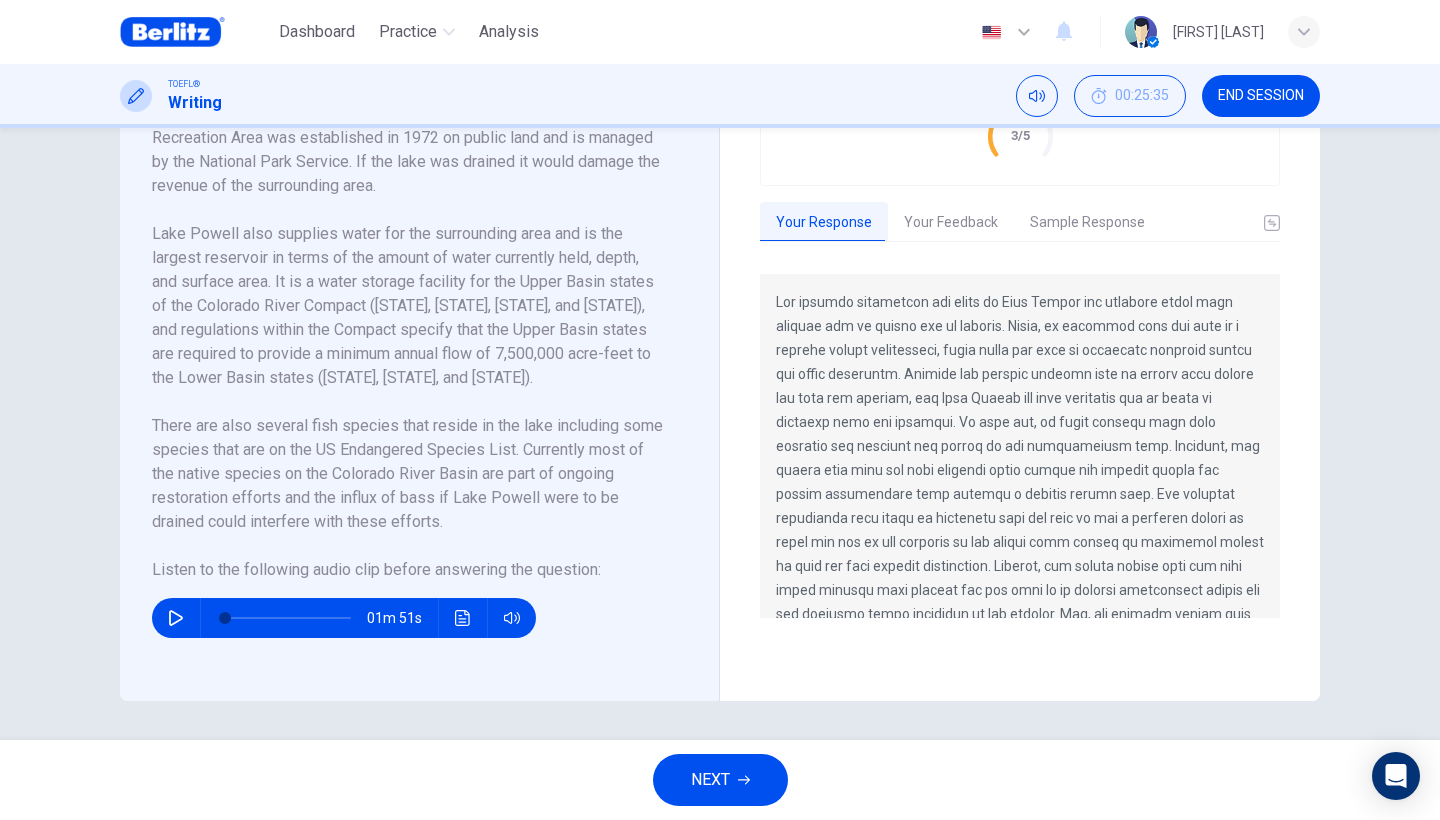 click on "Your Feedback" at bounding box center [951, 223] 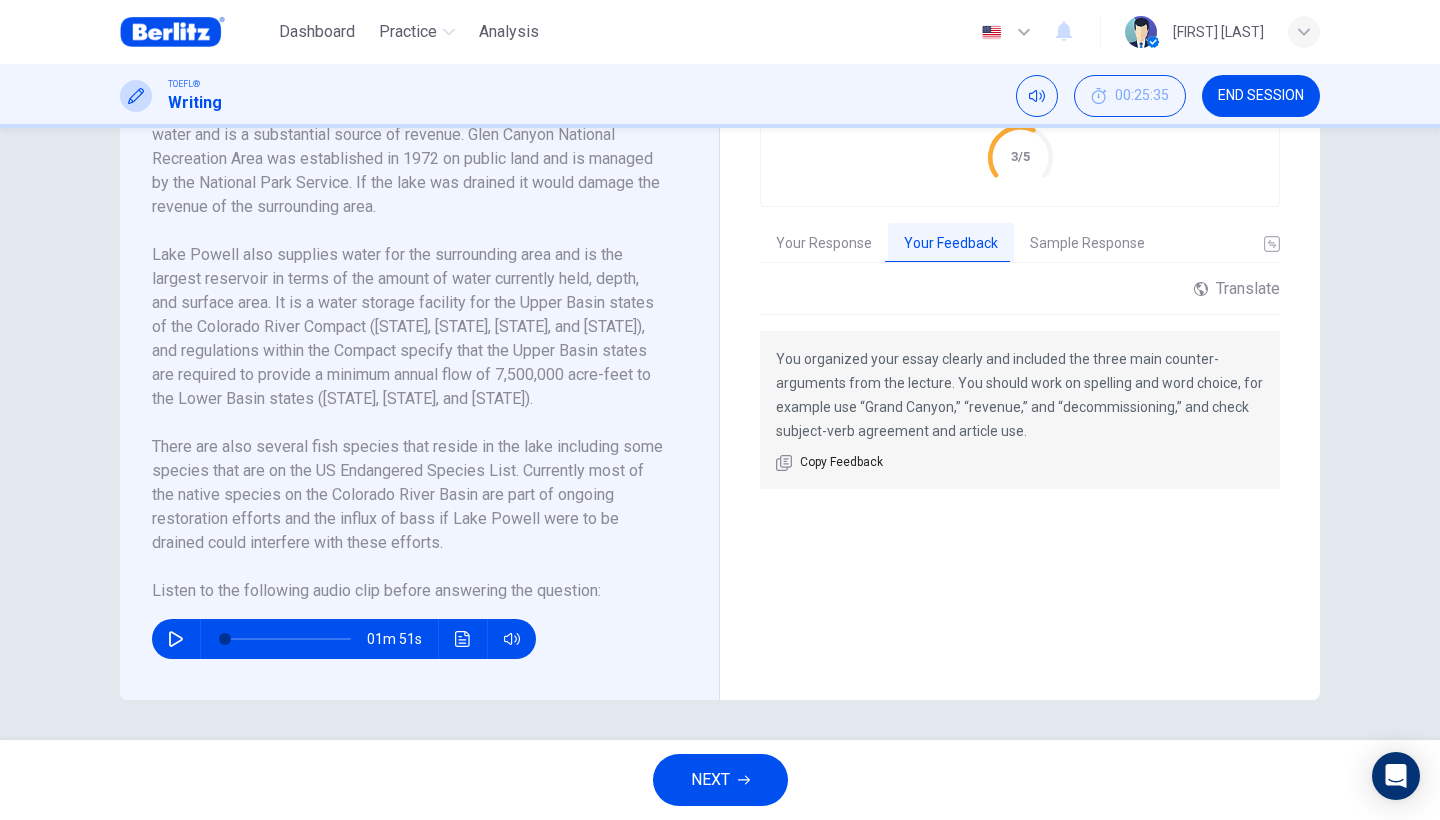 scroll, scrollTop: 533, scrollLeft: 0, axis: vertical 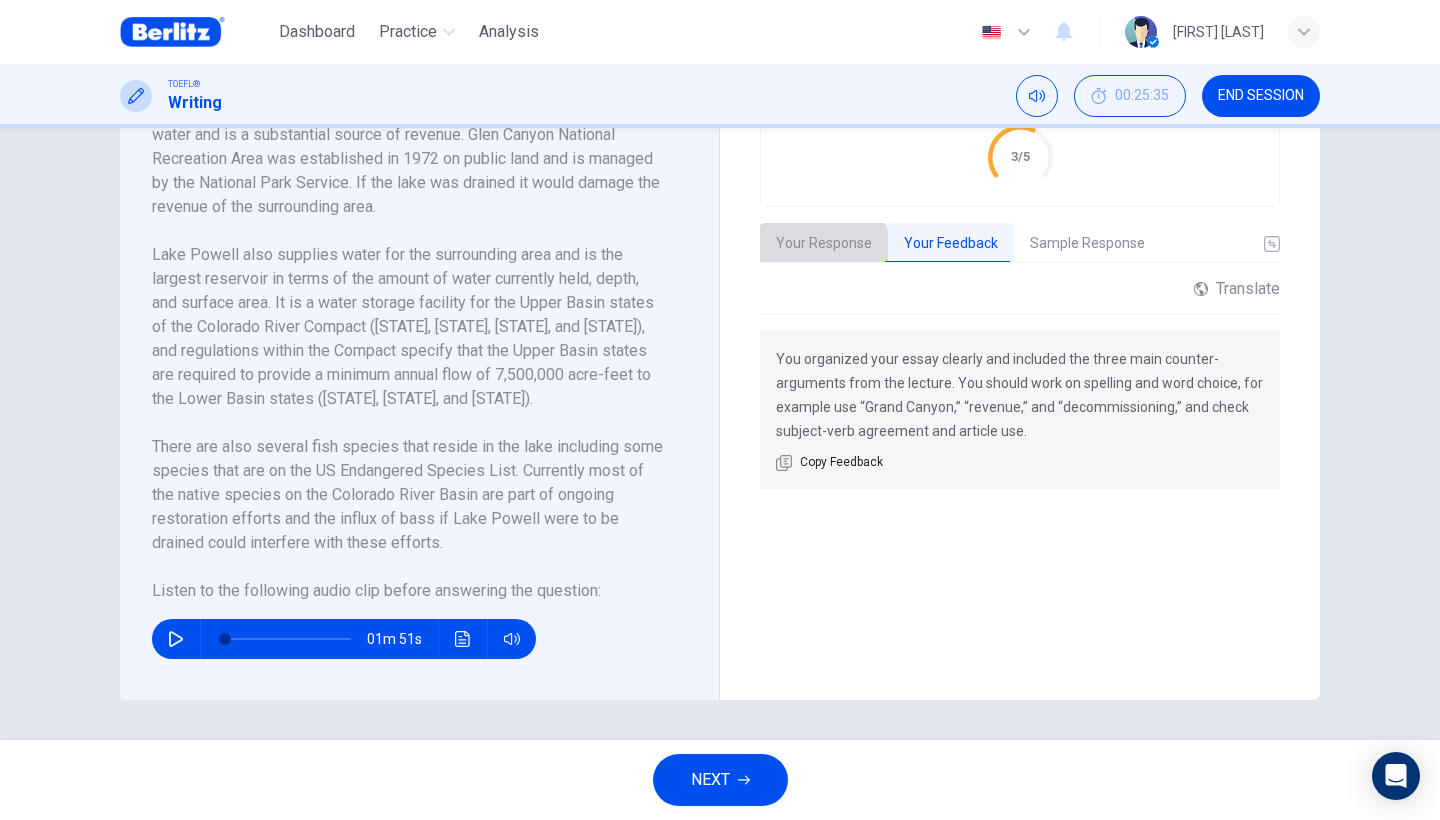 click on "Your Response" at bounding box center [824, 244] 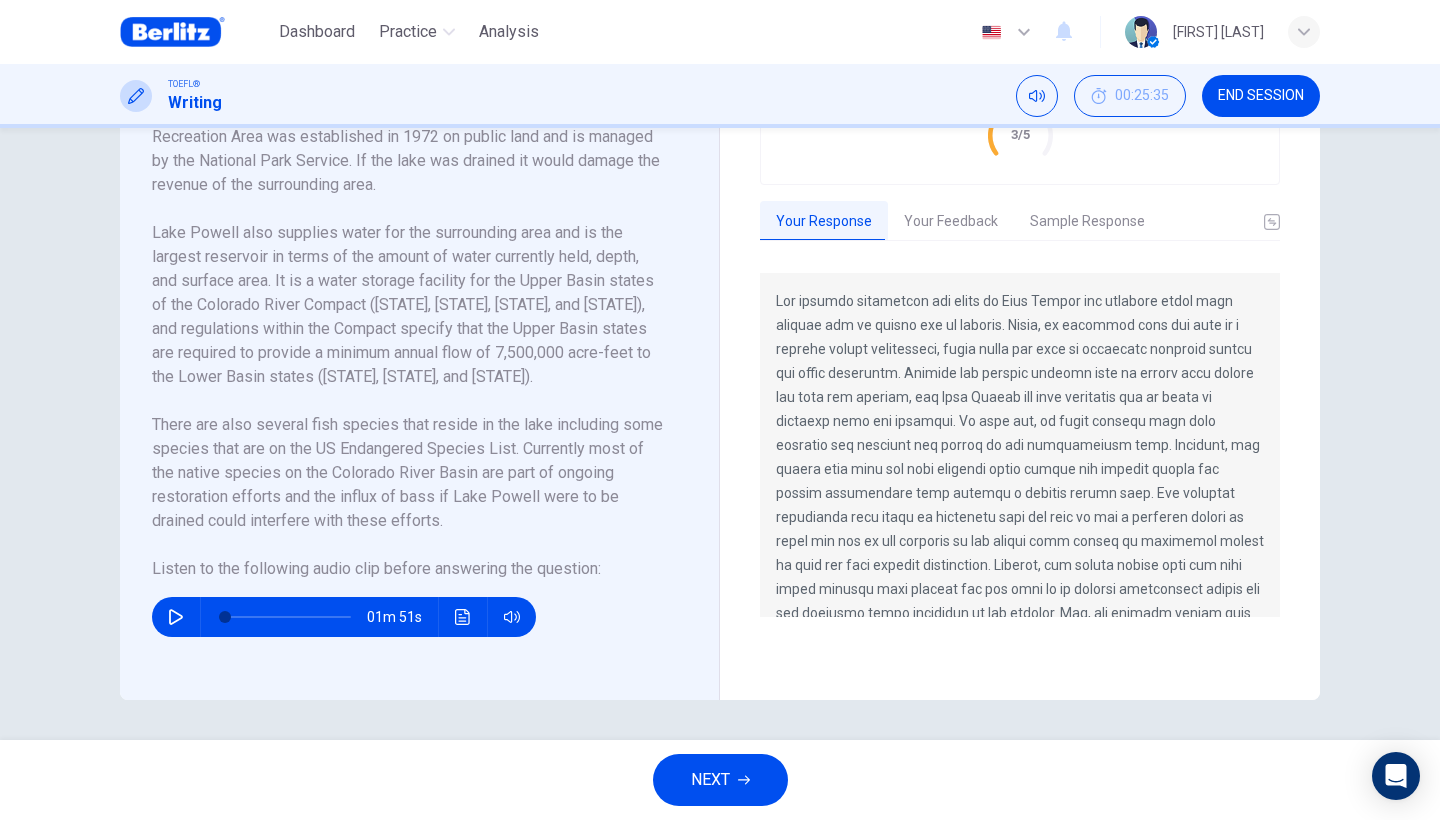 scroll, scrollTop: 554, scrollLeft: 0, axis: vertical 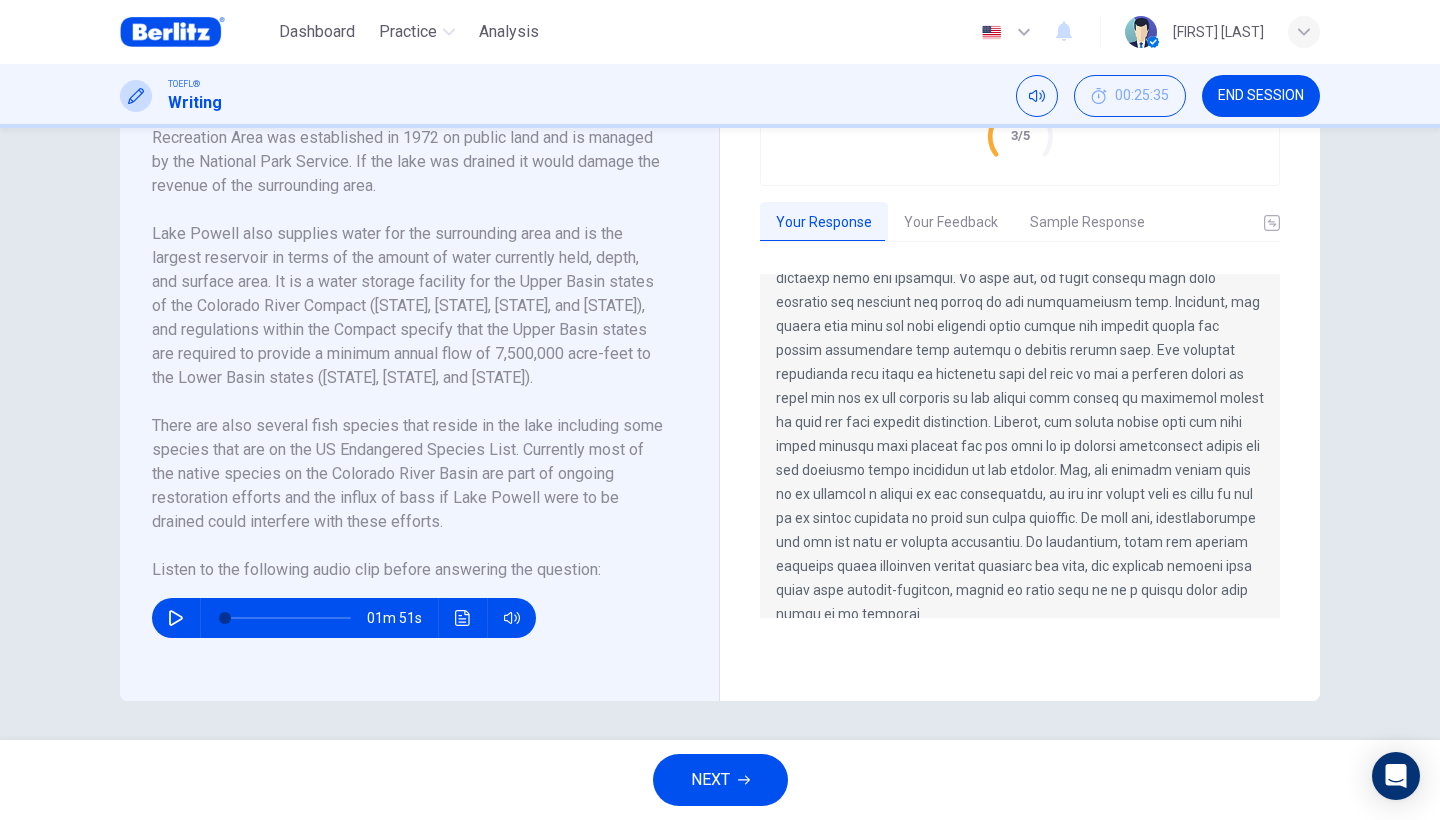 click on "END SESSION" at bounding box center [1261, 96] 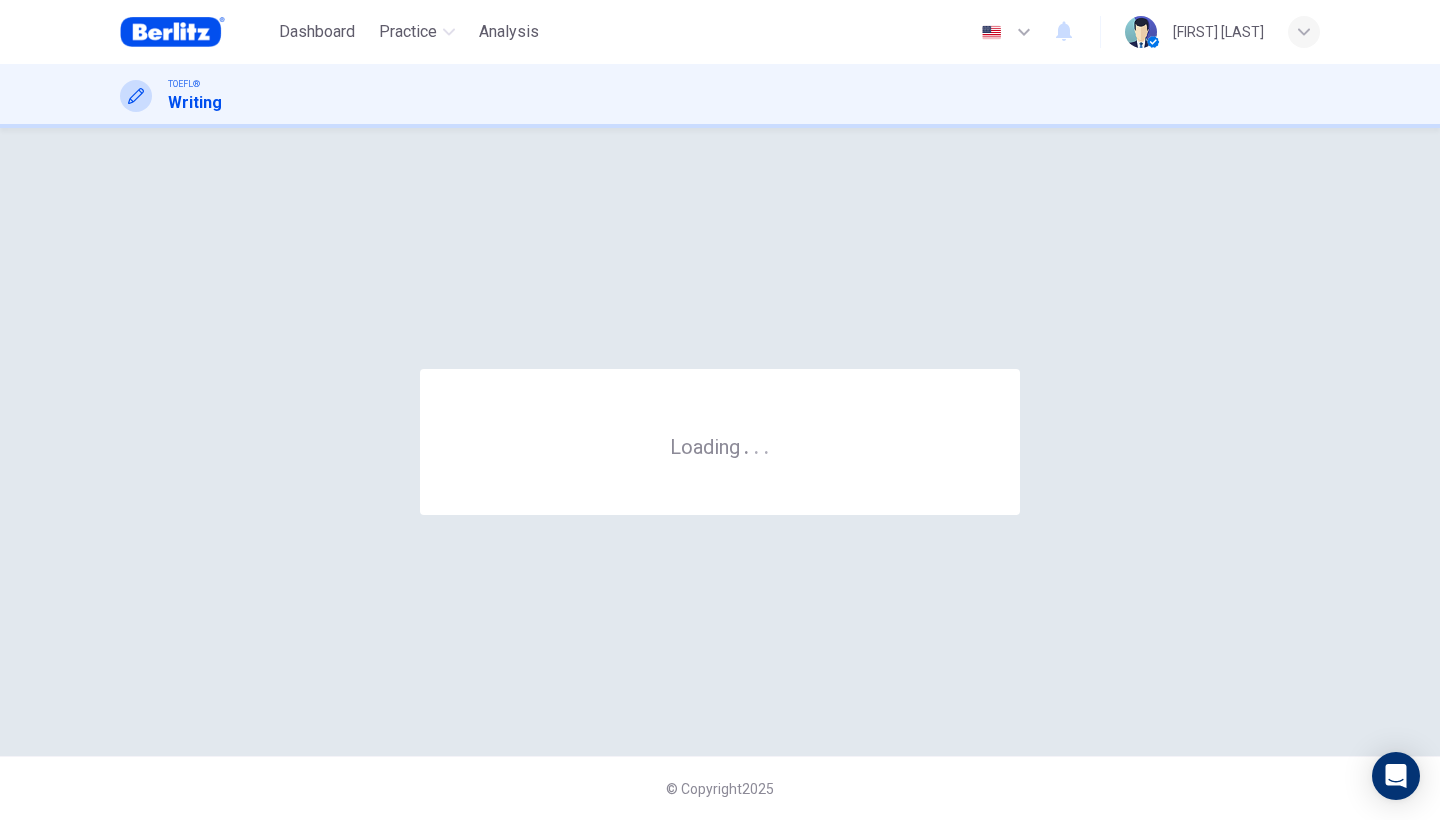 scroll, scrollTop: 0, scrollLeft: 0, axis: both 